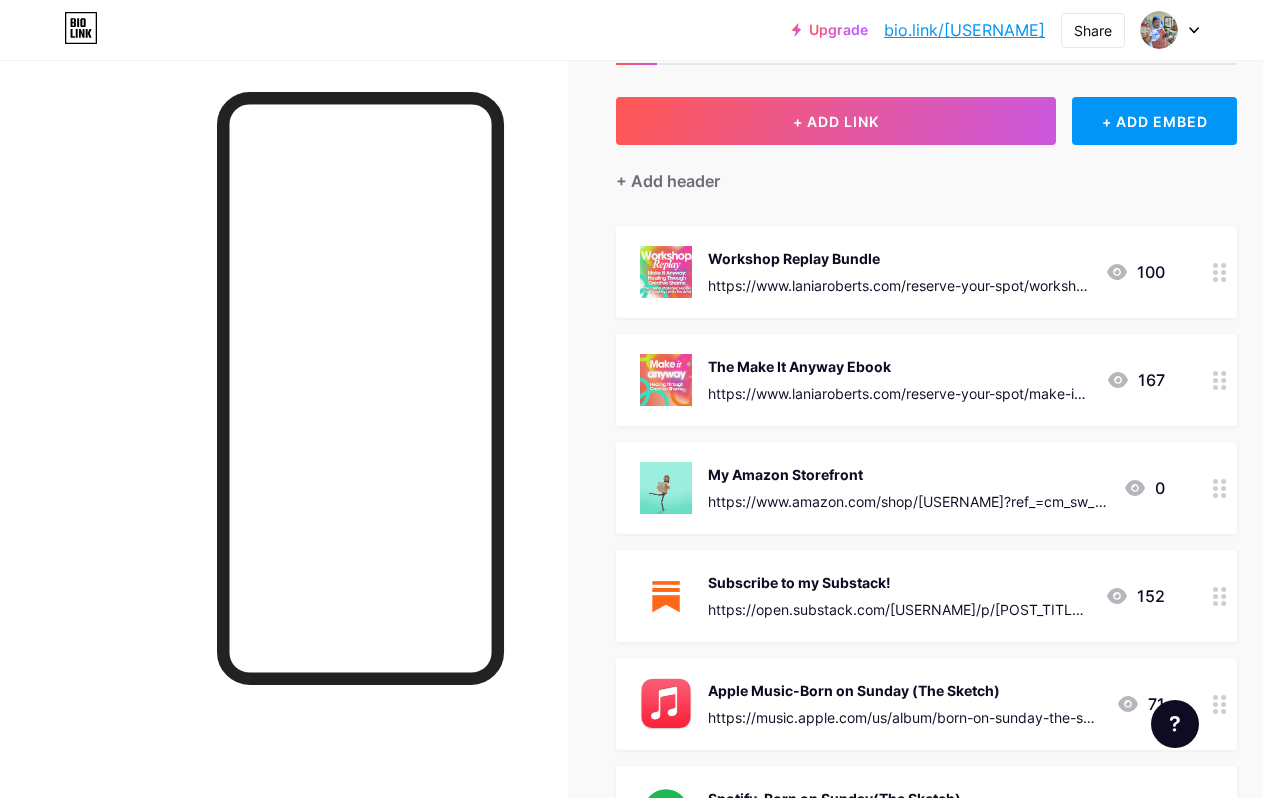 scroll, scrollTop: 79, scrollLeft: 0, axis: vertical 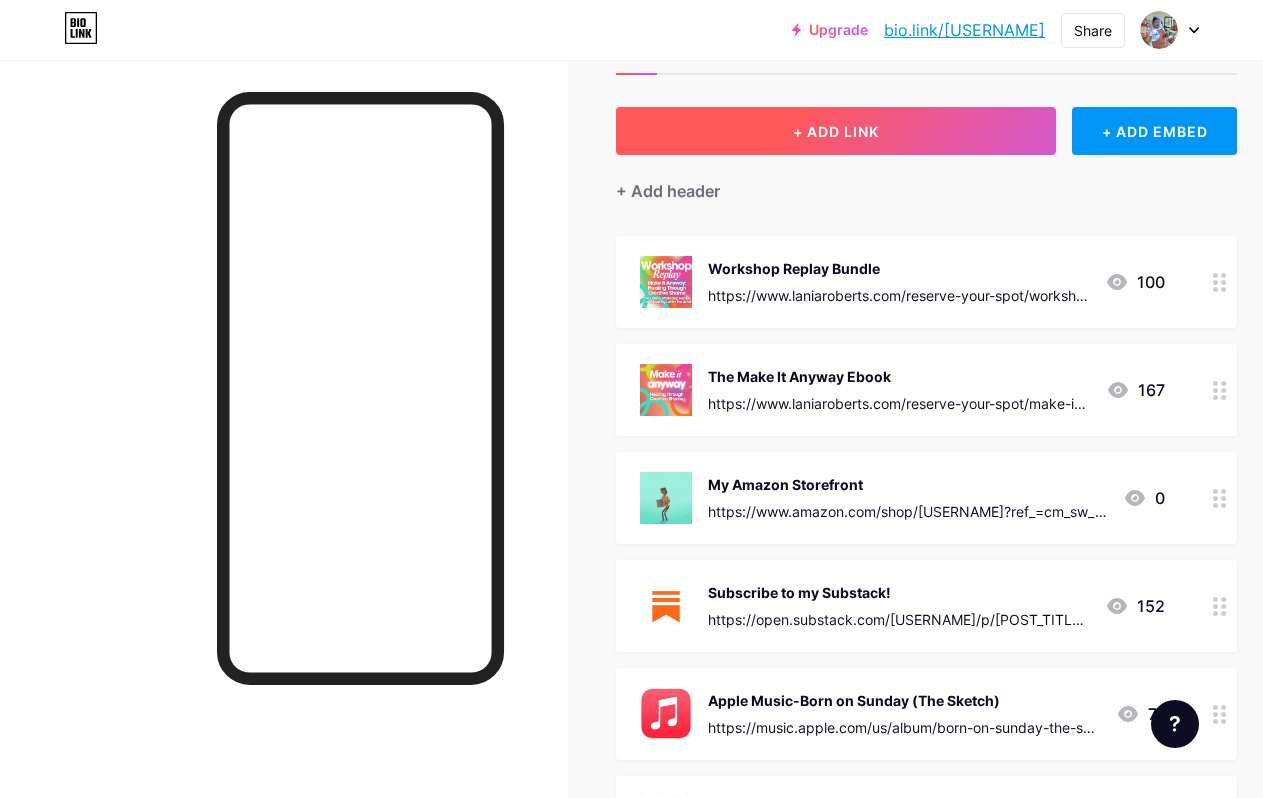 click on "+ ADD LINK" at bounding box center (836, 131) 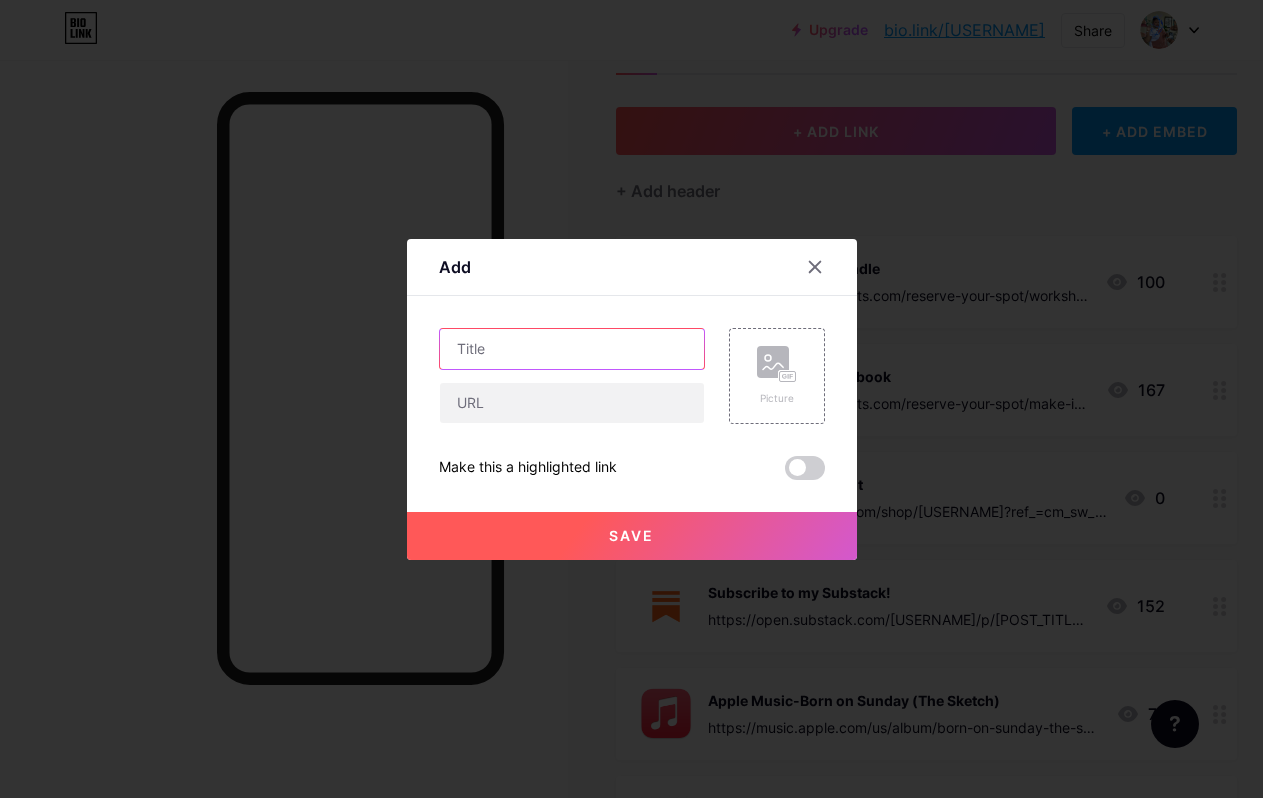 click at bounding box center (572, 349) 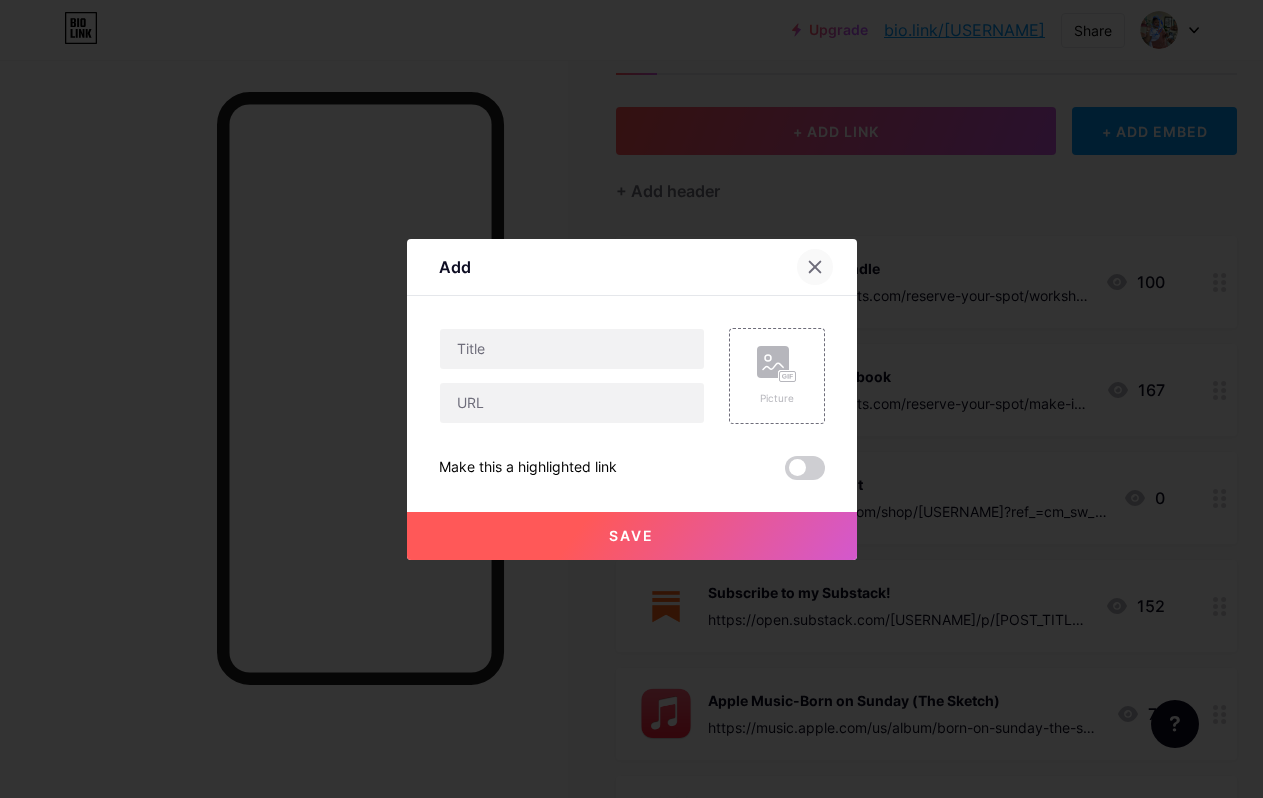 click 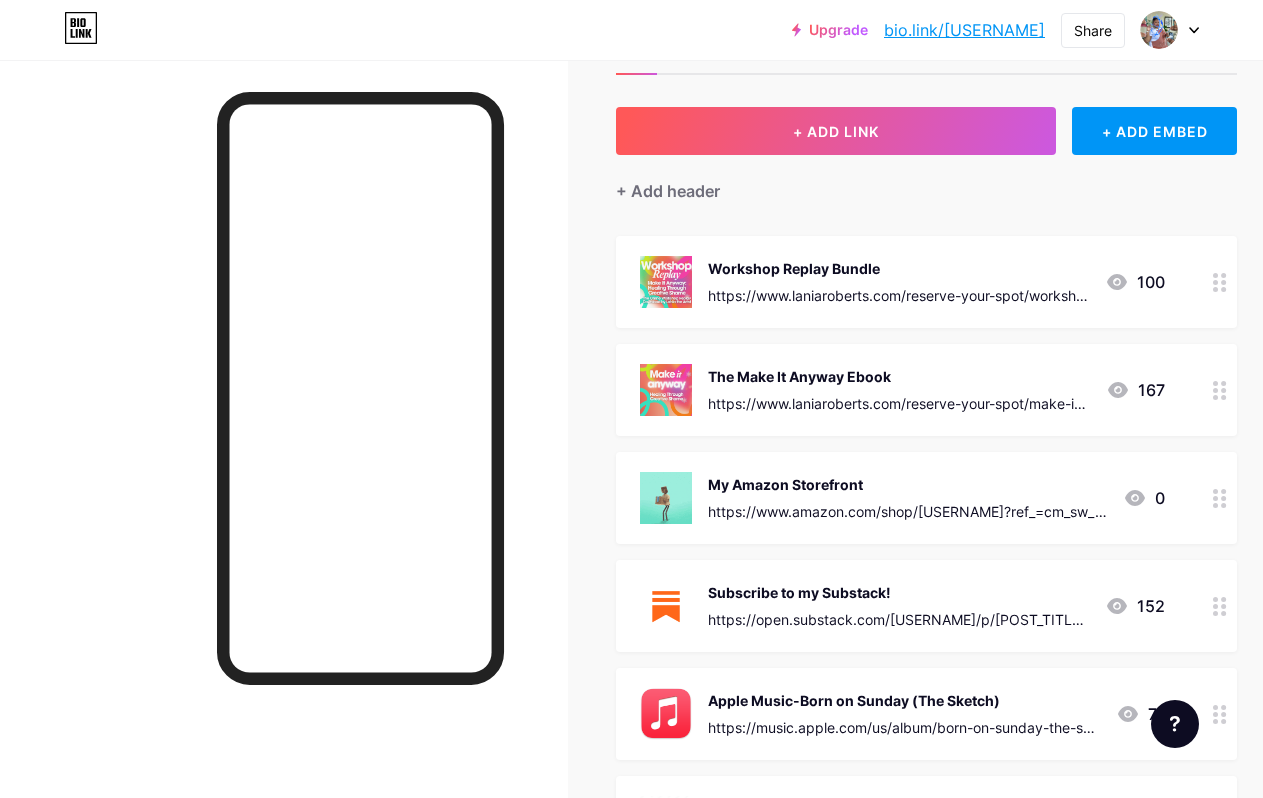 drag, startPoint x: 901, startPoint y: 371, endPoint x: 706, endPoint y: 370, distance: 195.00256 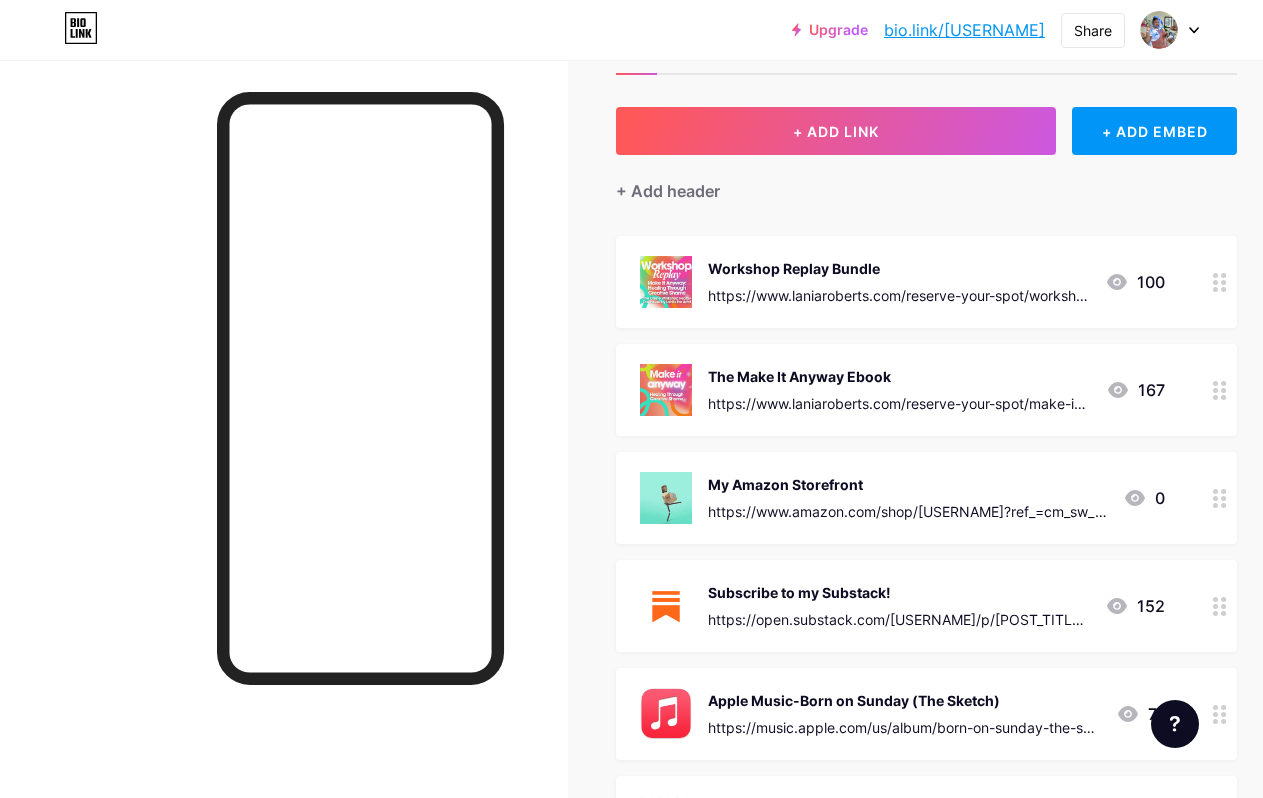 click on "The Make It Anyway Ebook
https://www.laniaroberts.com/reserve-your-spot/make-it-anyway-the-100-page-guide-to-healing-creative-shame" at bounding box center [865, 390] 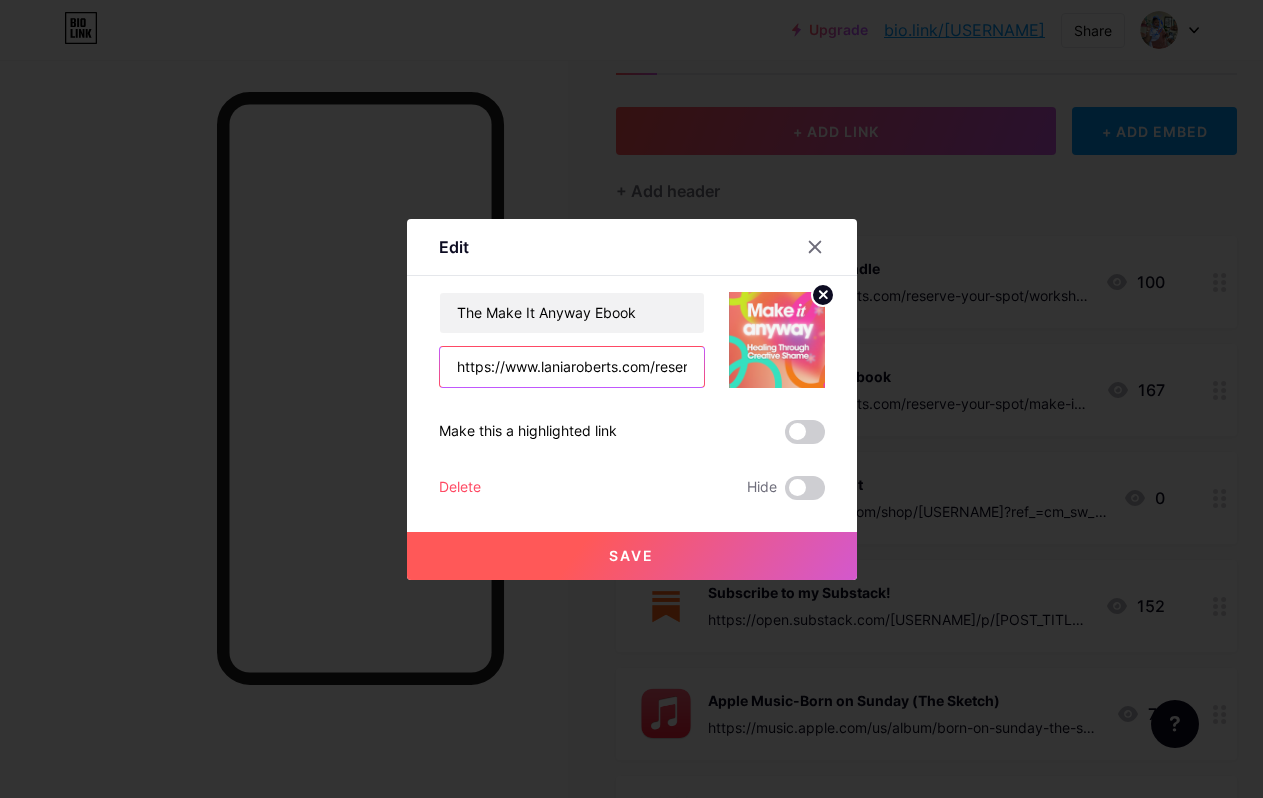 click on "https://www.laniaroberts.com/reserve-your-spot/make-it-anyway-the-100-page-guide-to-healing-creative-shame" at bounding box center (572, 367) 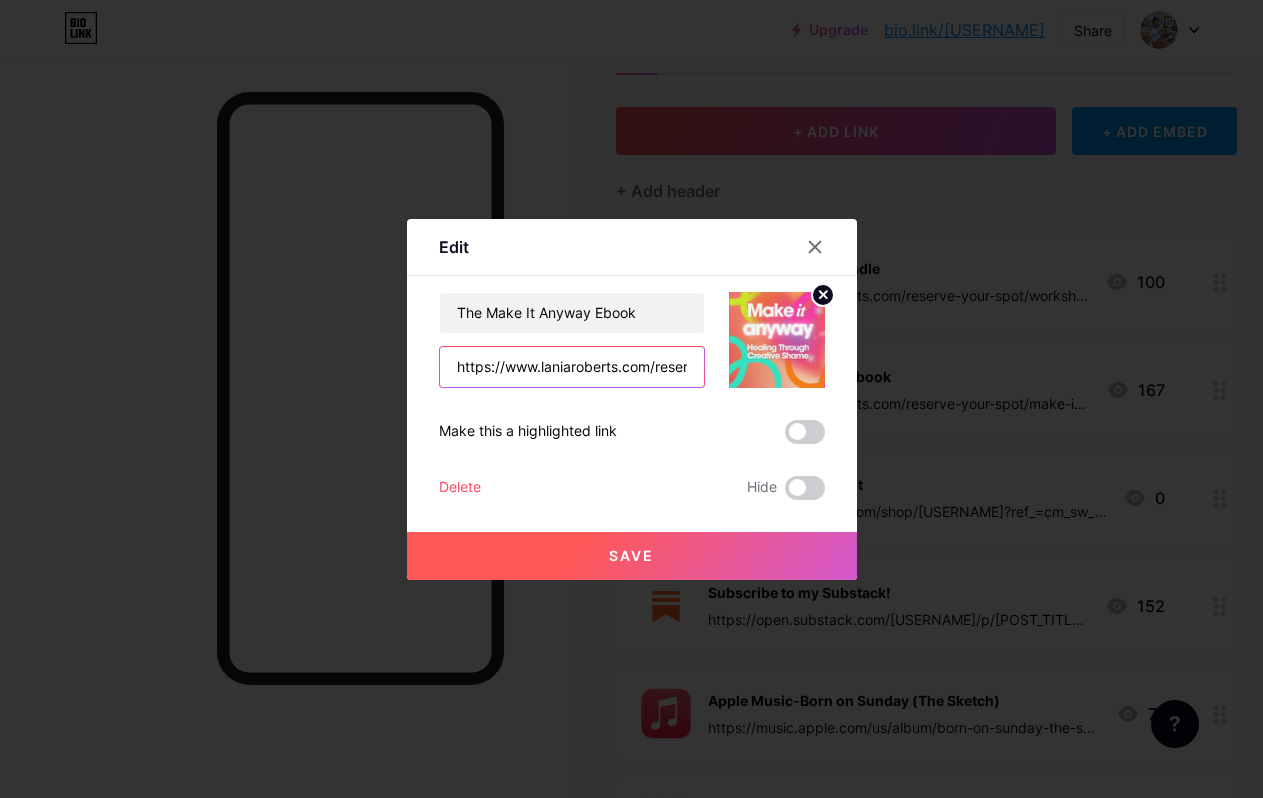 paste on "laniatheartist.com/products" 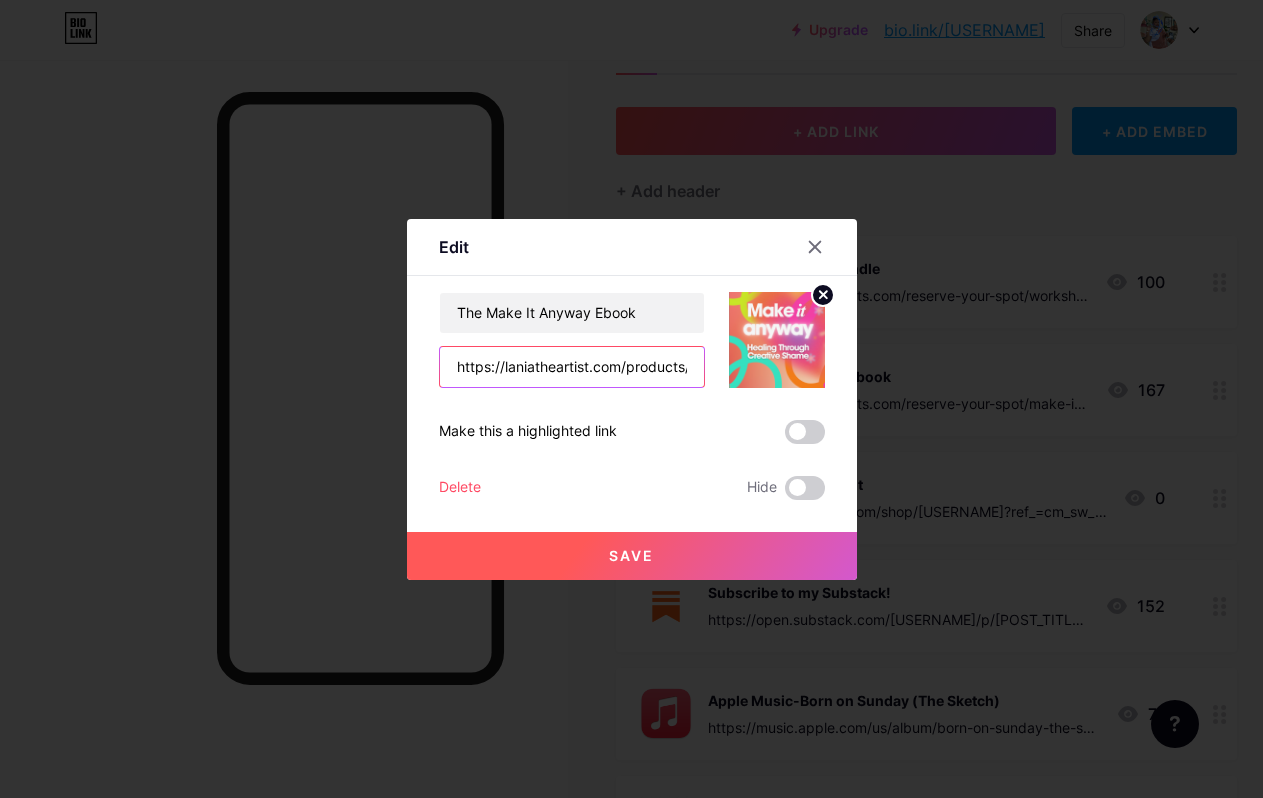 scroll, scrollTop: 0, scrollLeft: 437, axis: horizontal 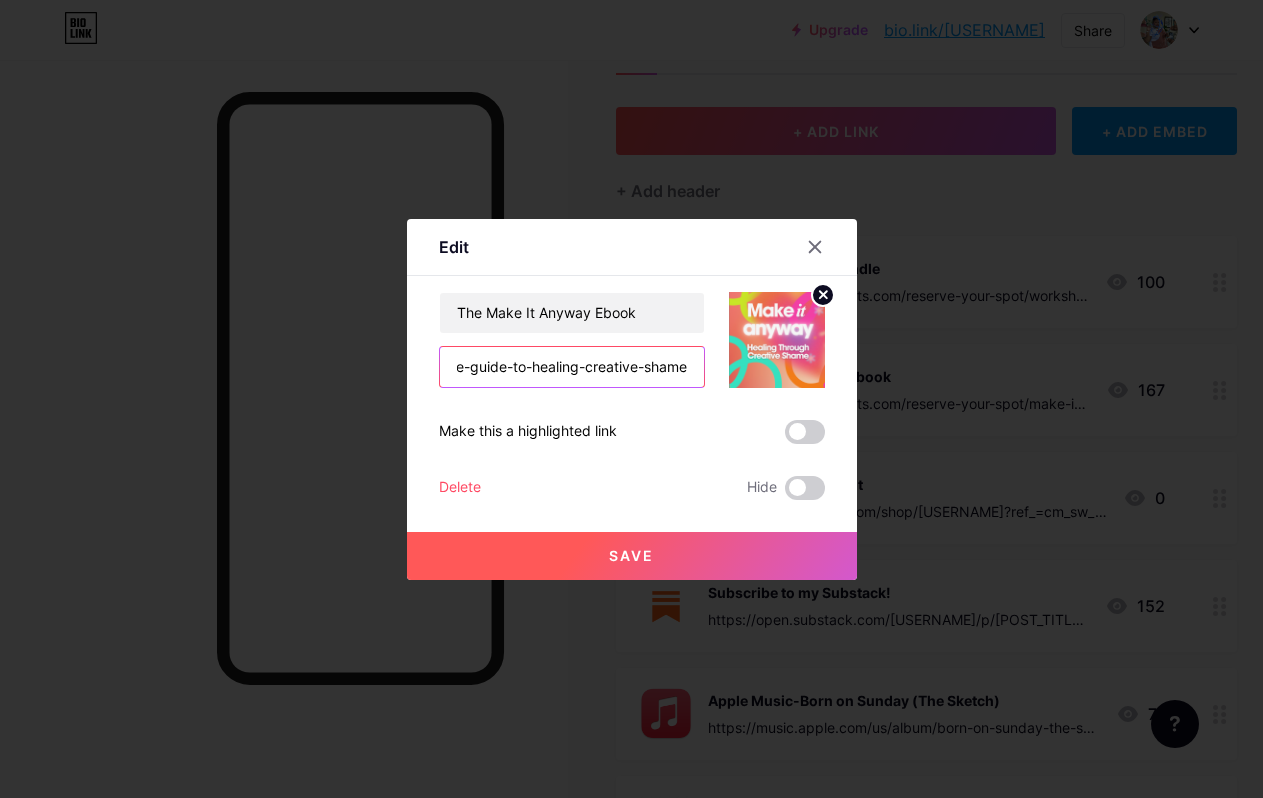 type on "https://laniatheartist.com/products/make-it-anyway-the-100-page-guide-to-healing-creative-shame" 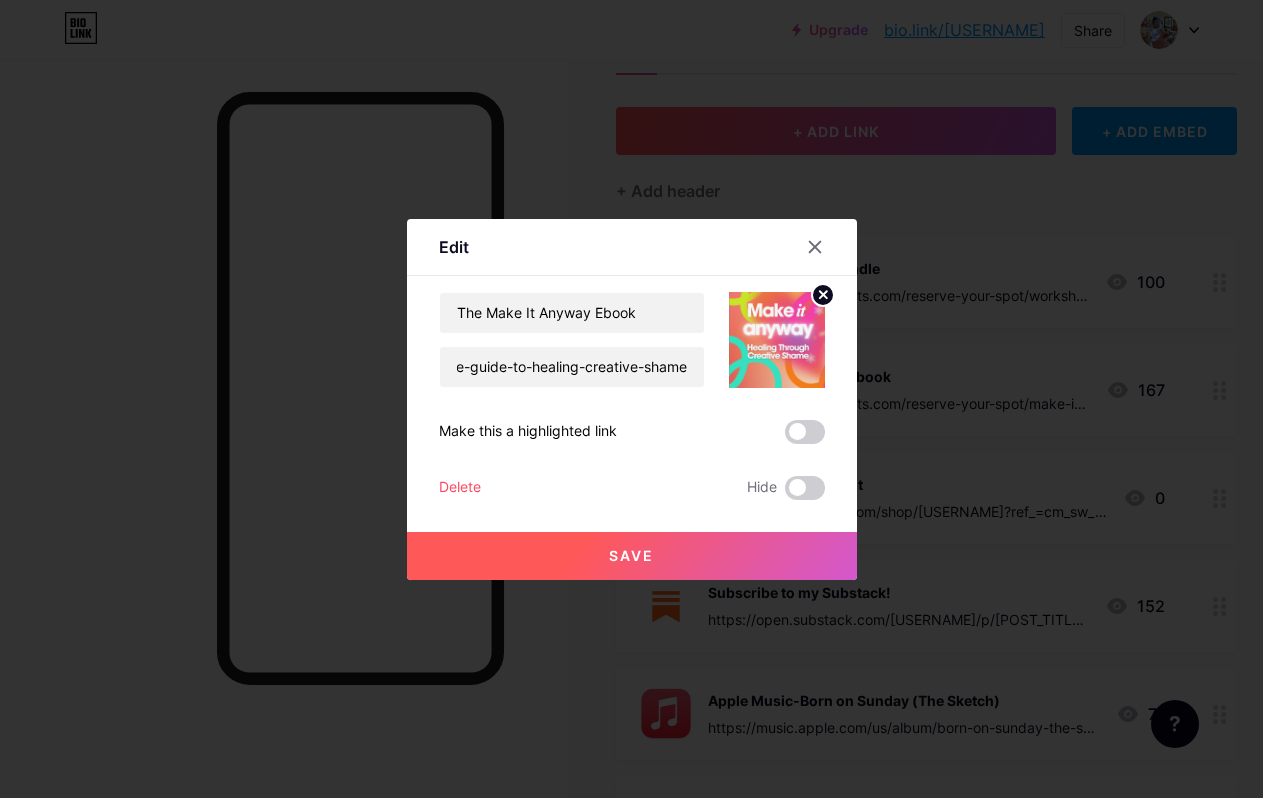 scroll, scrollTop: 0, scrollLeft: 0, axis: both 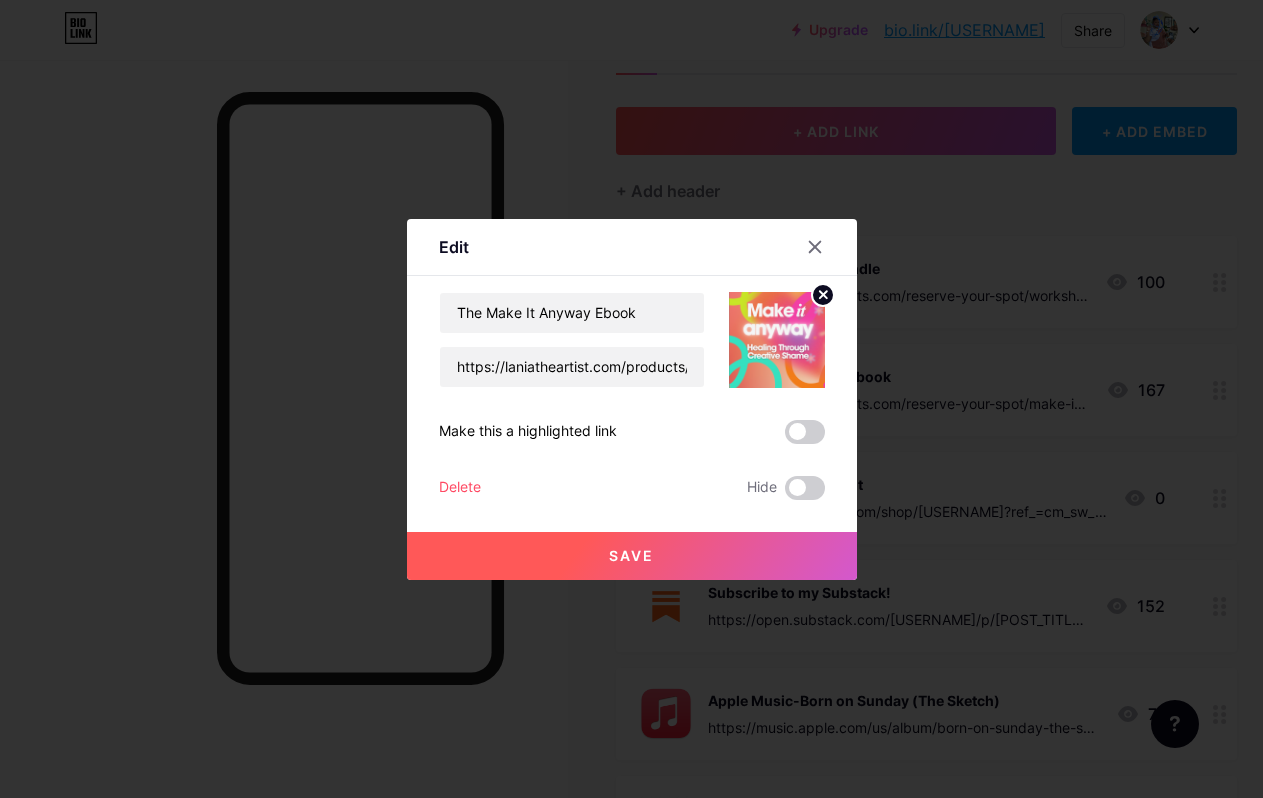 click on "Save" at bounding box center [632, 556] 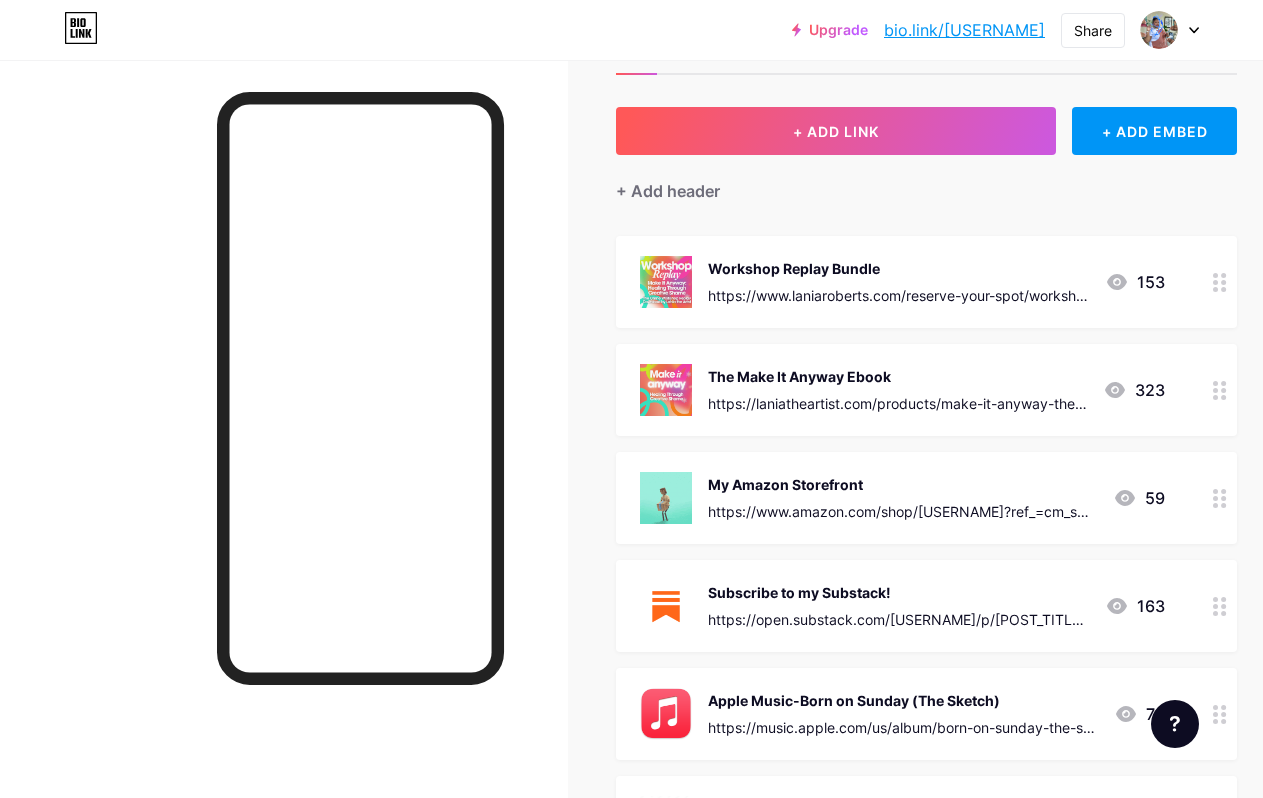 click on "The Make It Anyway Ebook" at bounding box center (897, 376) 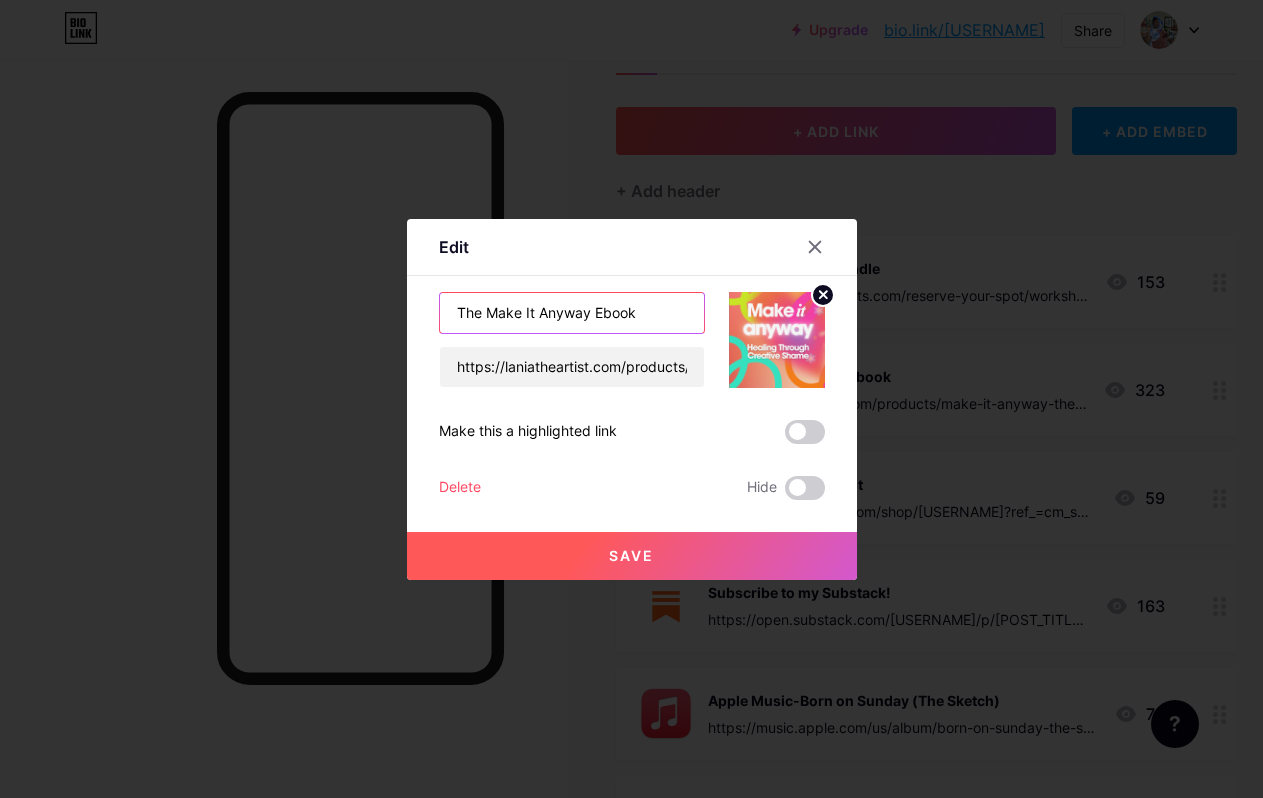 click on "The Make It Anyway Ebook" at bounding box center [572, 313] 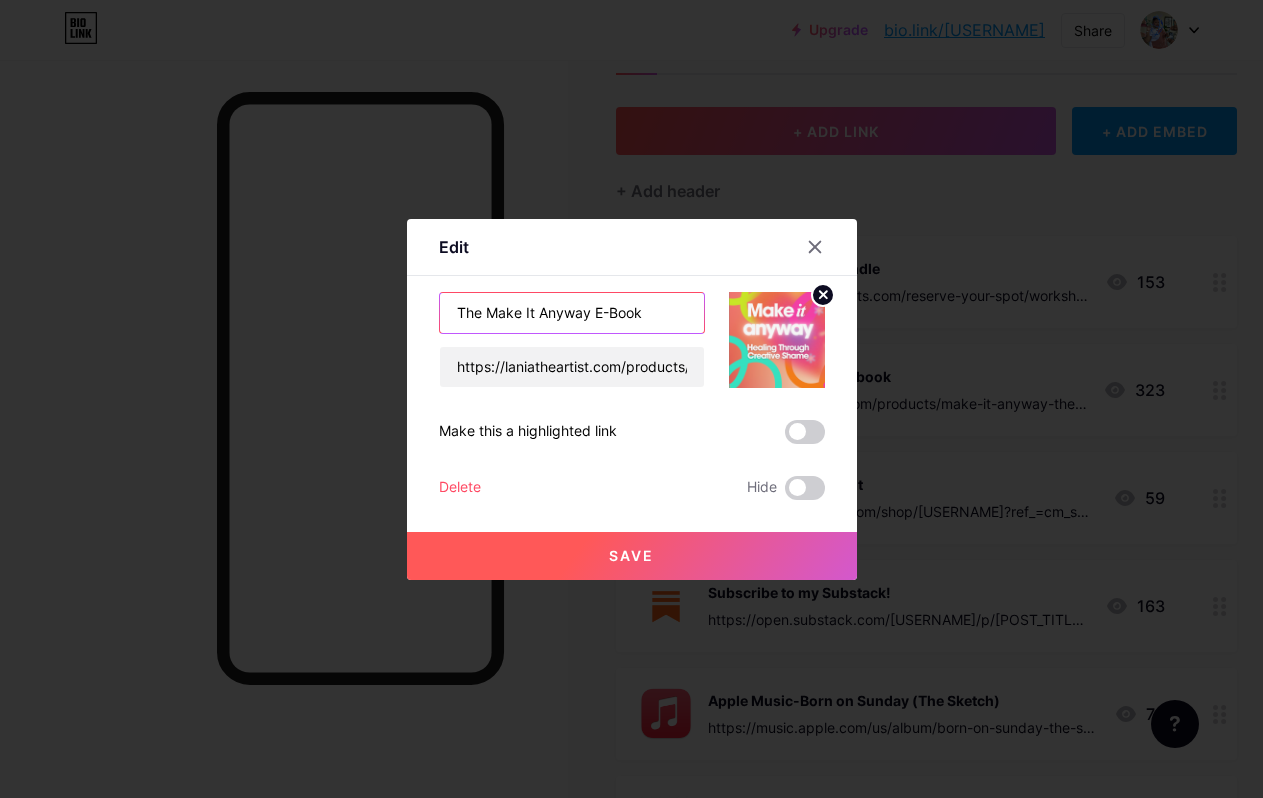 type on "The Make It Anyway E-Book" 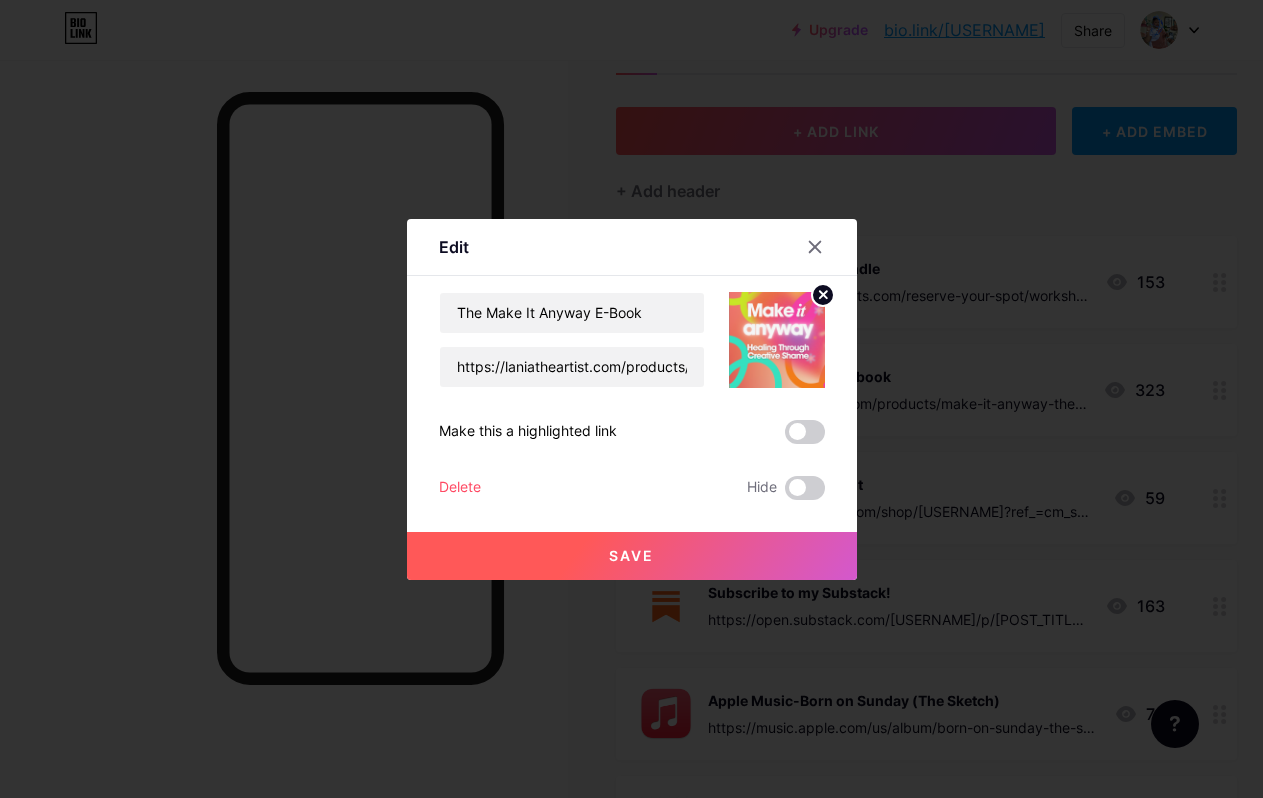 click on "Save" at bounding box center (632, 556) 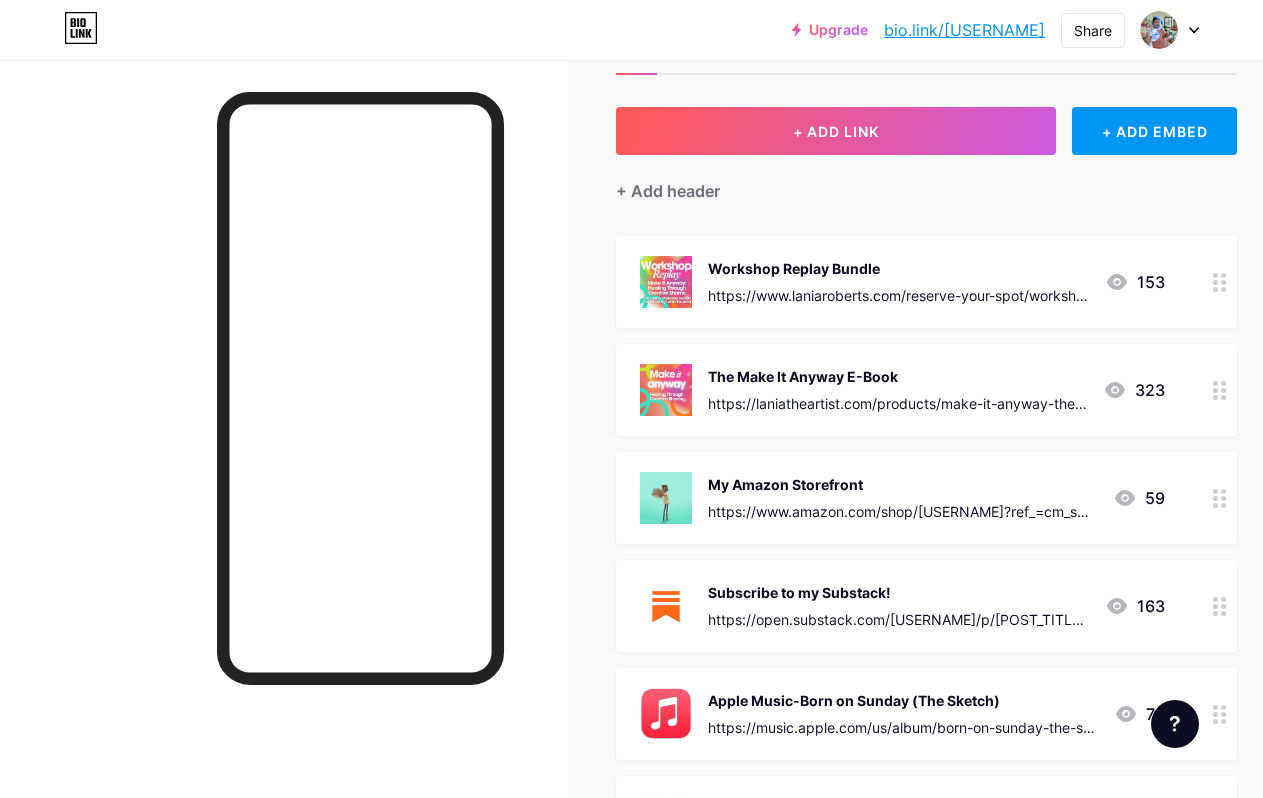 click on "Workshop Replay Bundle" at bounding box center (898, 268) 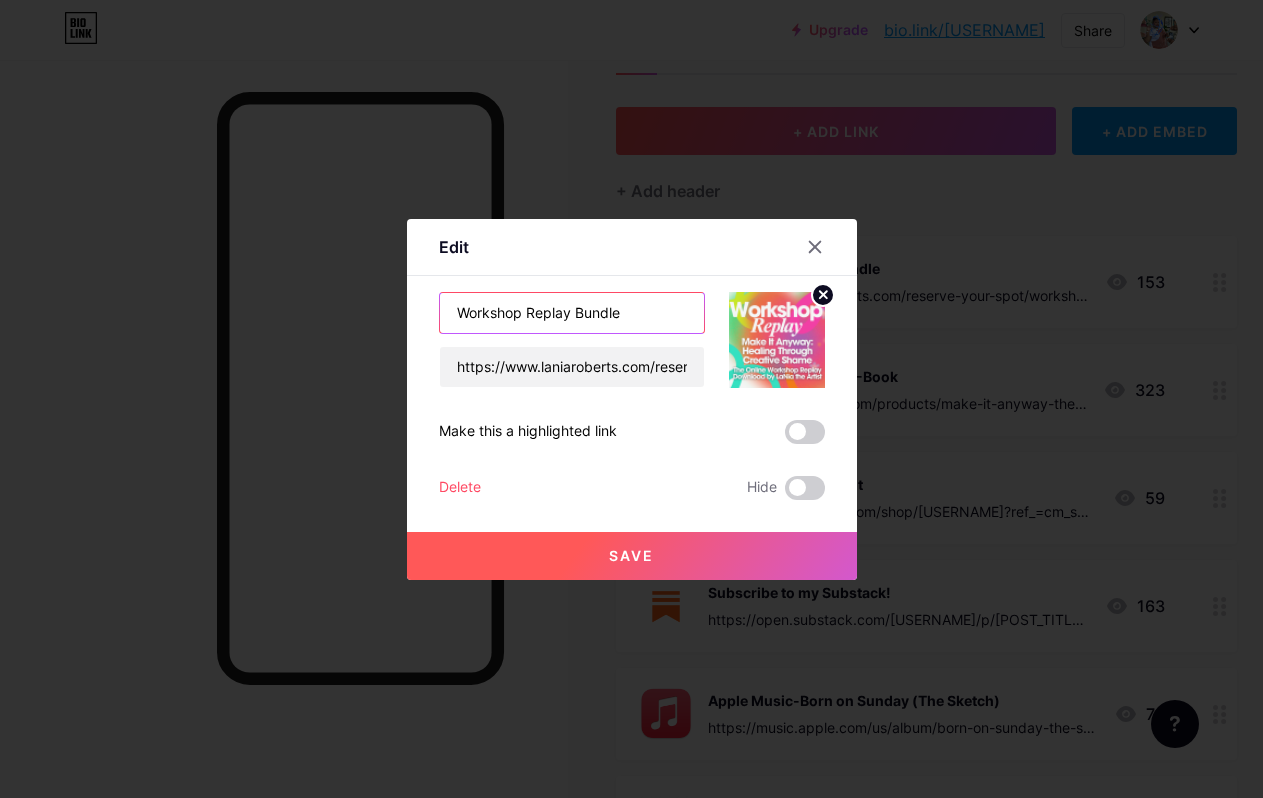 click on "Workshop Replay Bundle" at bounding box center (572, 313) 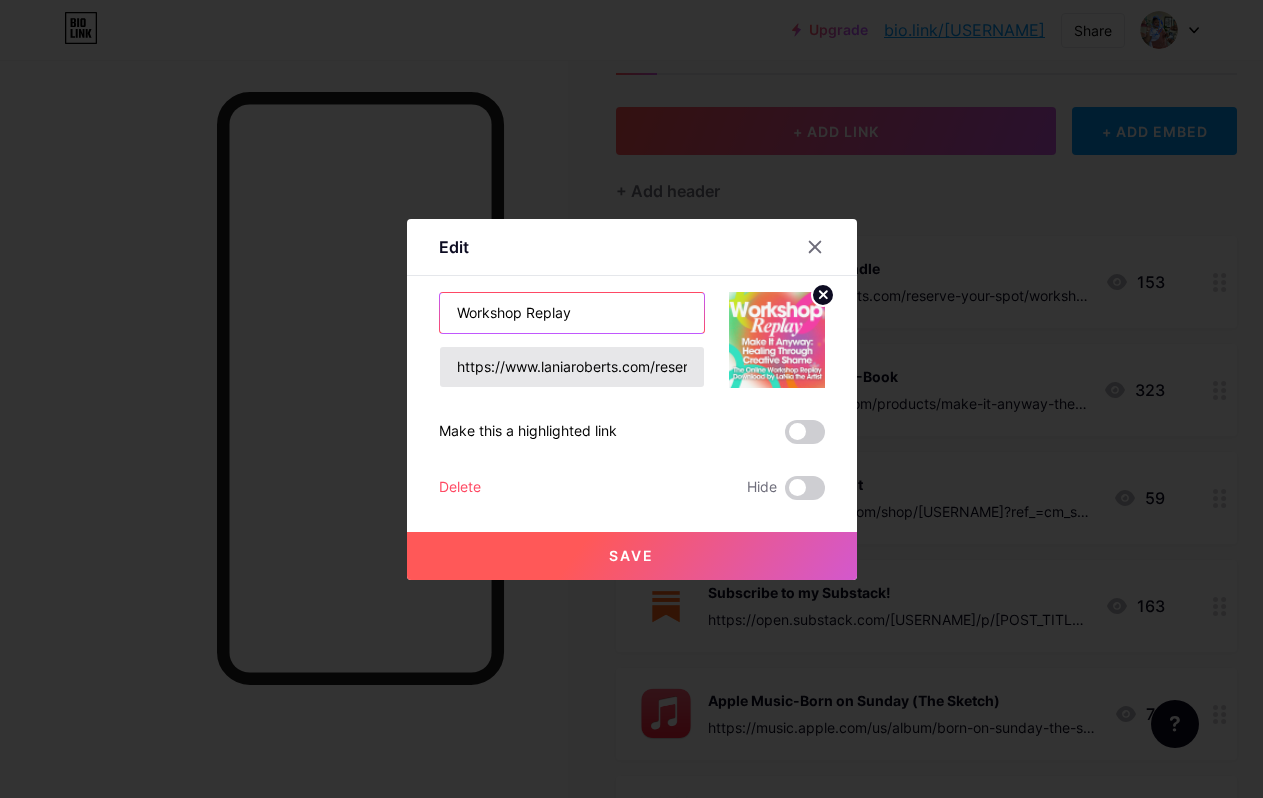 type on "Workshop Replay" 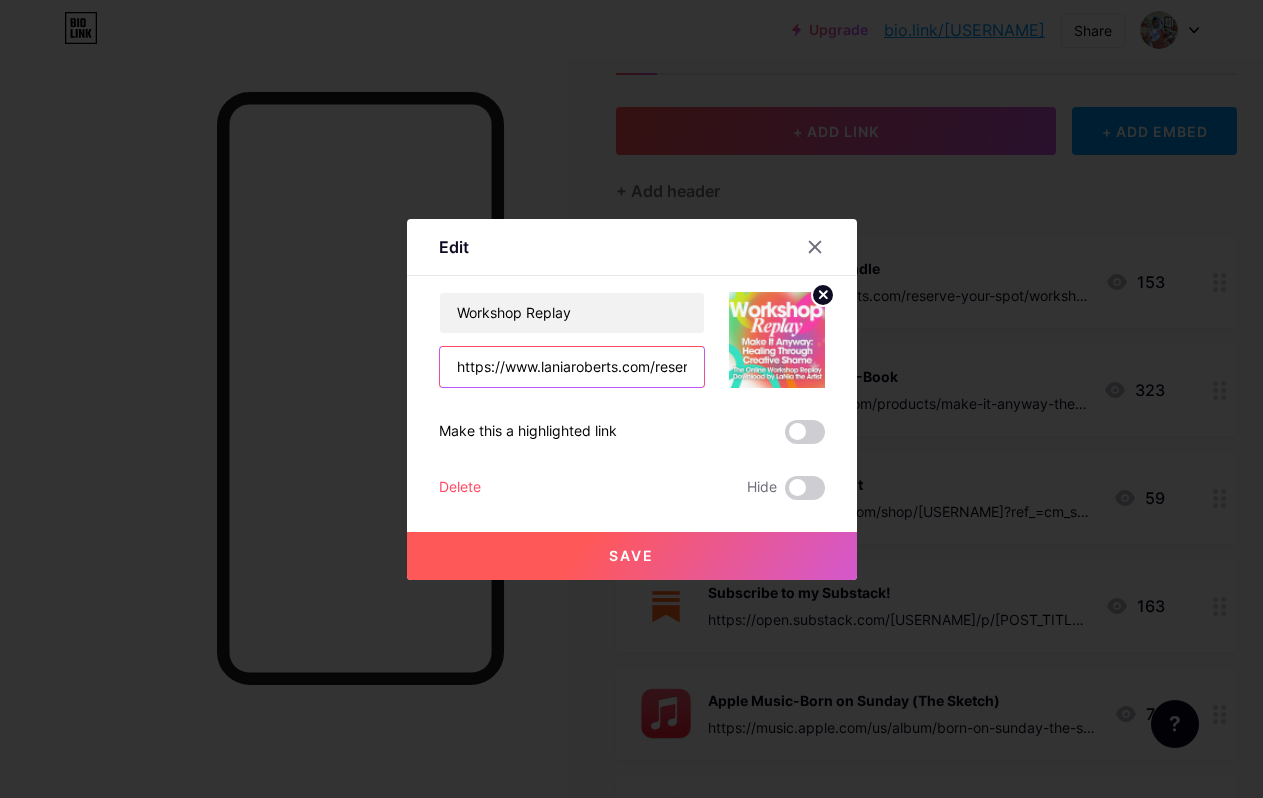 click on "https://www.laniaroberts.com/reserve-your-spot/workshop-replay-bundle-make-it-anyway" at bounding box center [572, 367] 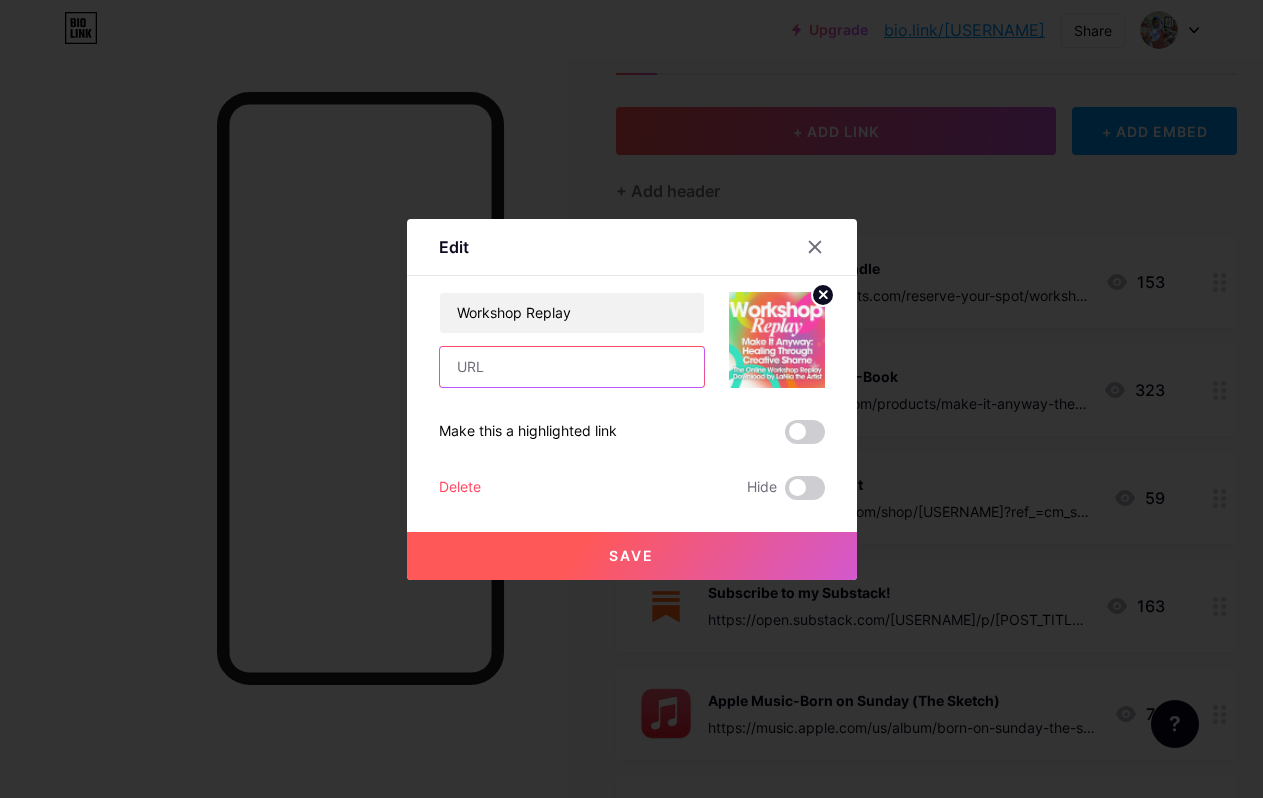 type 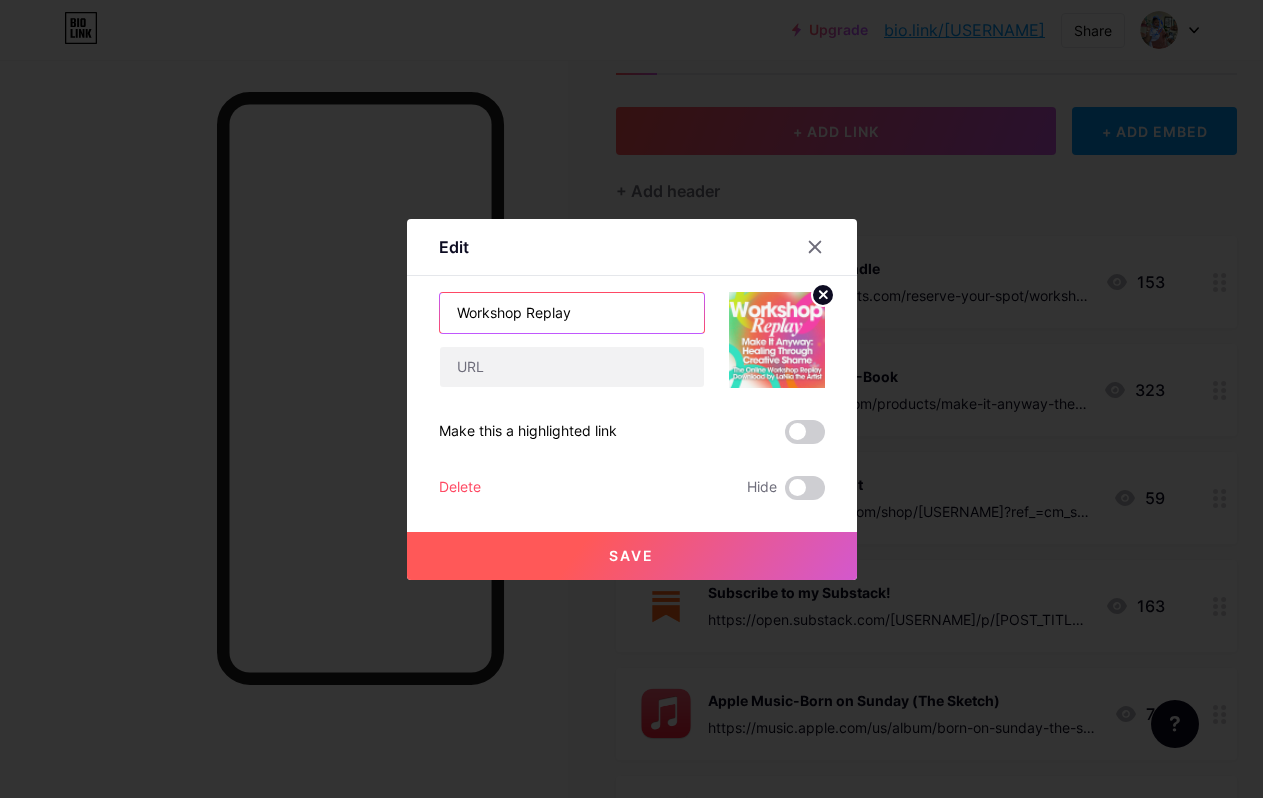 click on "Workshop Replay" at bounding box center [572, 313] 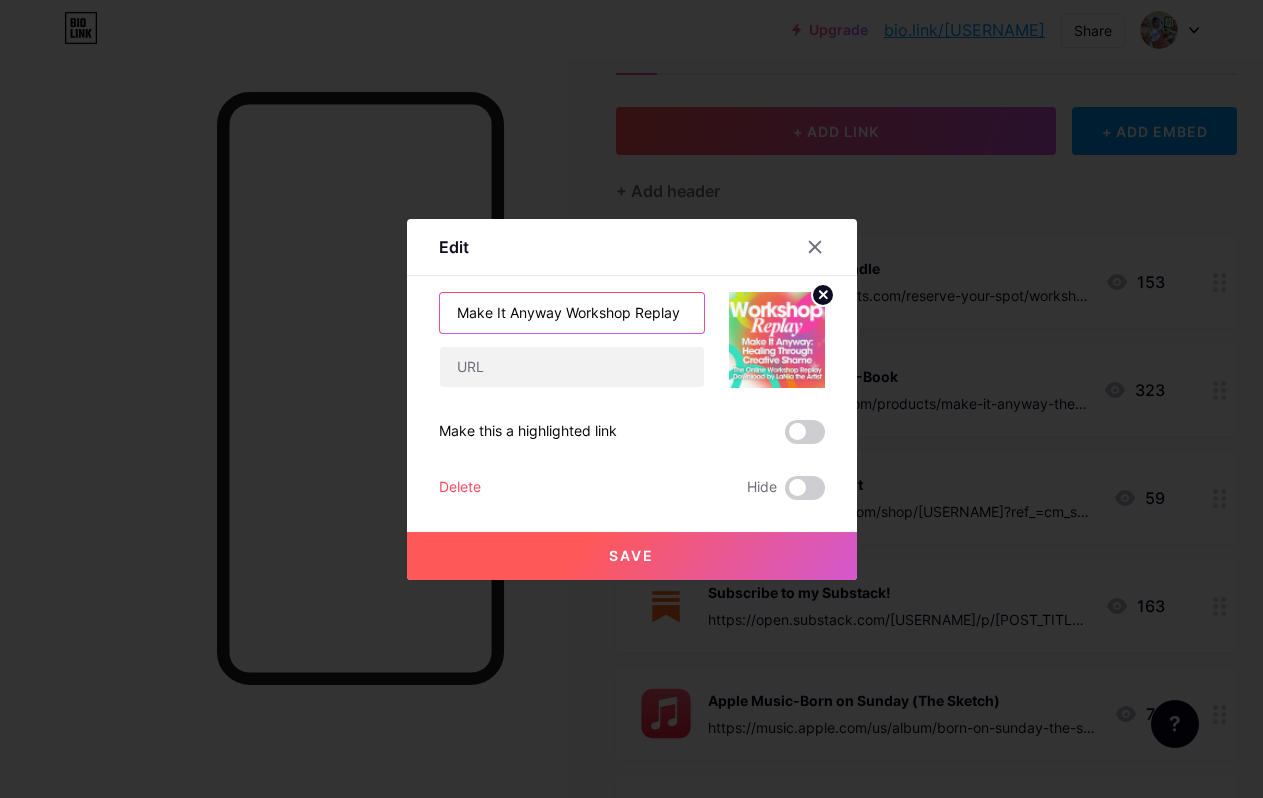 drag, startPoint x: 564, startPoint y: 310, endPoint x: 432, endPoint y: 301, distance: 132.30646 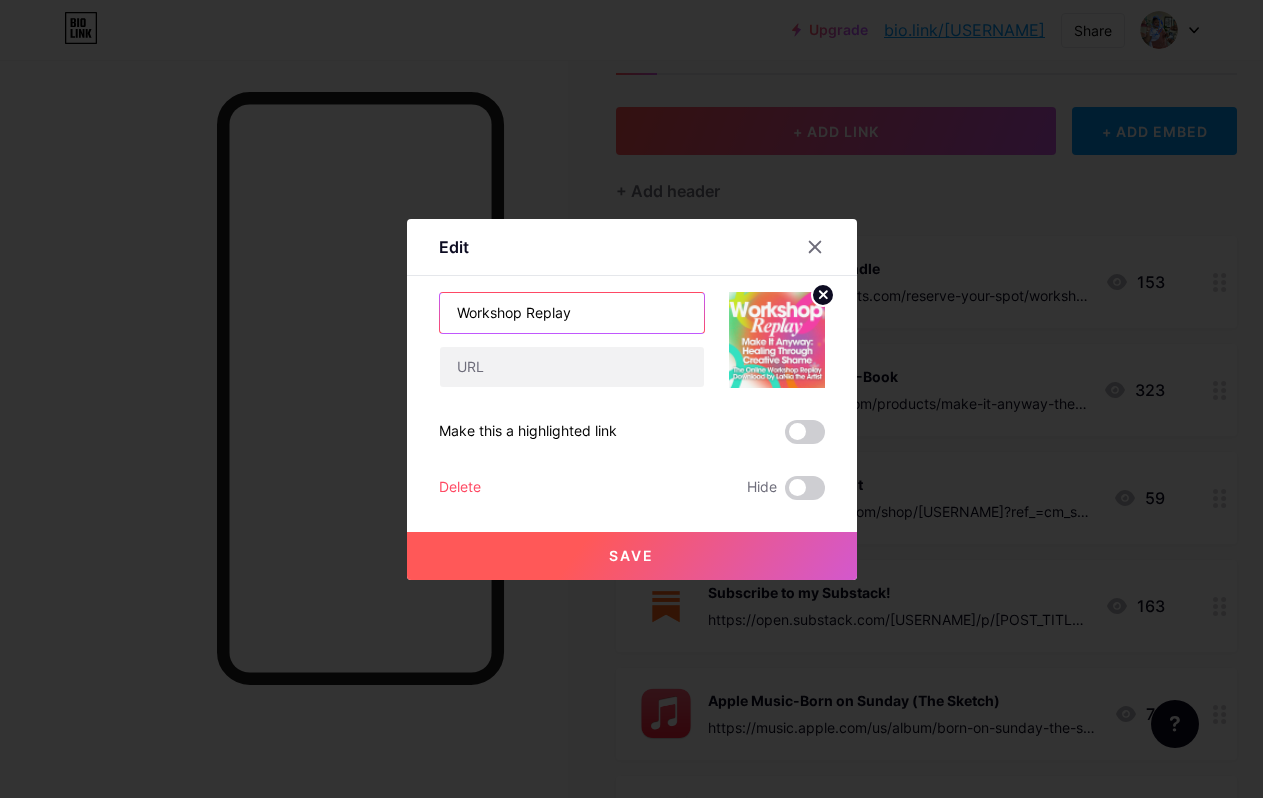 click on "Workshop Replay" at bounding box center [572, 313] 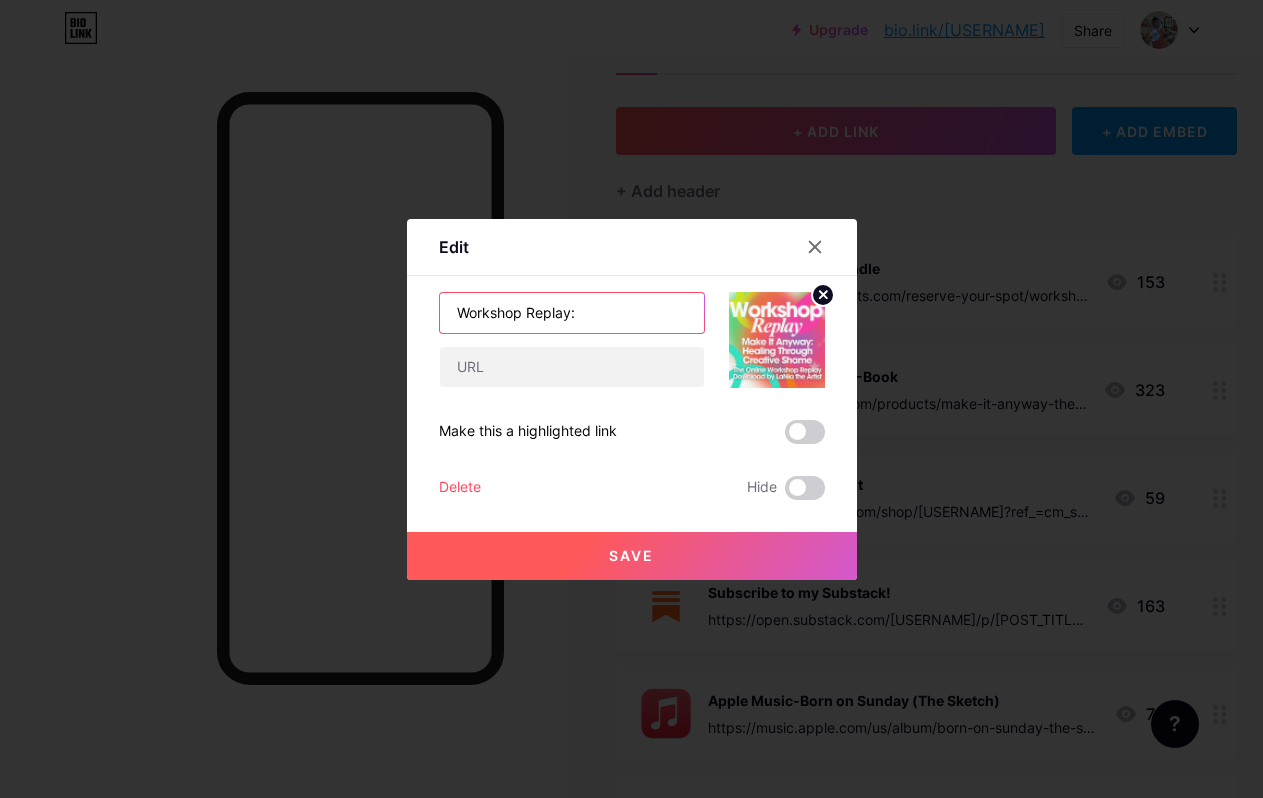paste on "Make It Anyway" 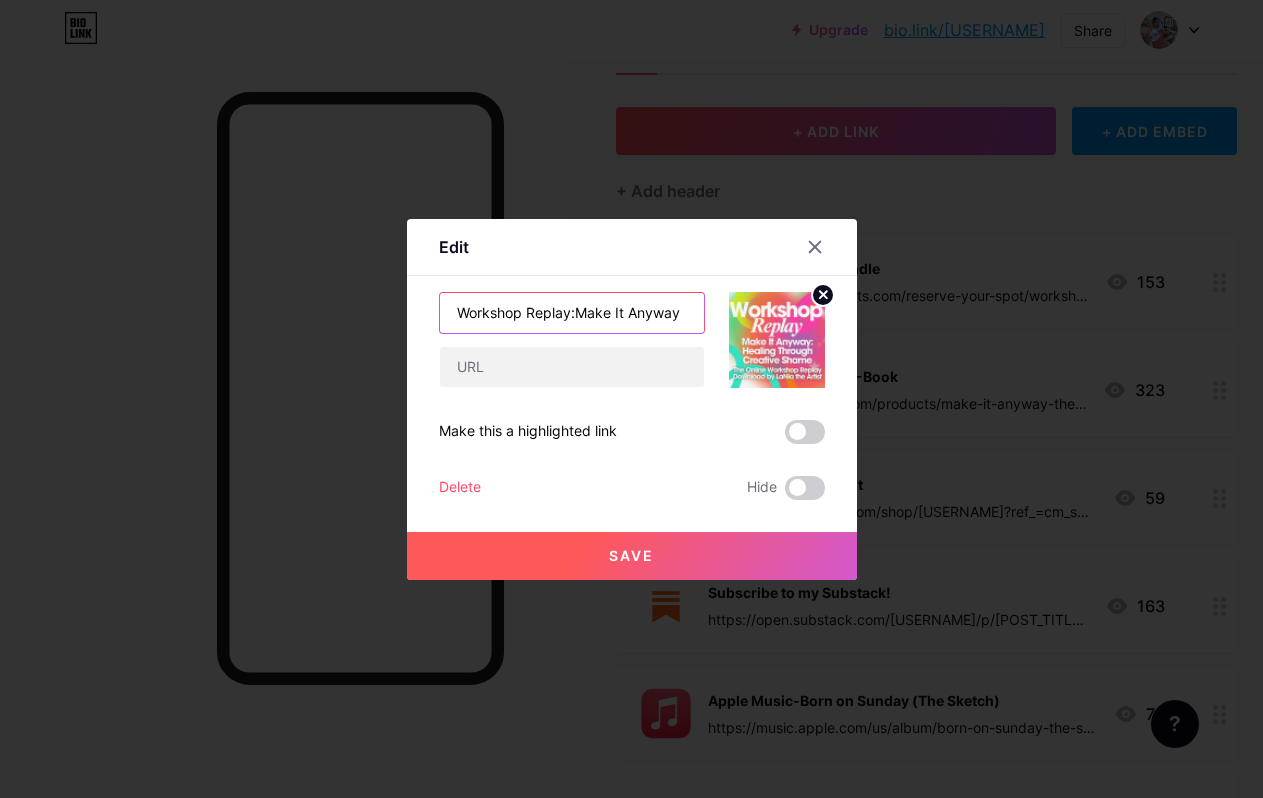 click on "Workshop Replay:Make It Anyway" at bounding box center [572, 313] 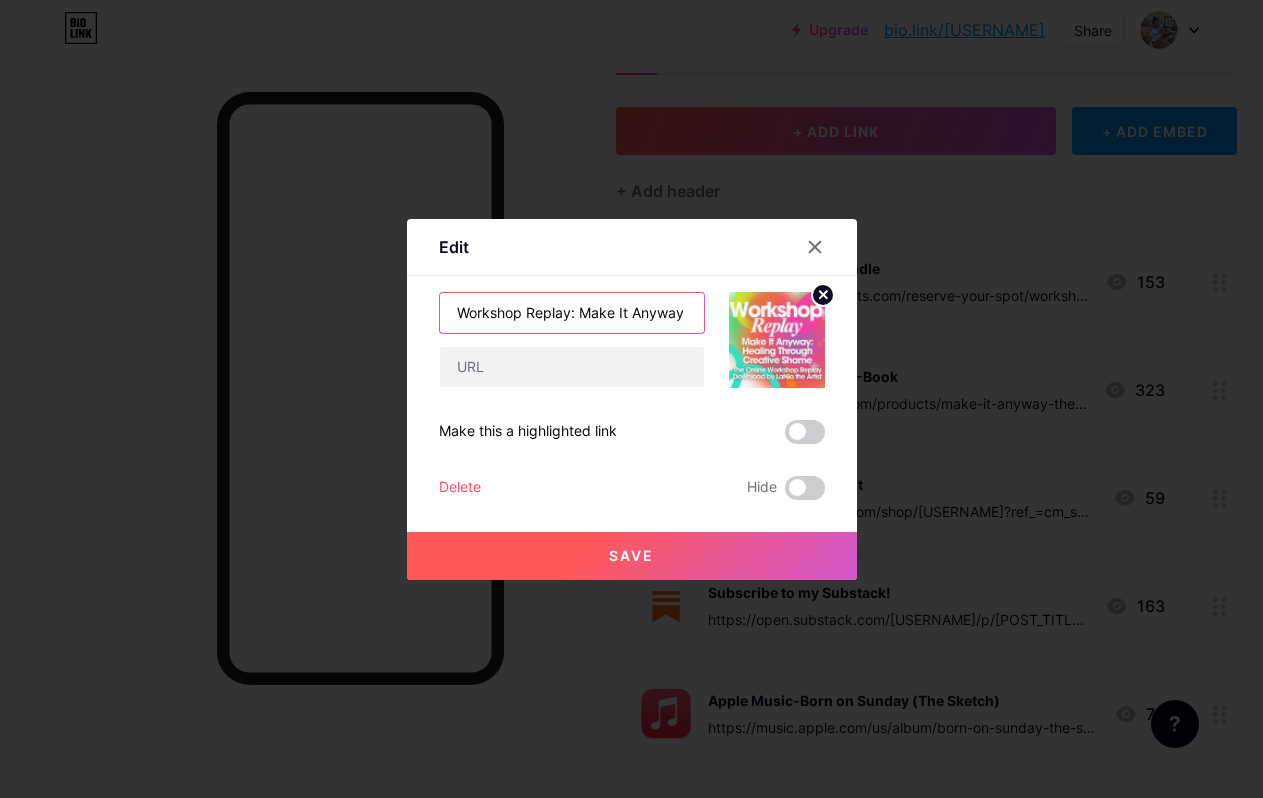 type on "Workshop Replay: Make It Anyway" 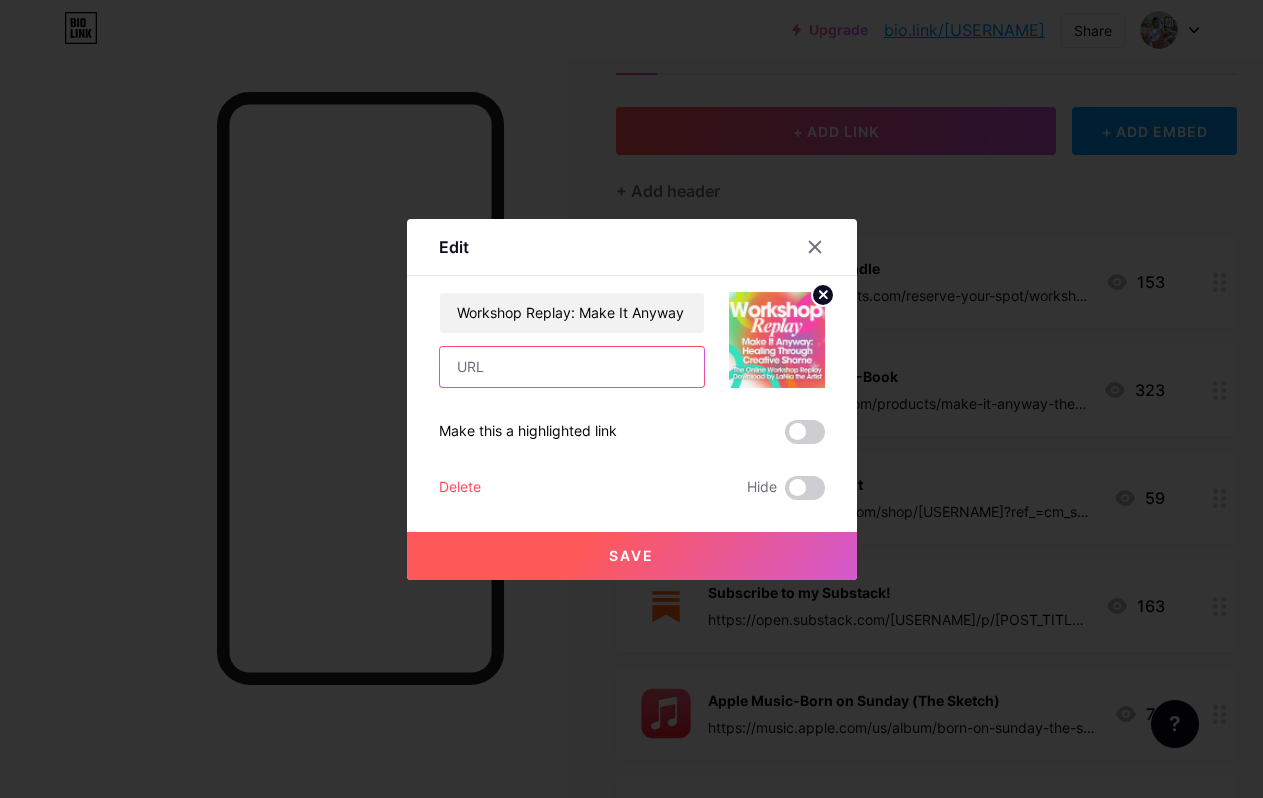 click at bounding box center (572, 367) 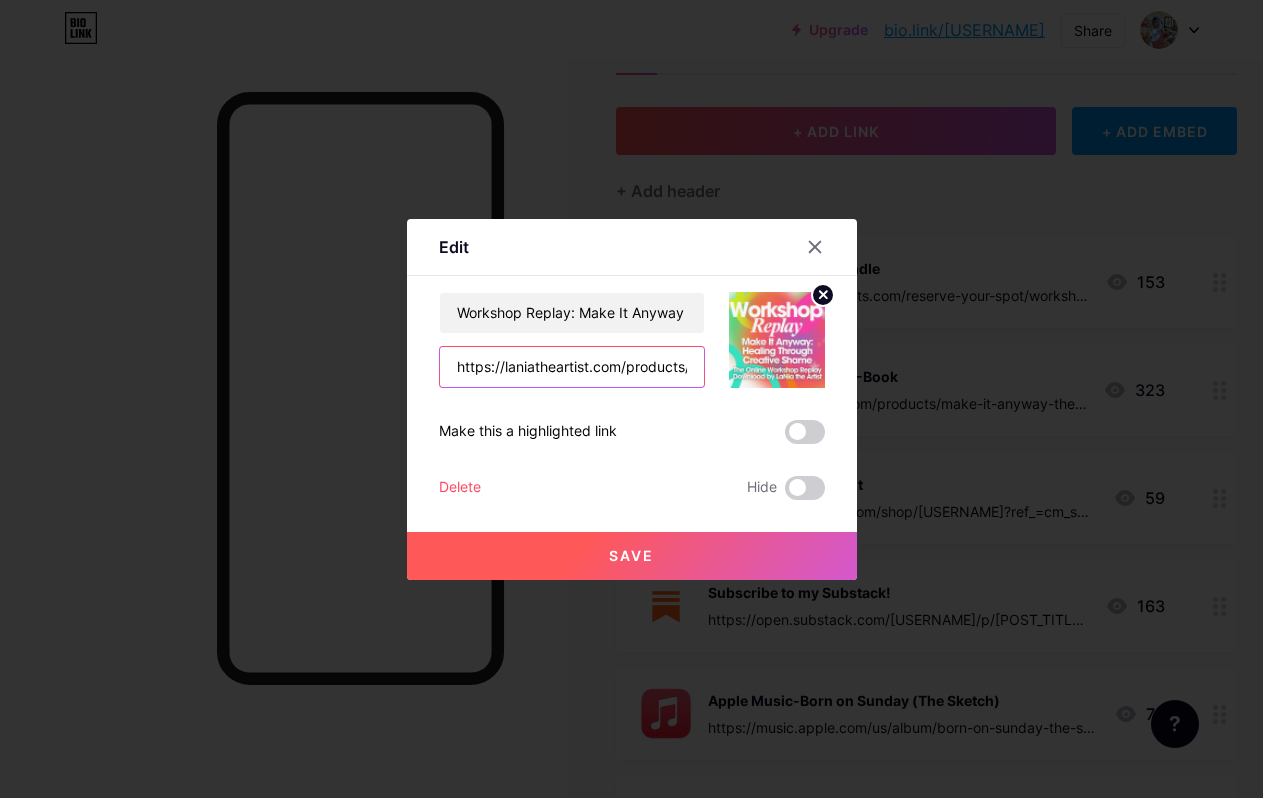 scroll, scrollTop: 0, scrollLeft: 216, axis: horizontal 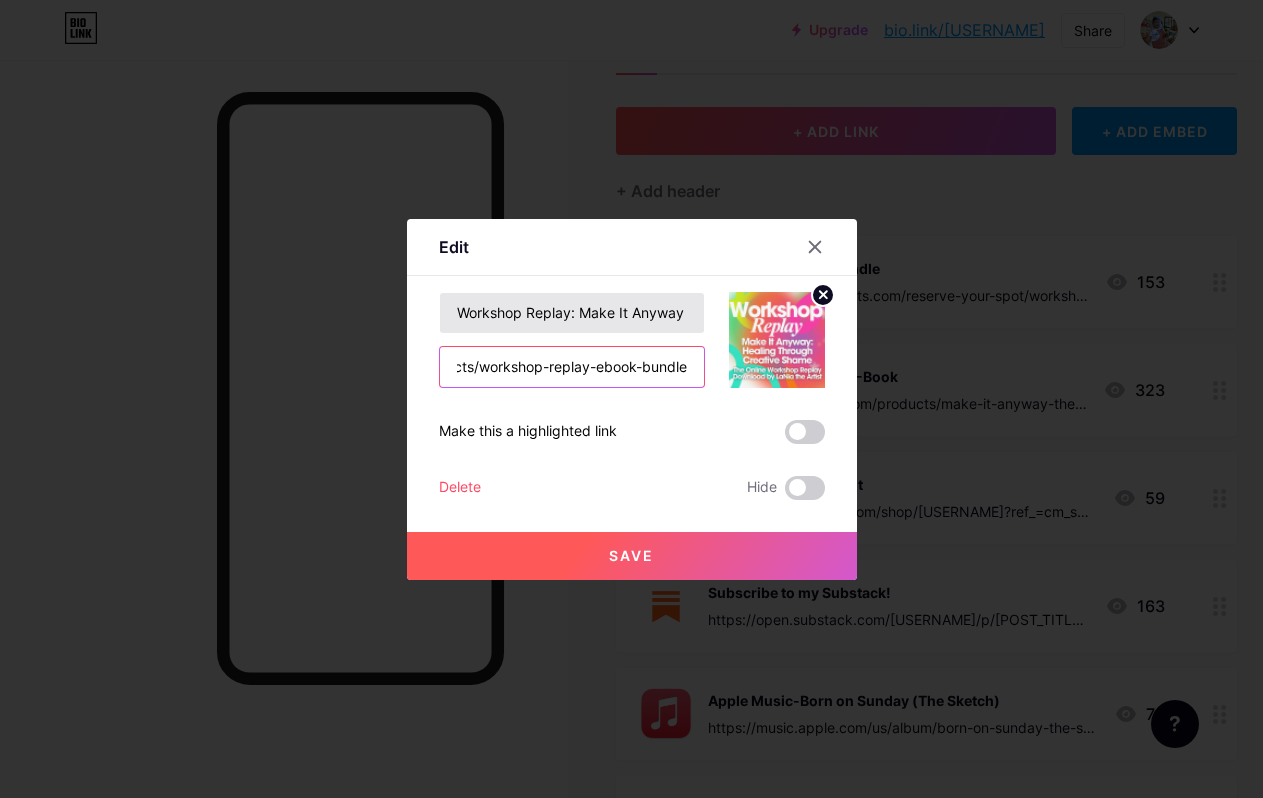 type on "https://laniatheartist.com/products/workshop-replay-ebook-bundle" 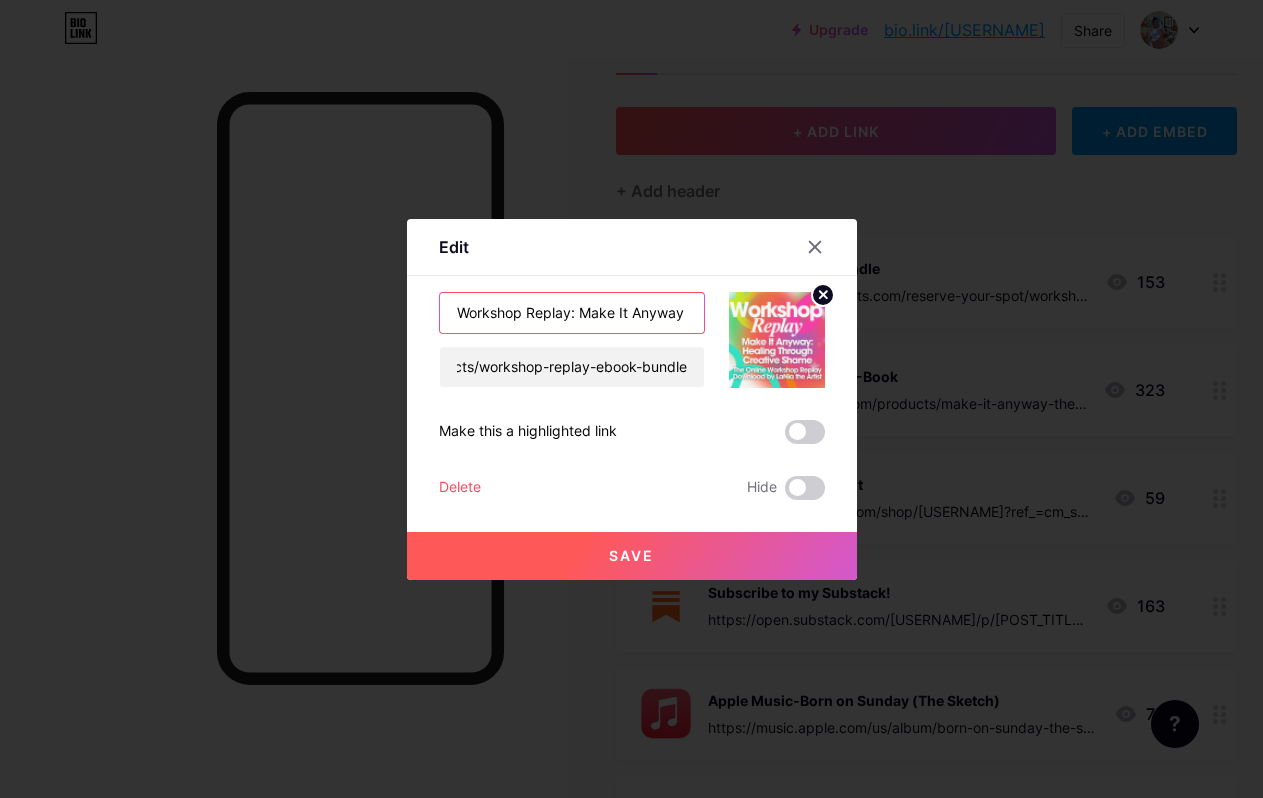 click on "Workshop Replay: Make It Anyway" at bounding box center [572, 313] 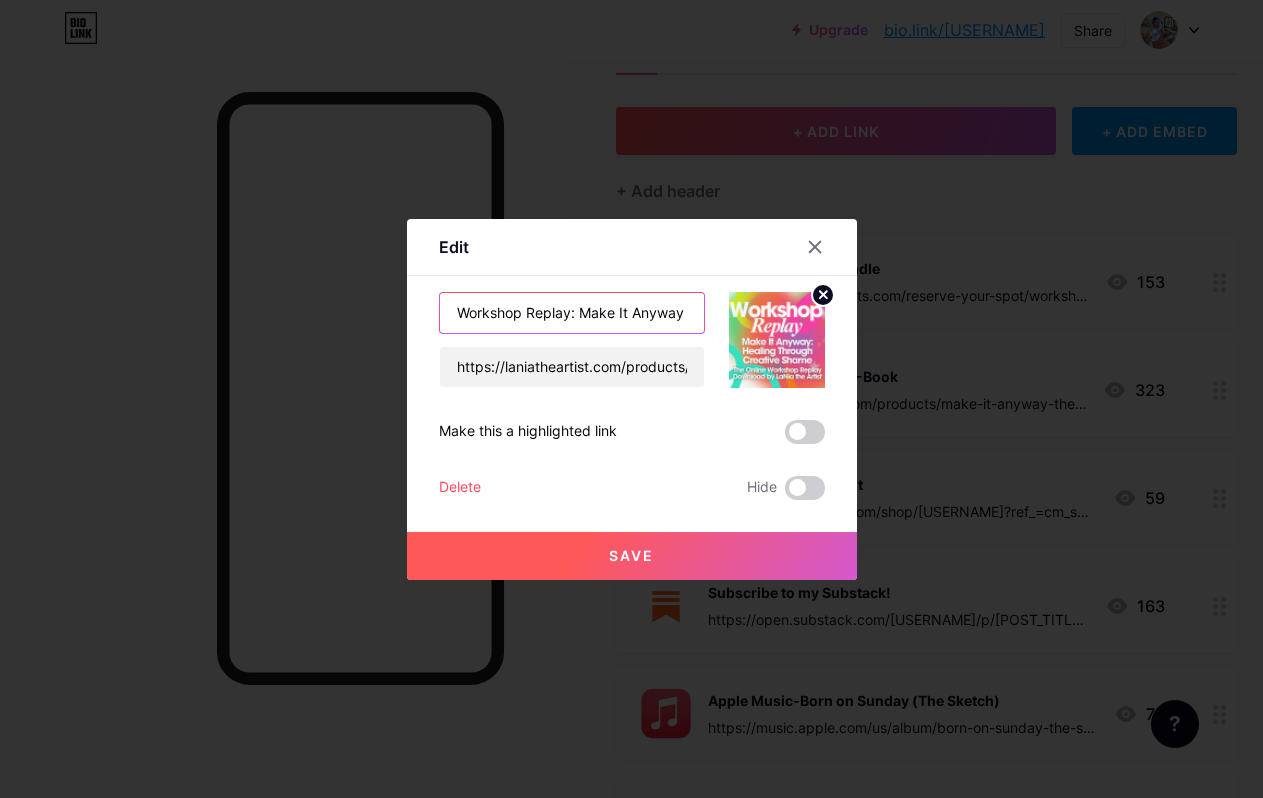 click on "Workshop Replay: Make It Anyway" at bounding box center [572, 313] 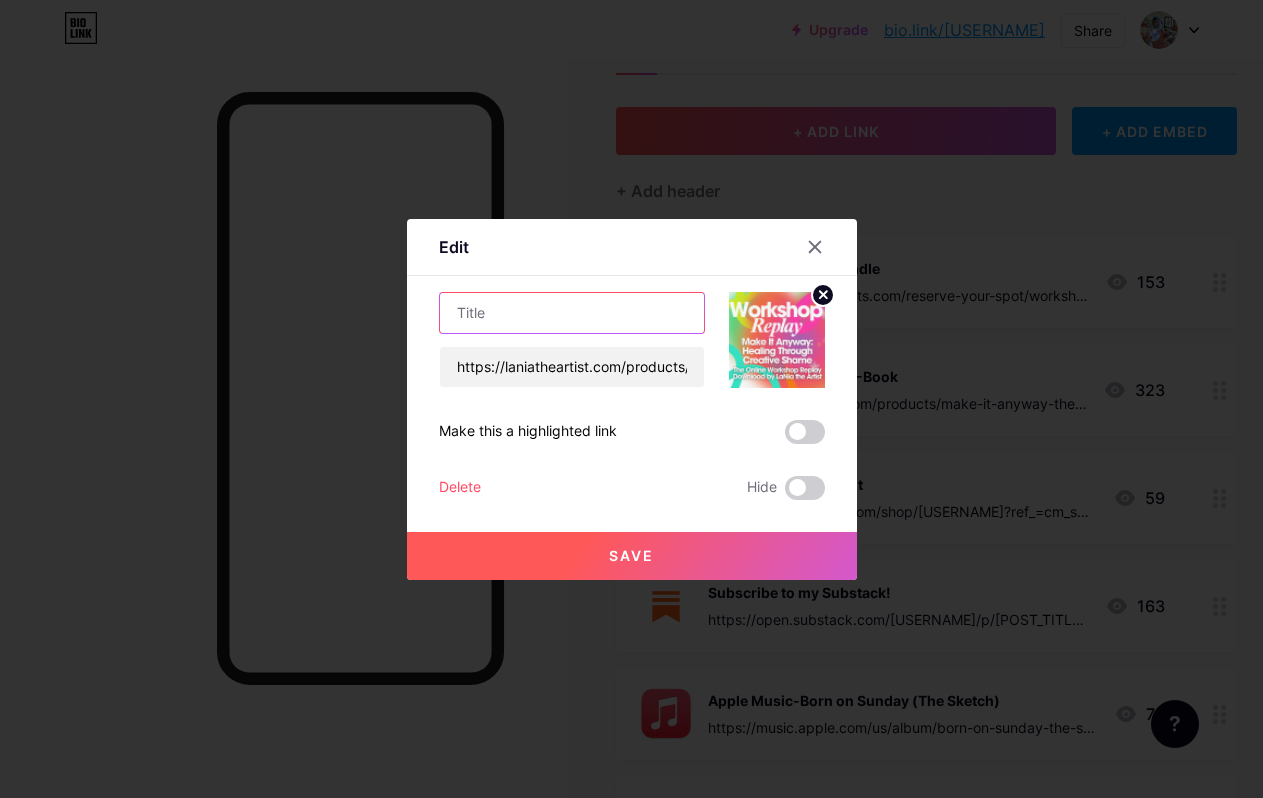 paste on "Workshop Replay + eBook Bundle" 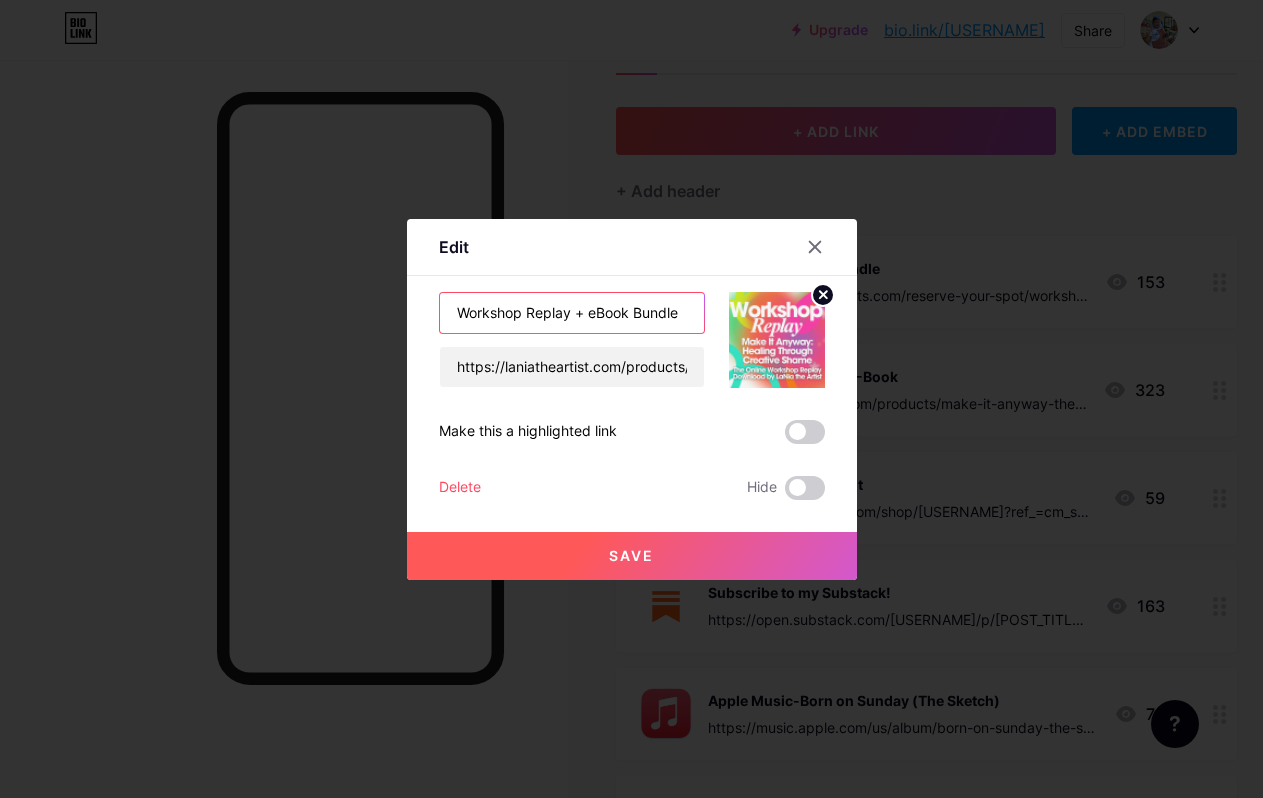 click on "Workshop Replay + eBook Bundle" at bounding box center [572, 313] 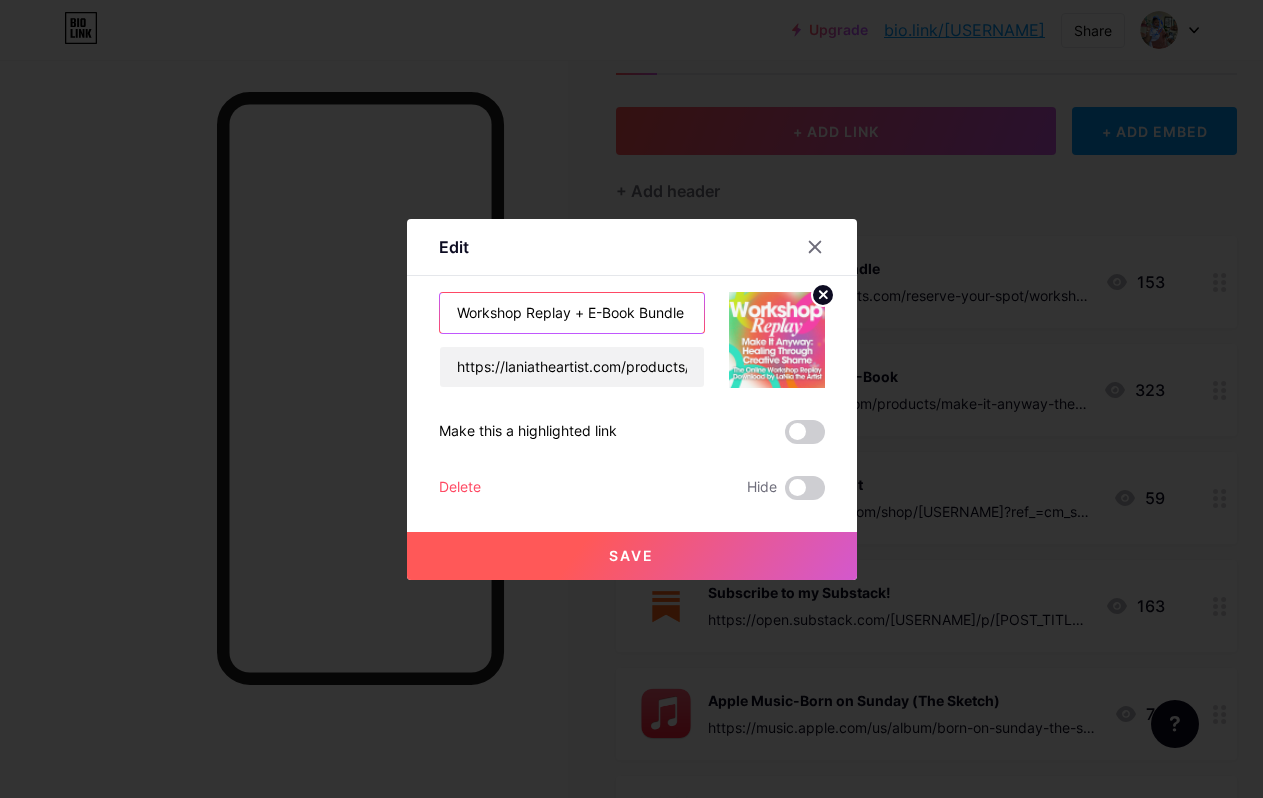 type on "Workshop Replay + E-Book Bundle" 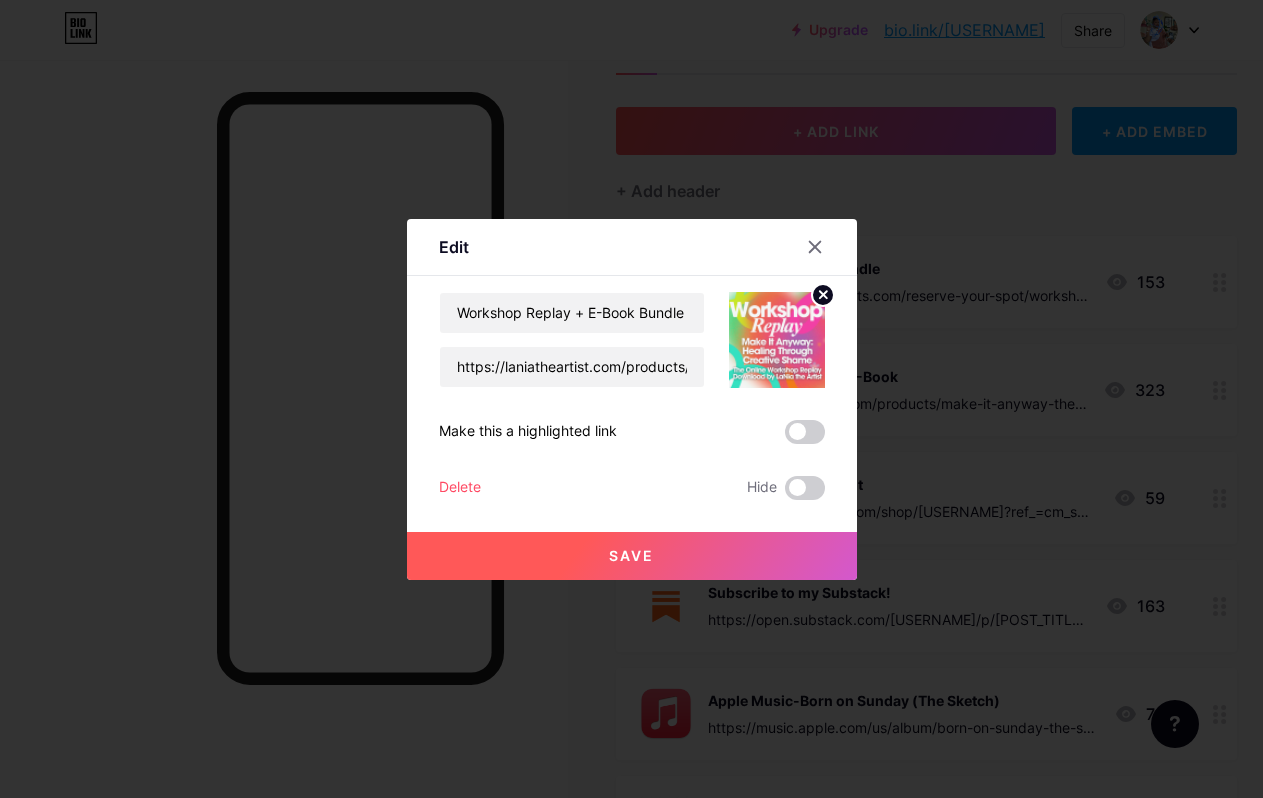 click 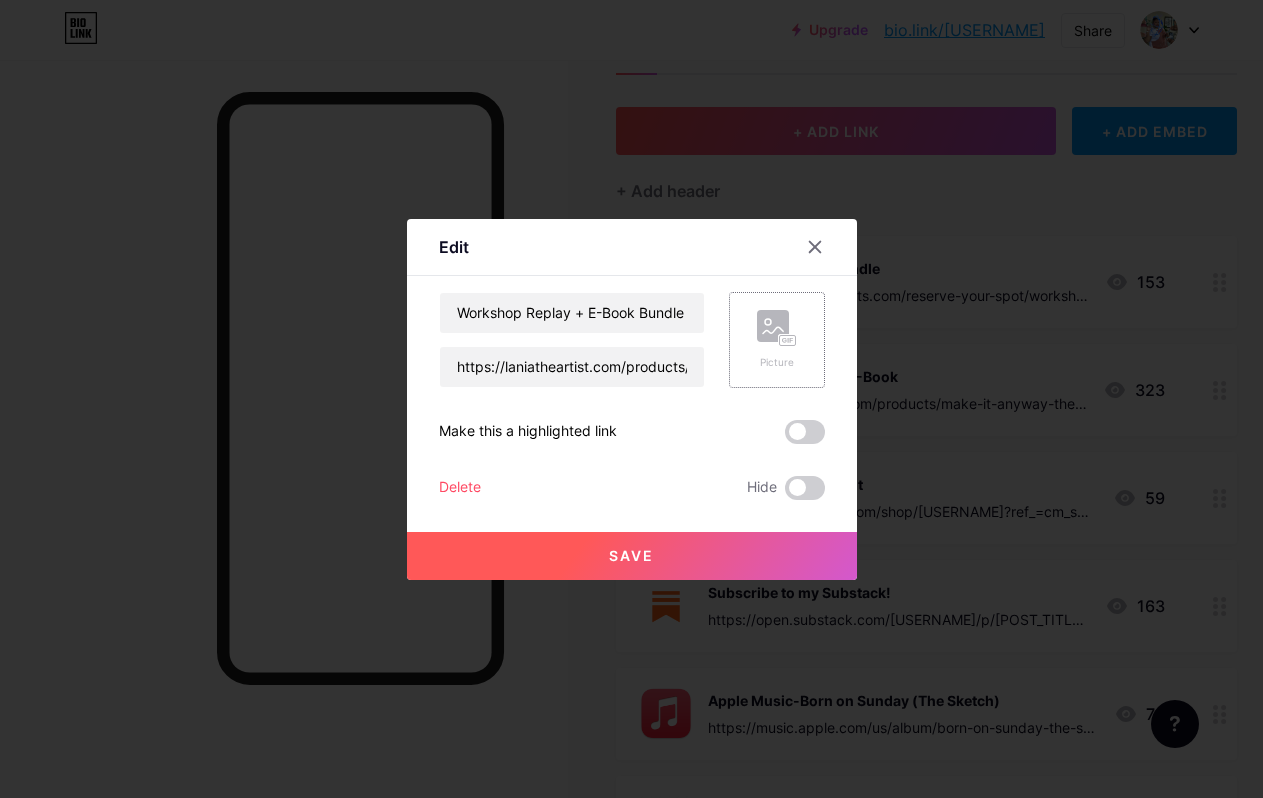 click 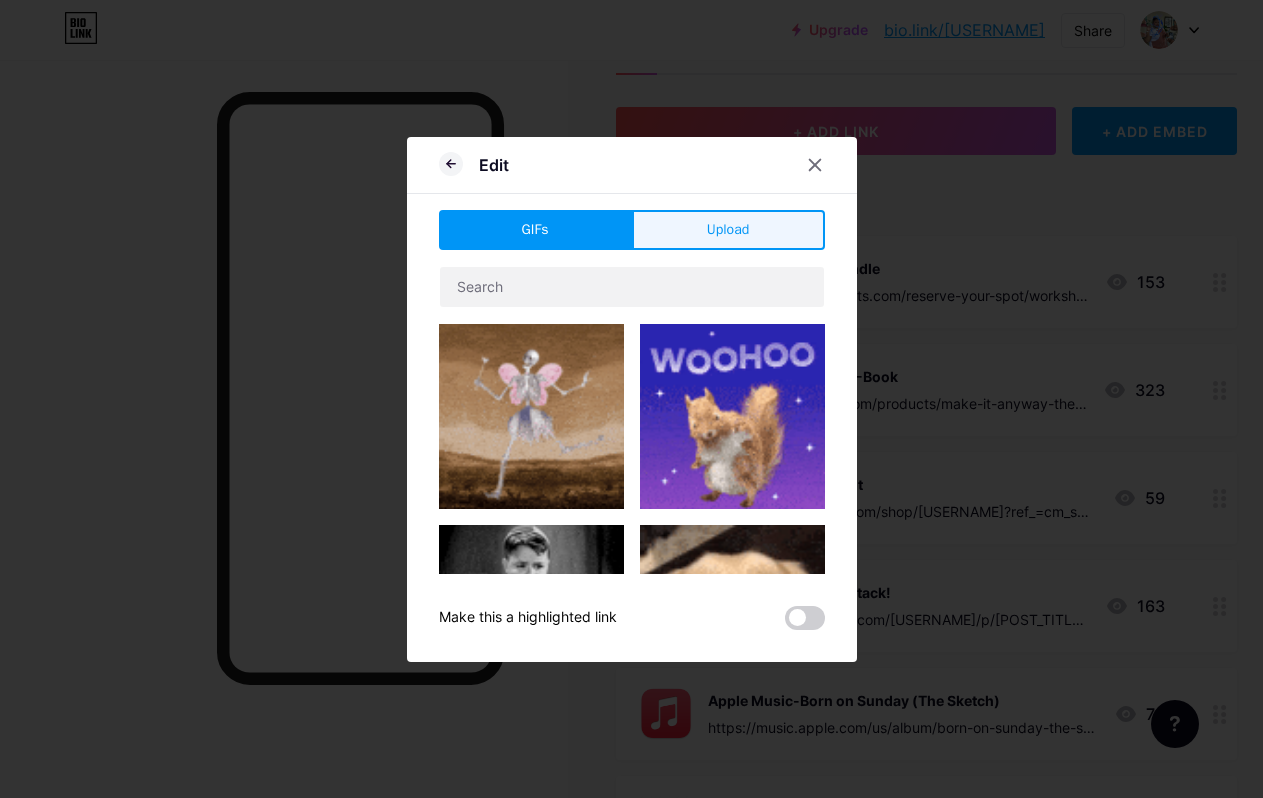 click on "Upload" at bounding box center (728, 229) 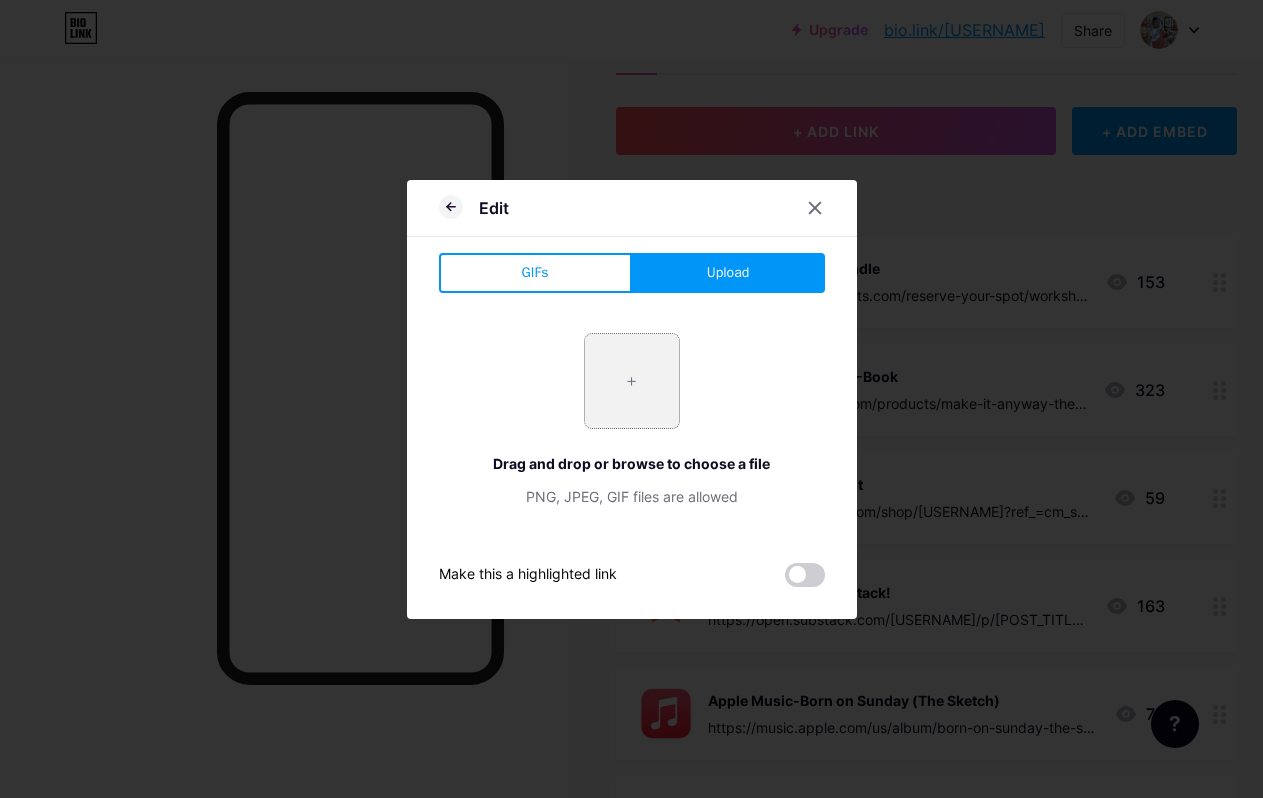 click at bounding box center (632, 381) 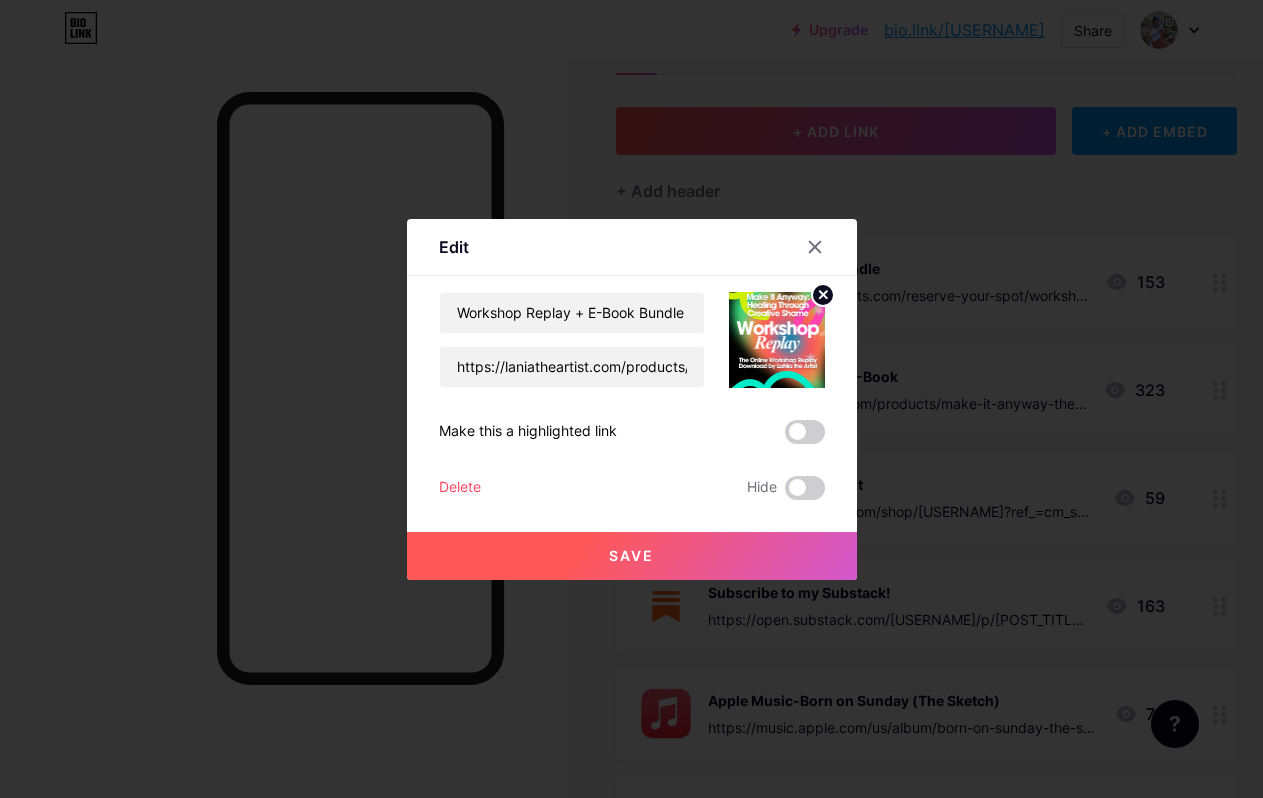 click on "Save" at bounding box center (632, 556) 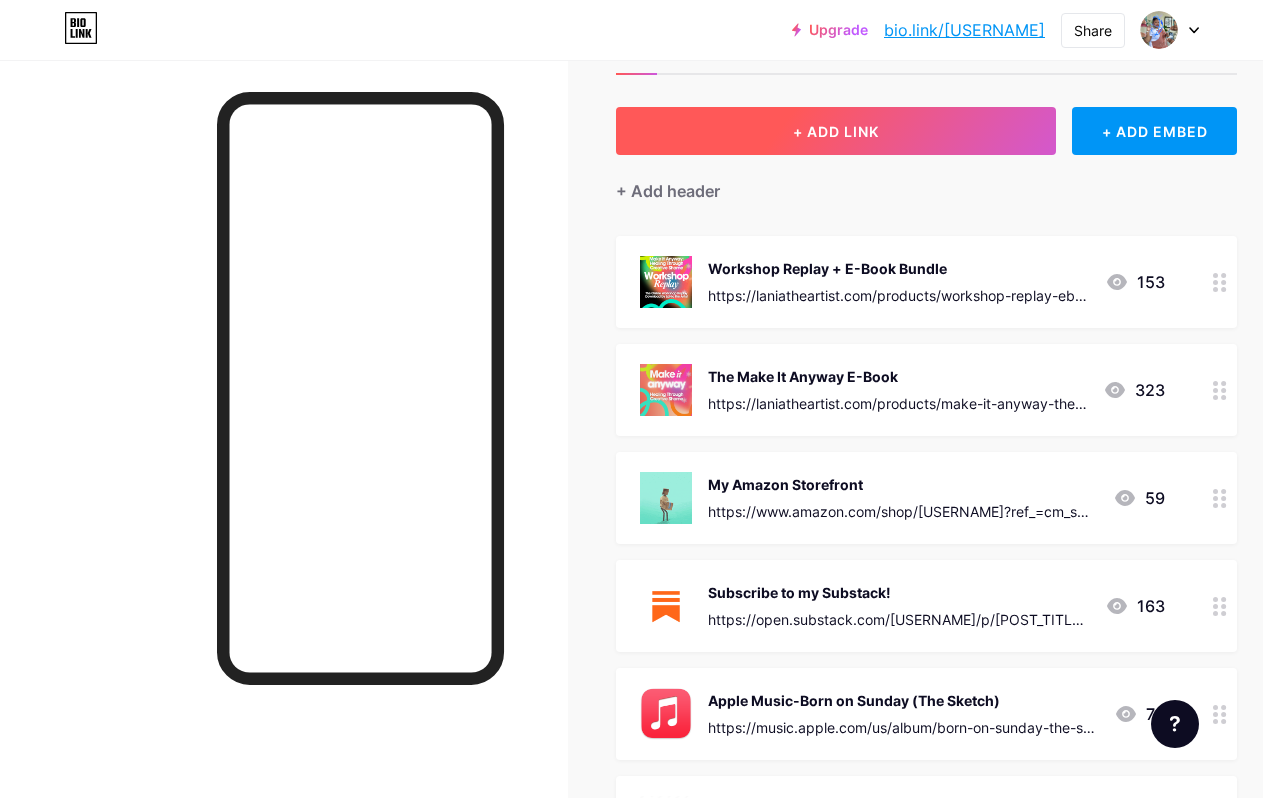 click on "+ ADD LINK" at bounding box center (836, 131) 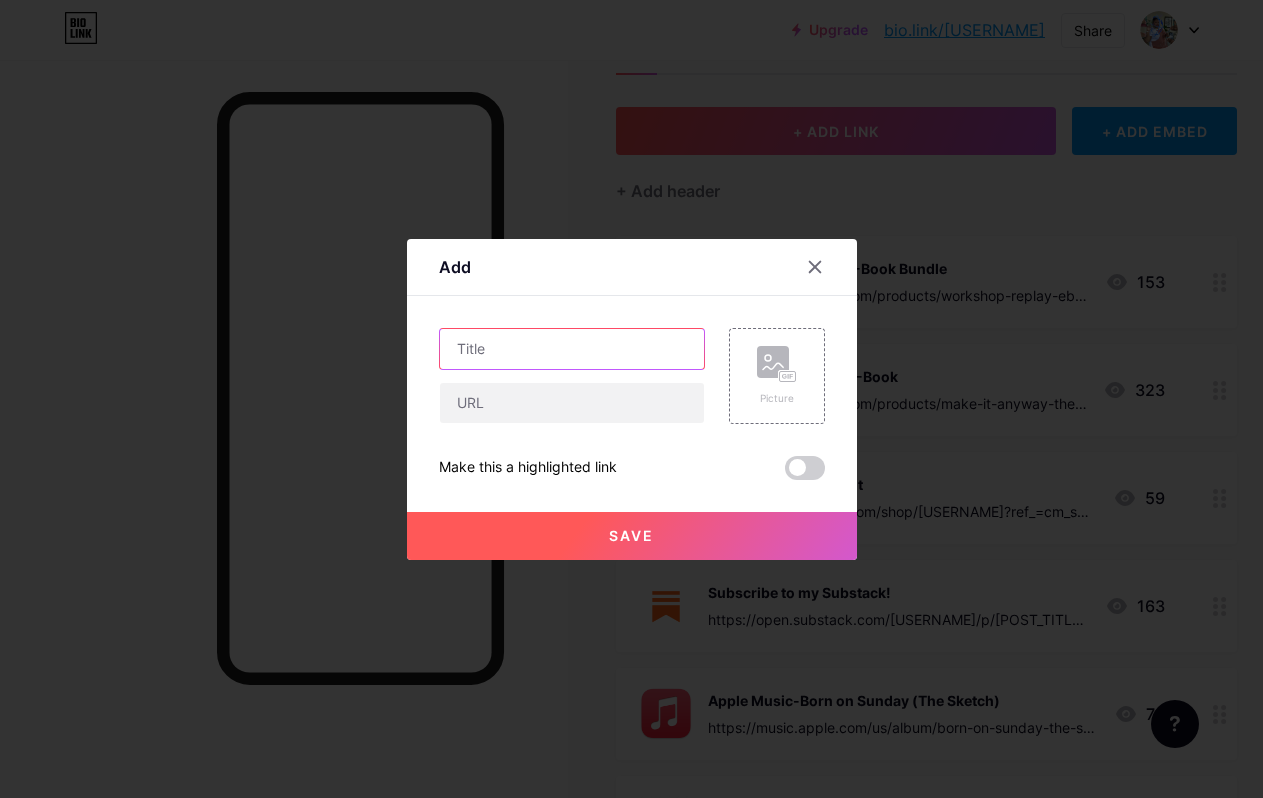 click at bounding box center (572, 349) 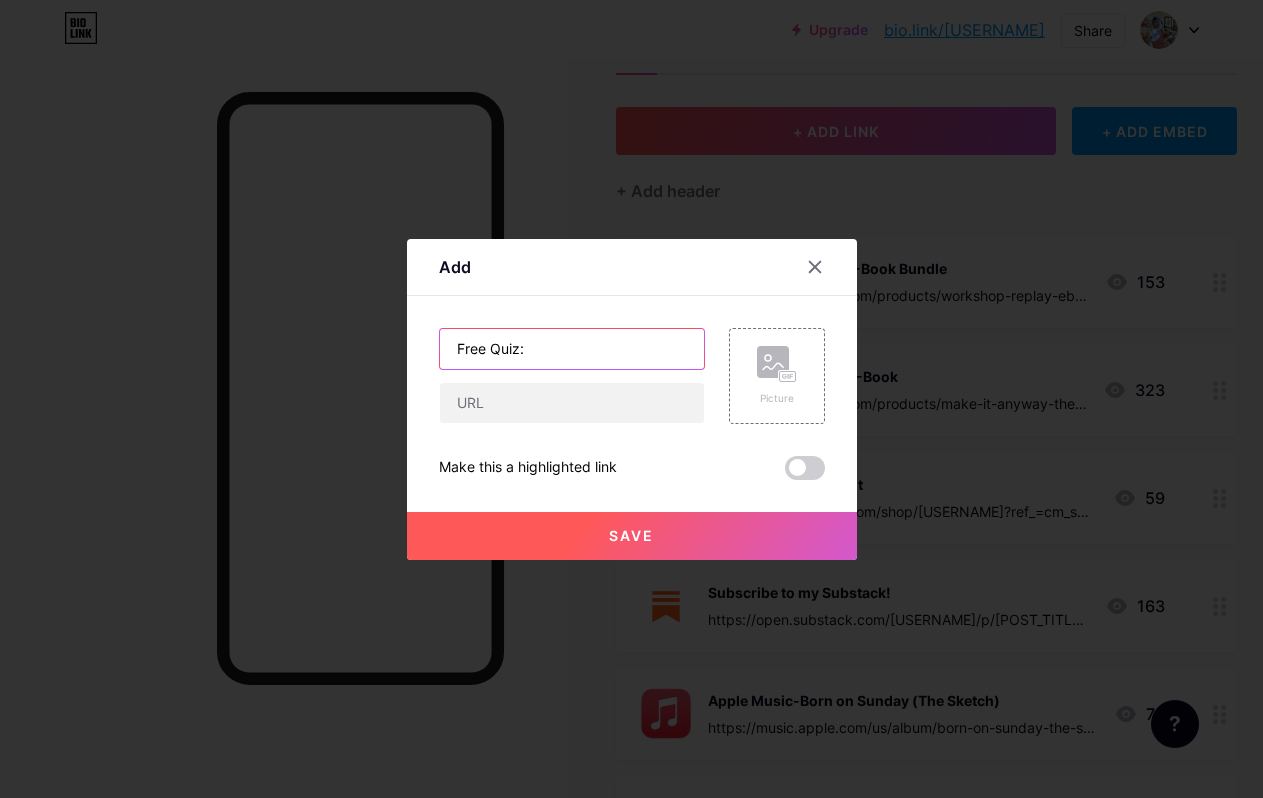 paste on "What is Your Creative Shame Archetype?" 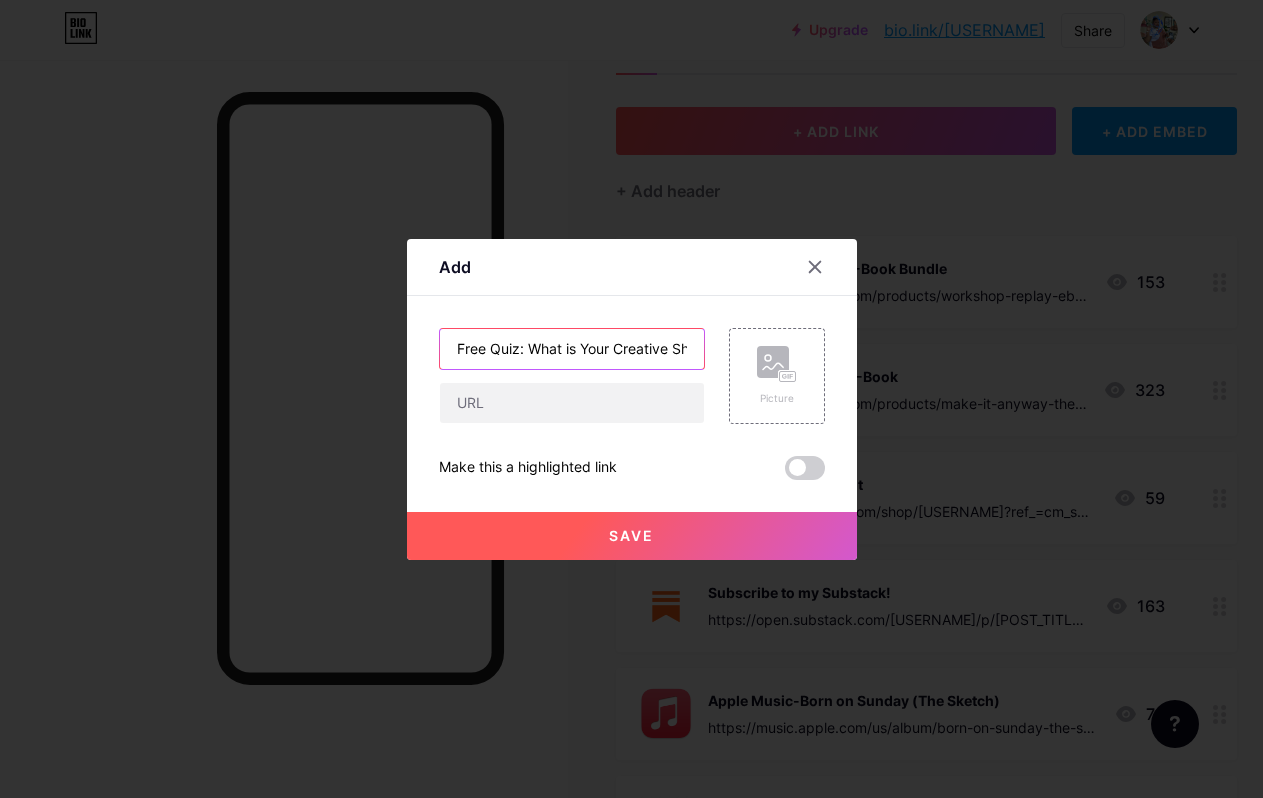 scroll, scrollTop: 0, scrollLeft: 111, axis: horizontal 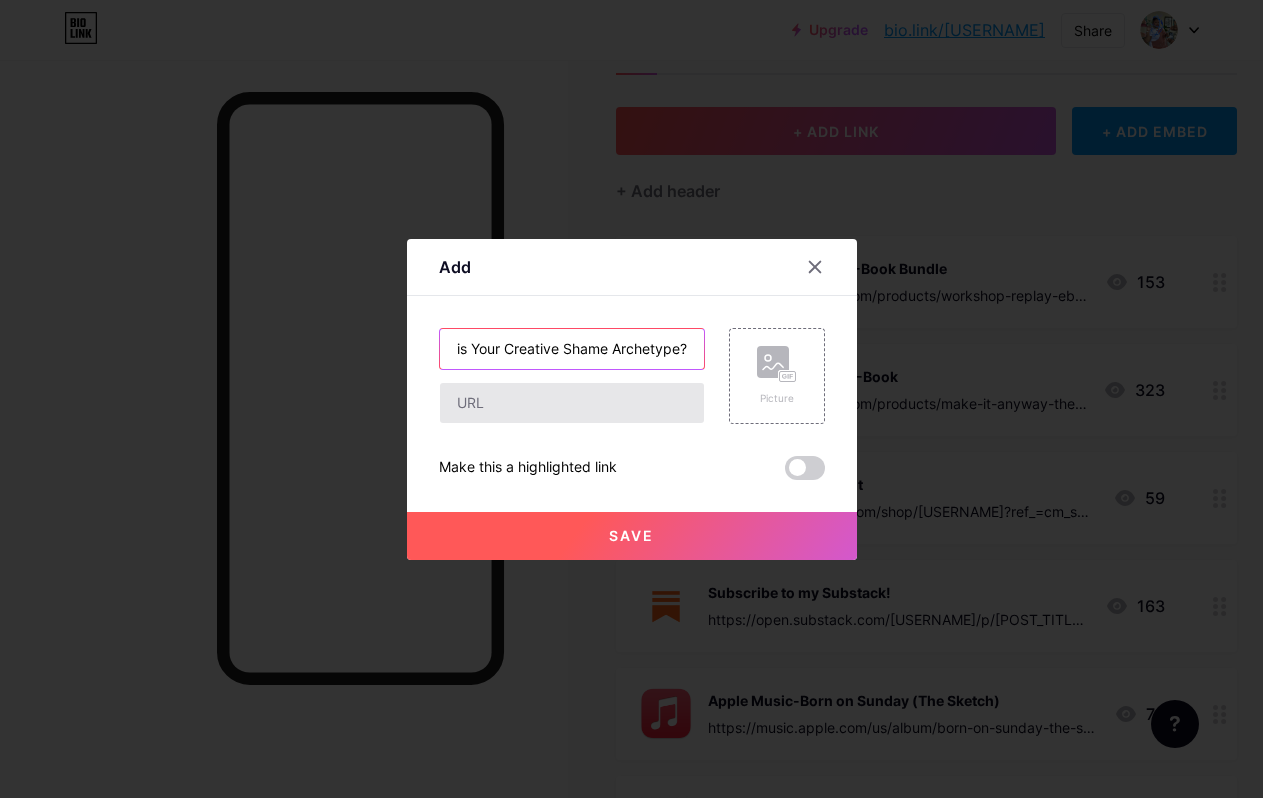 type on "Free Quiz: What is Your Creative Shame Archetype?" 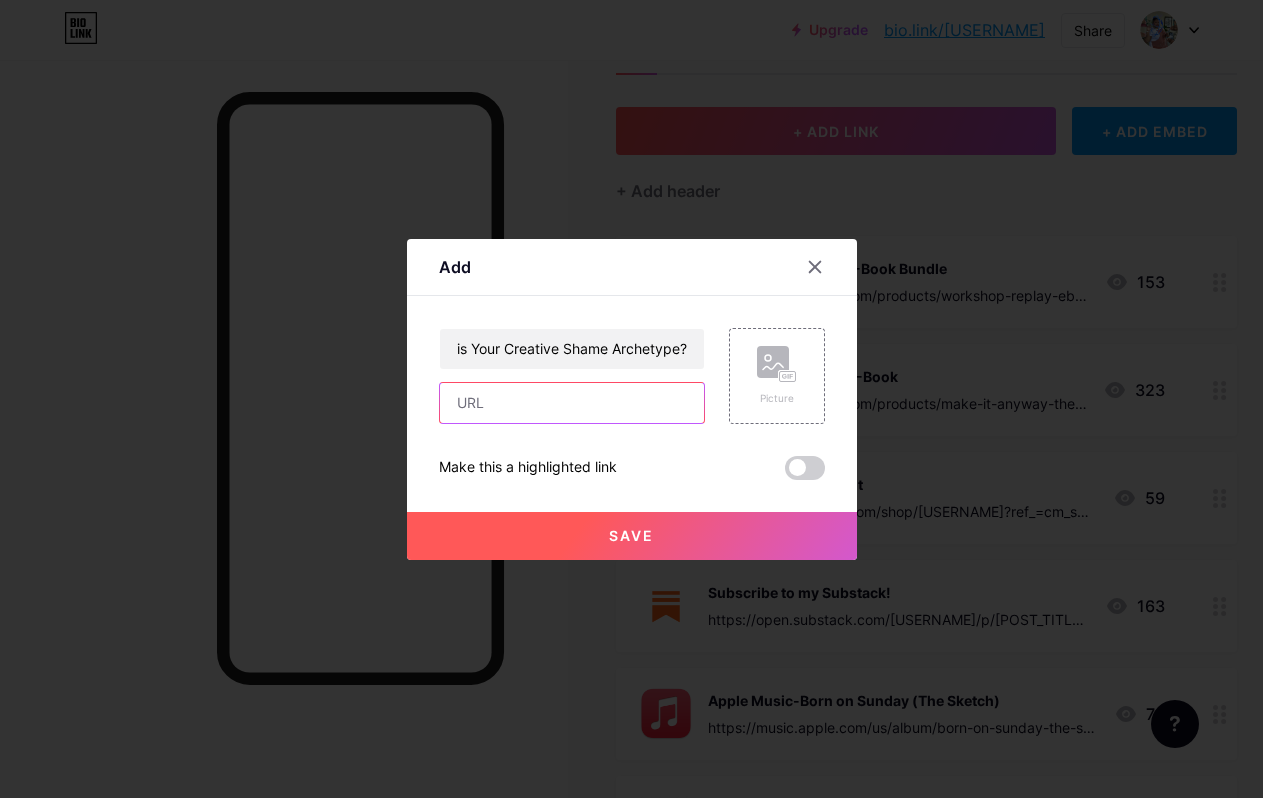 click at bounding box center [572, 403] 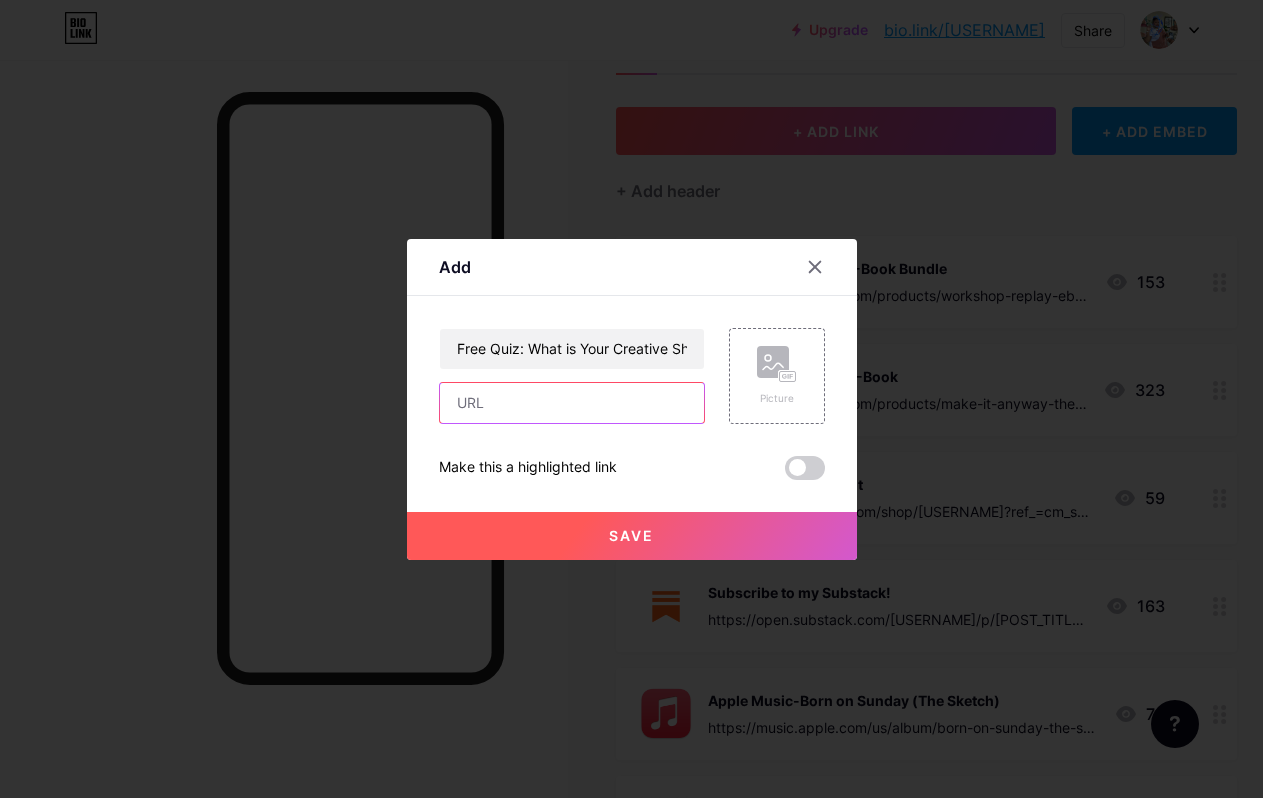 paste on "https://laniatheartist.com/pages/free-quiz-what-is-your-creative-shame-archetype" 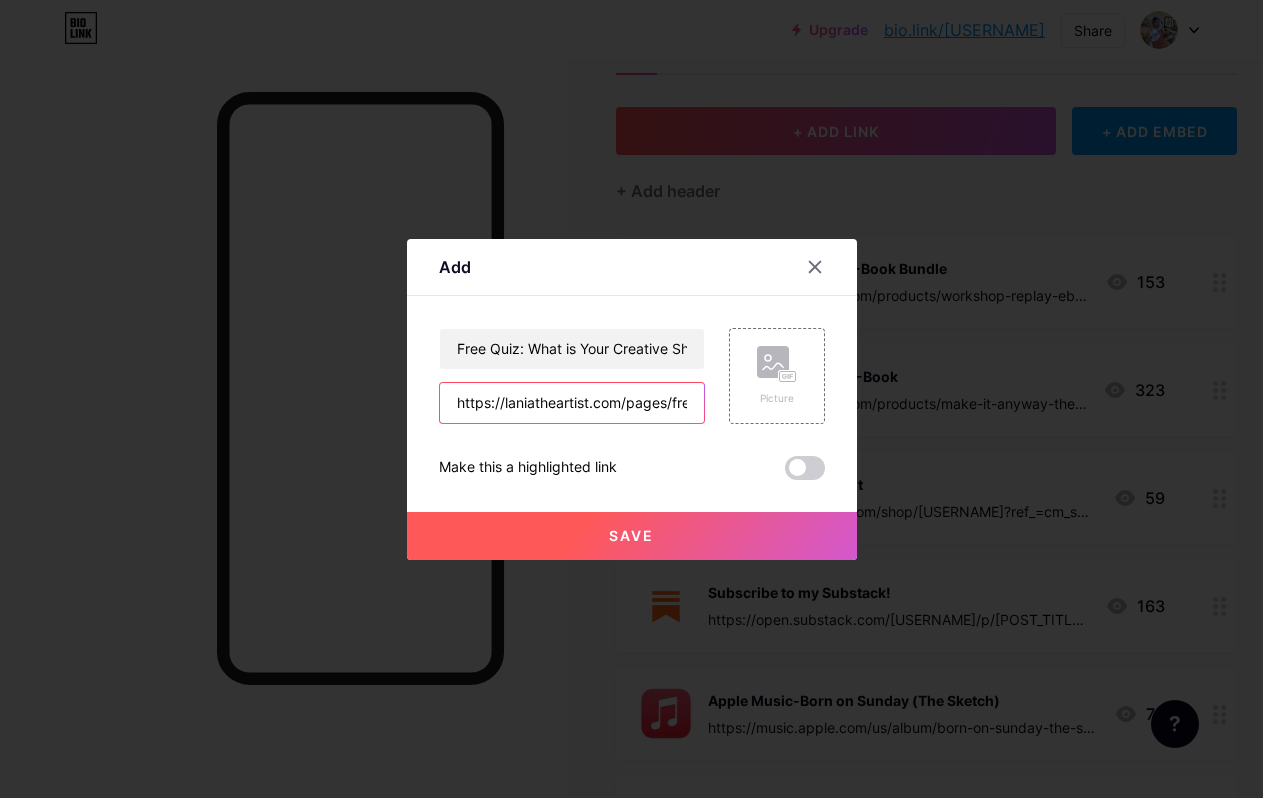 scroll, scrollTop: 0, scrollLeft: 321, axis: horizontal 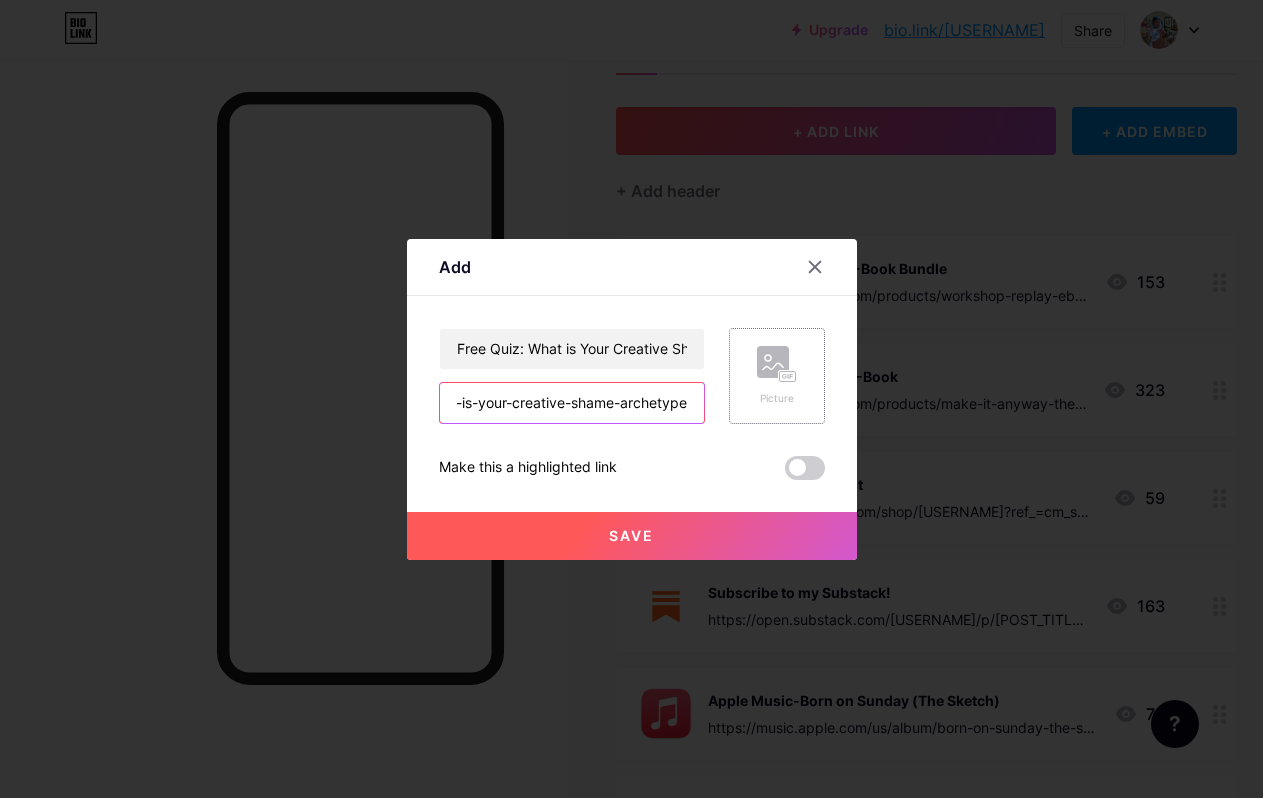 type on "https://laniatheartist.com/pages/free-quiz-what-is-your-creative-shame-archetype" 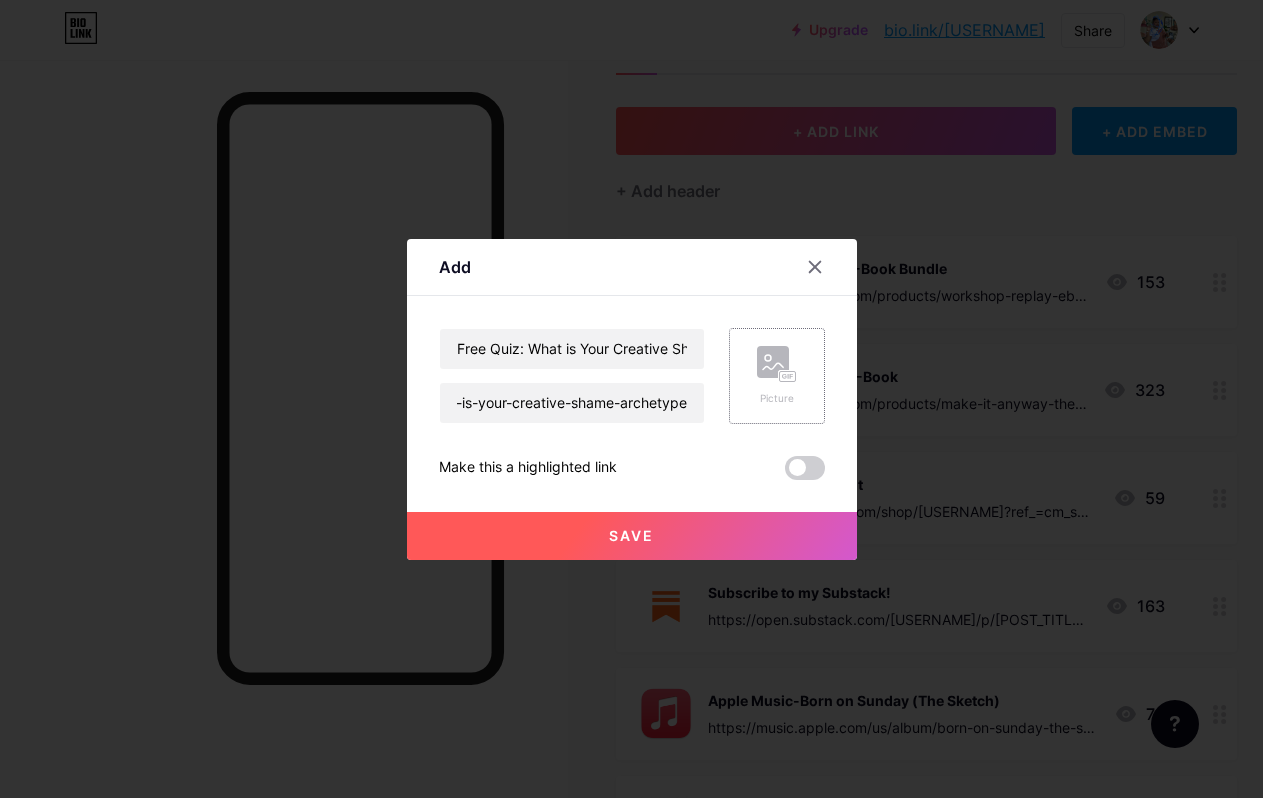 scroll, scrollTop: 0, scrollLeft: 0, axis: both 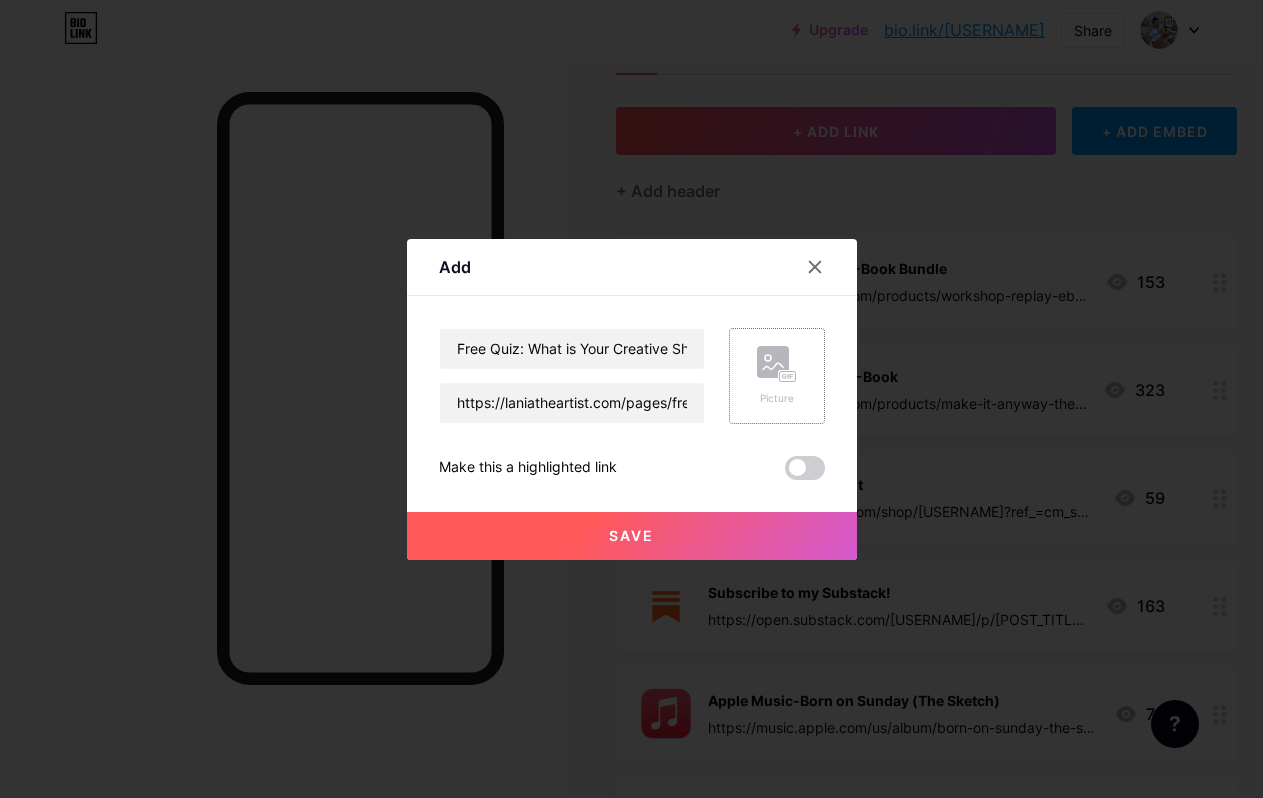 click 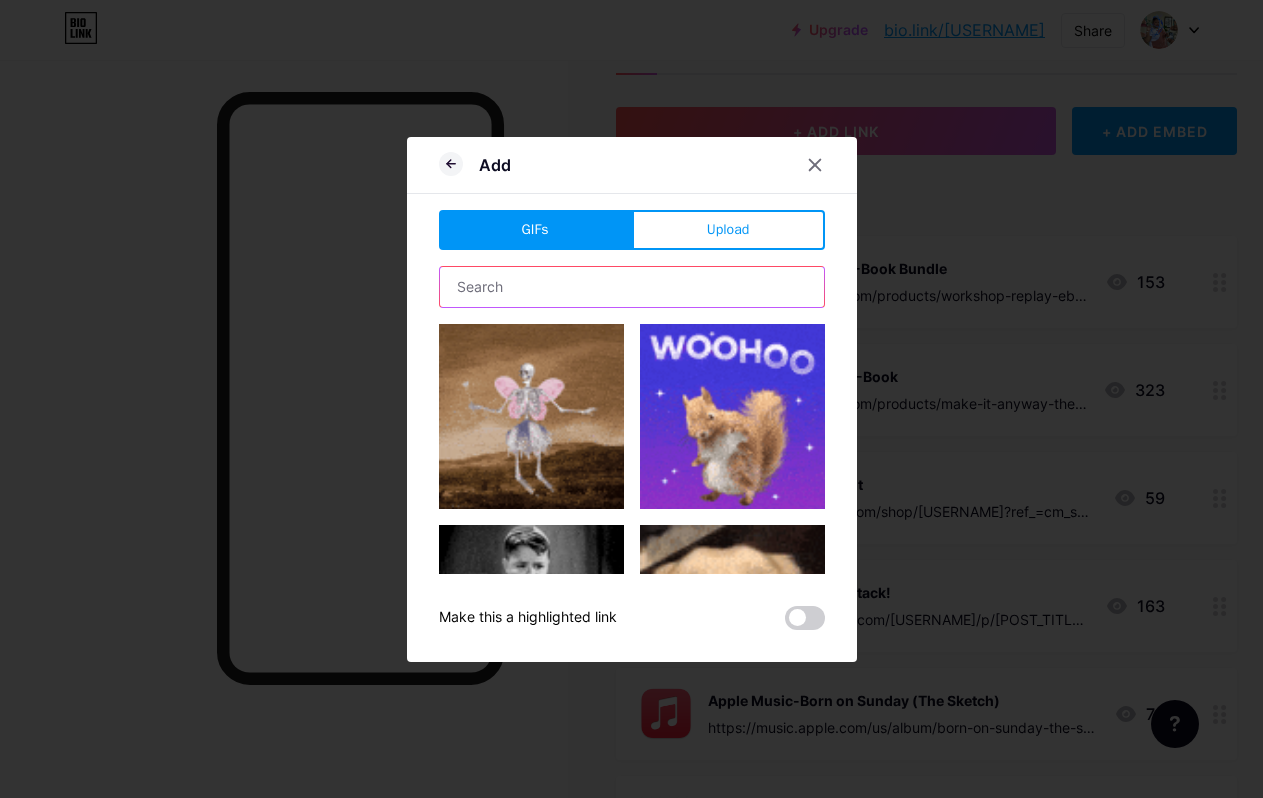 click at bounding box center [632, 287] 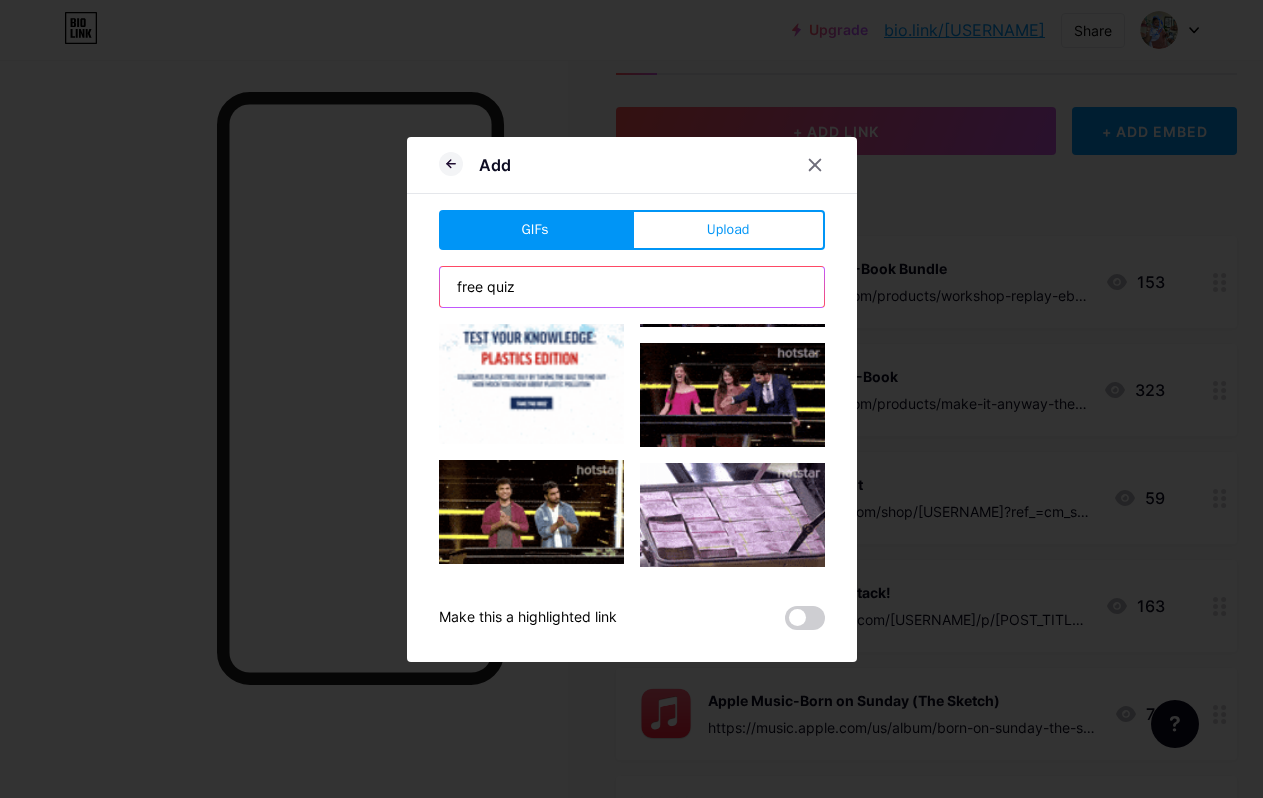 scroll, scrollTop: 742, scrollLeft: 0, axis: vertical 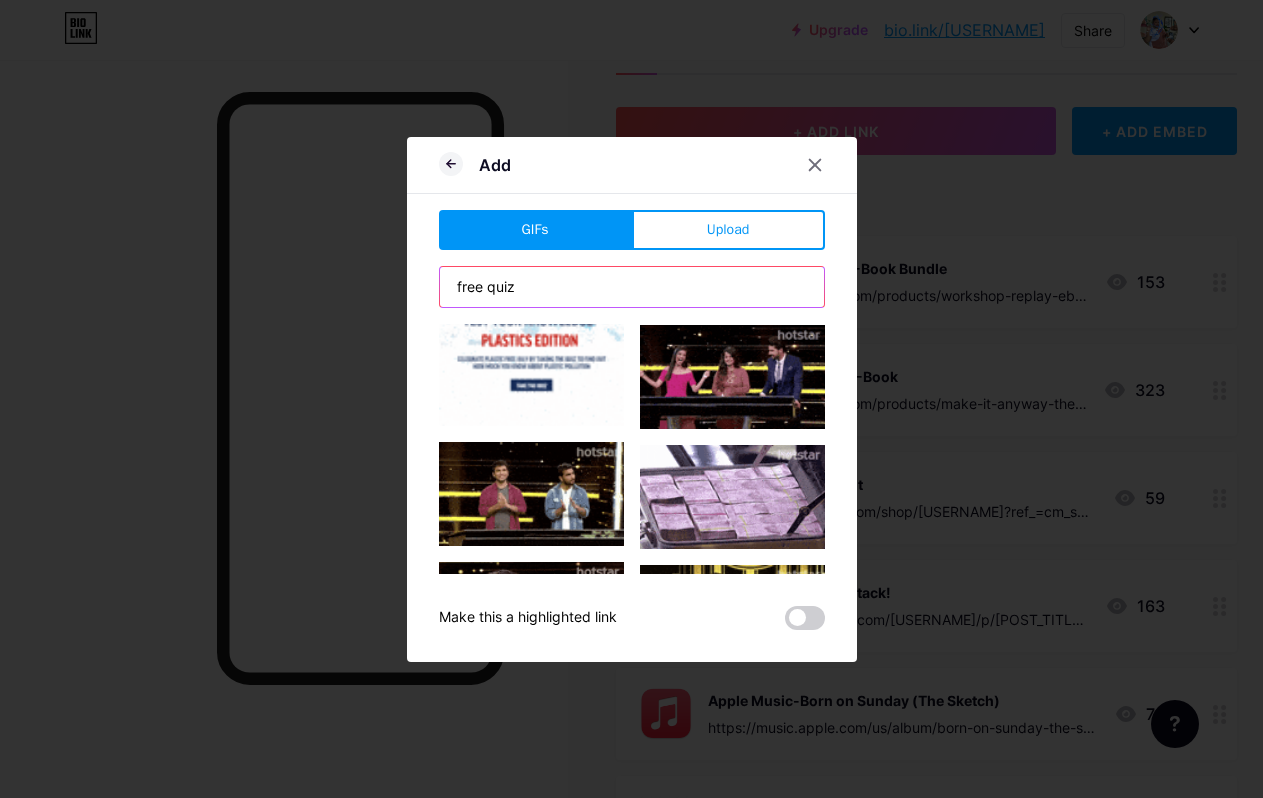 click on "free quiz" at bounding box center [632, 287] 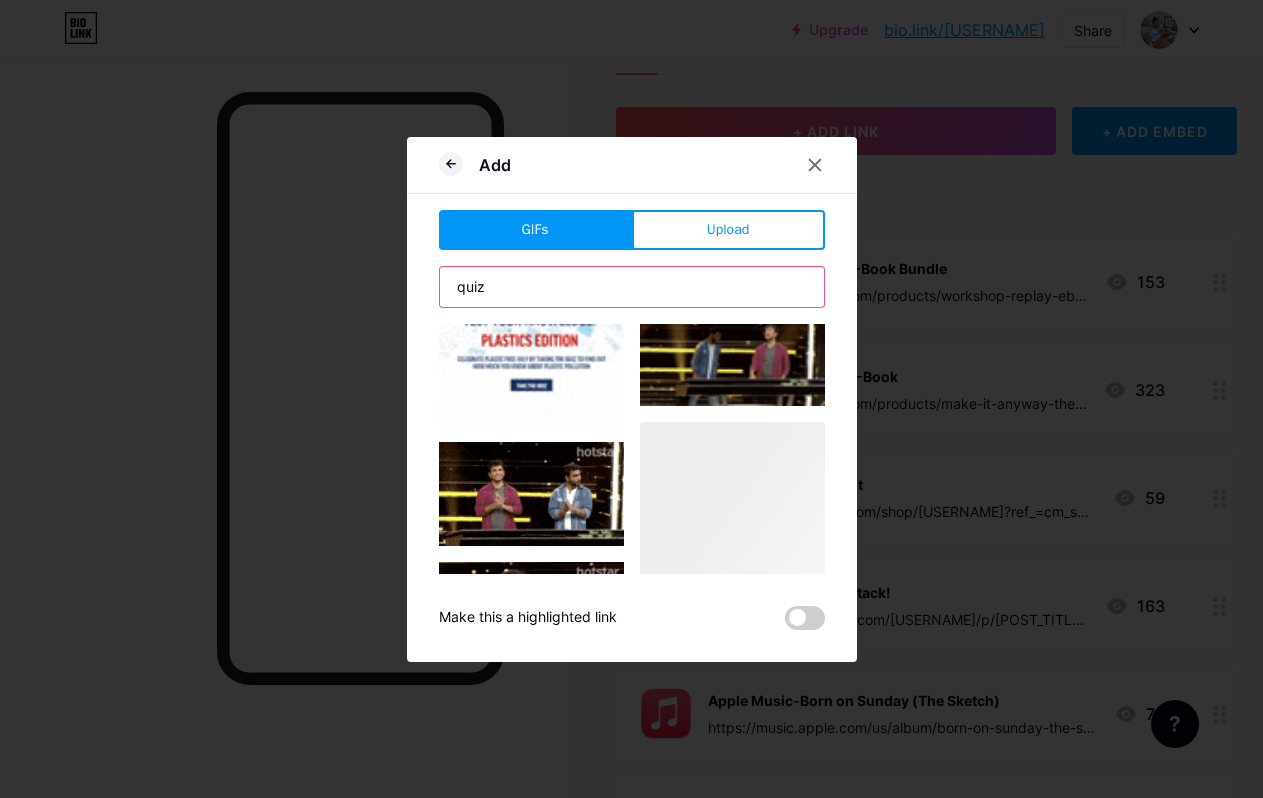 type on "quiz" 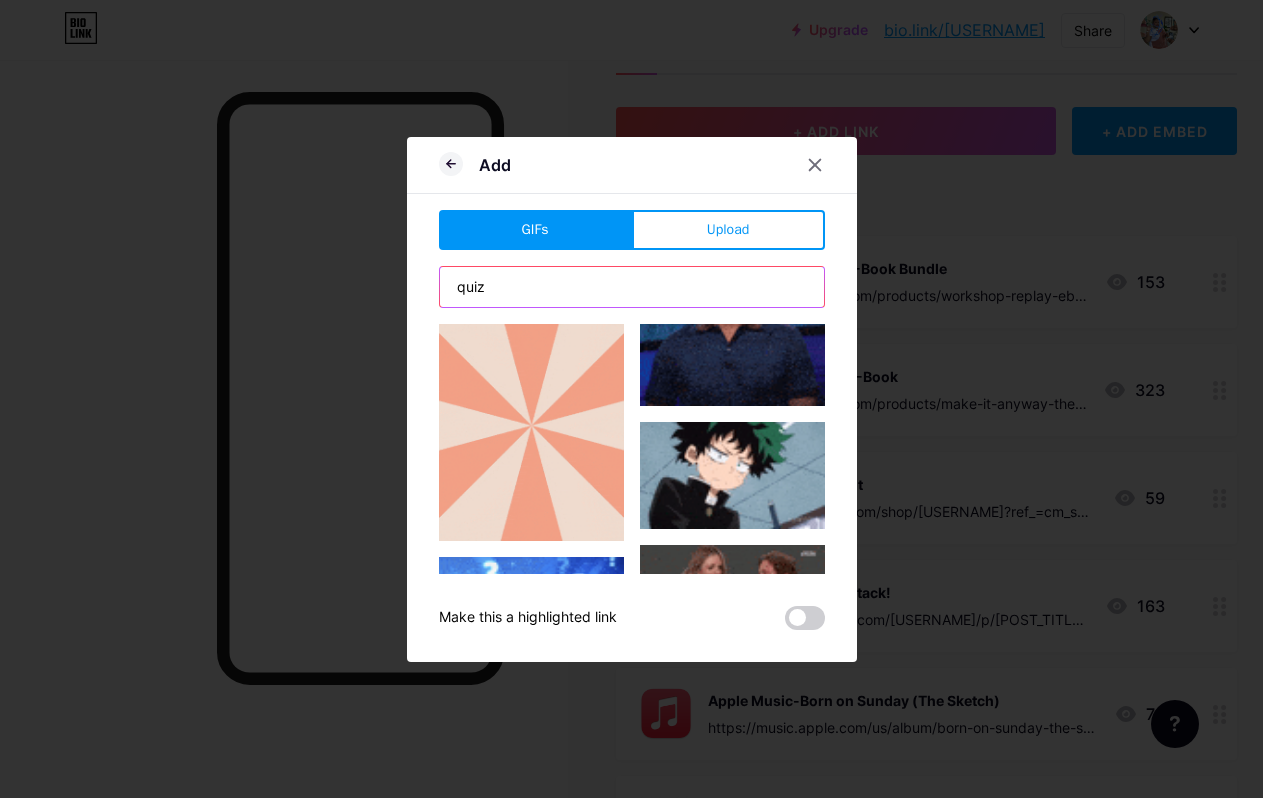 scroll, scrollTop: 2627, scrollLeft: 0, axis: vertical 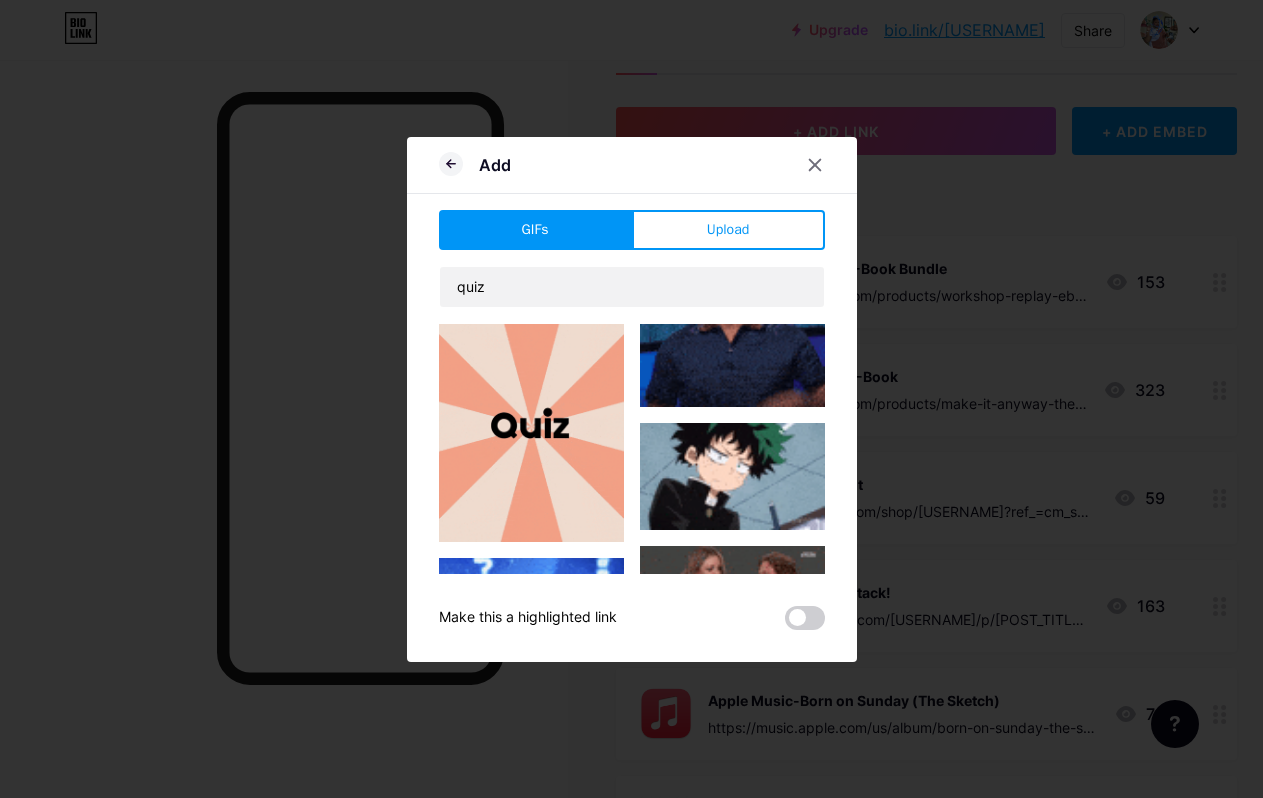 click at bounding box center [531, 426] 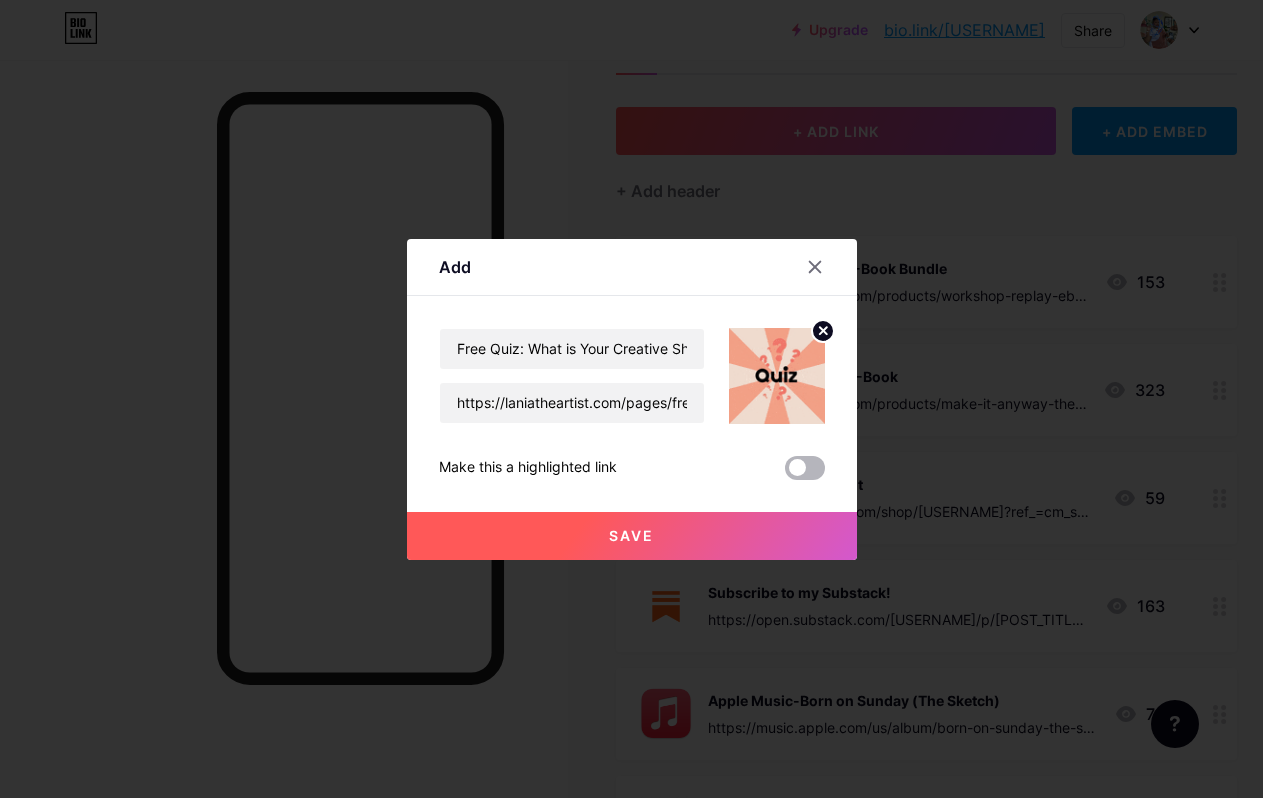 click at bounding box center (805, 468) 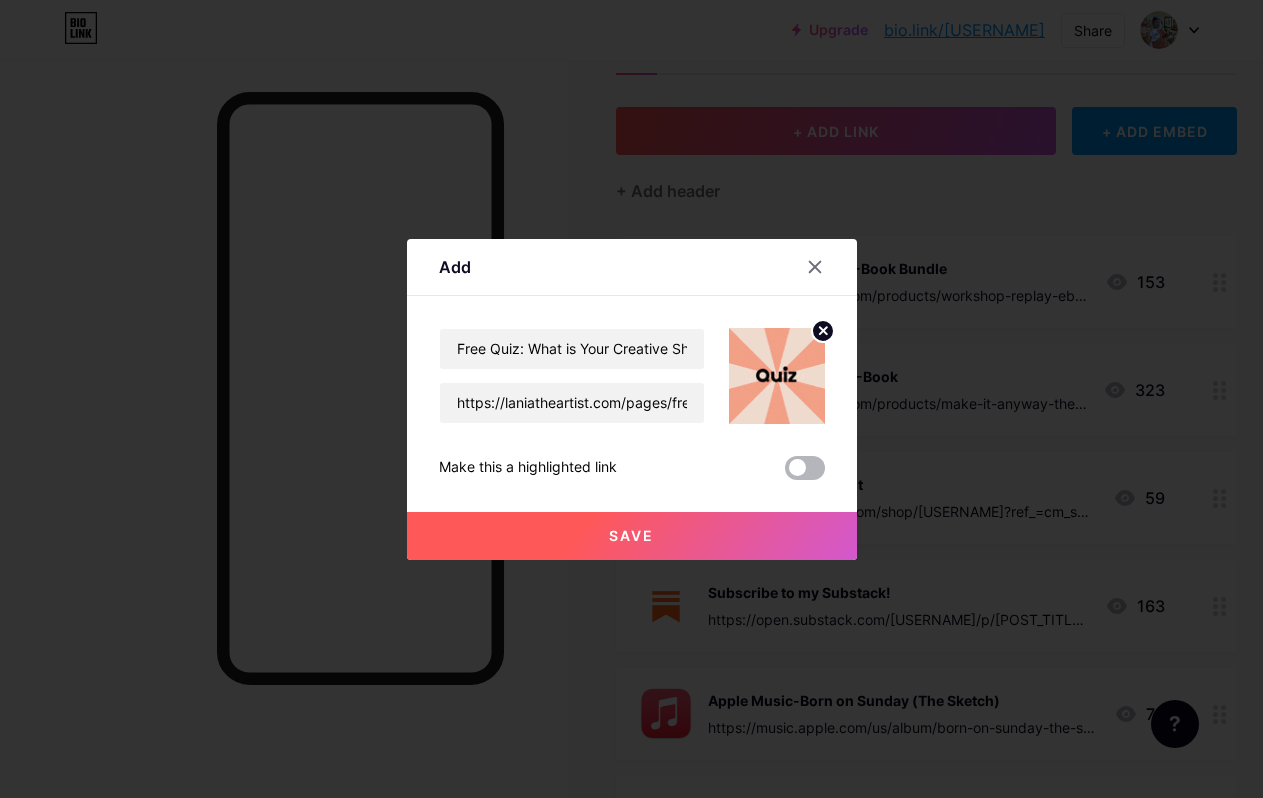 click at bounding box center [785, 473] 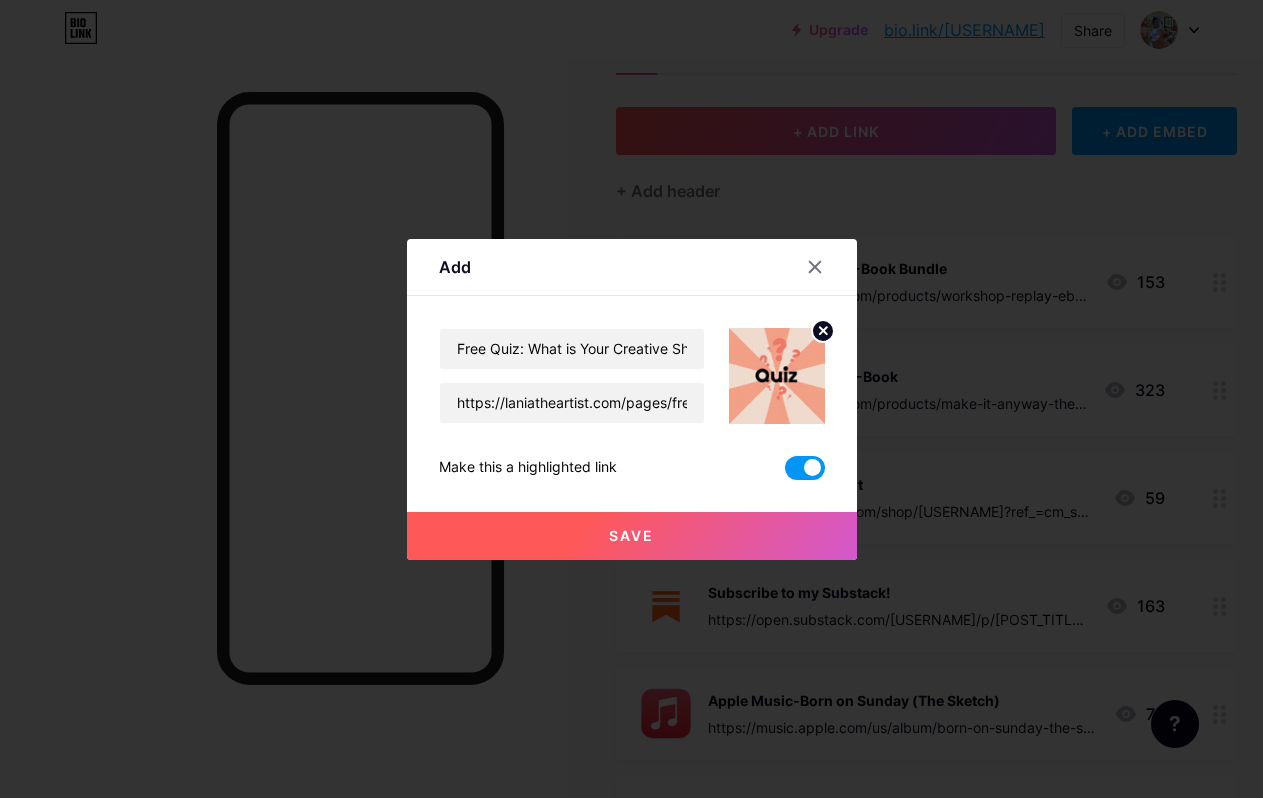 click on "Save" at bounding box center [632, 536] 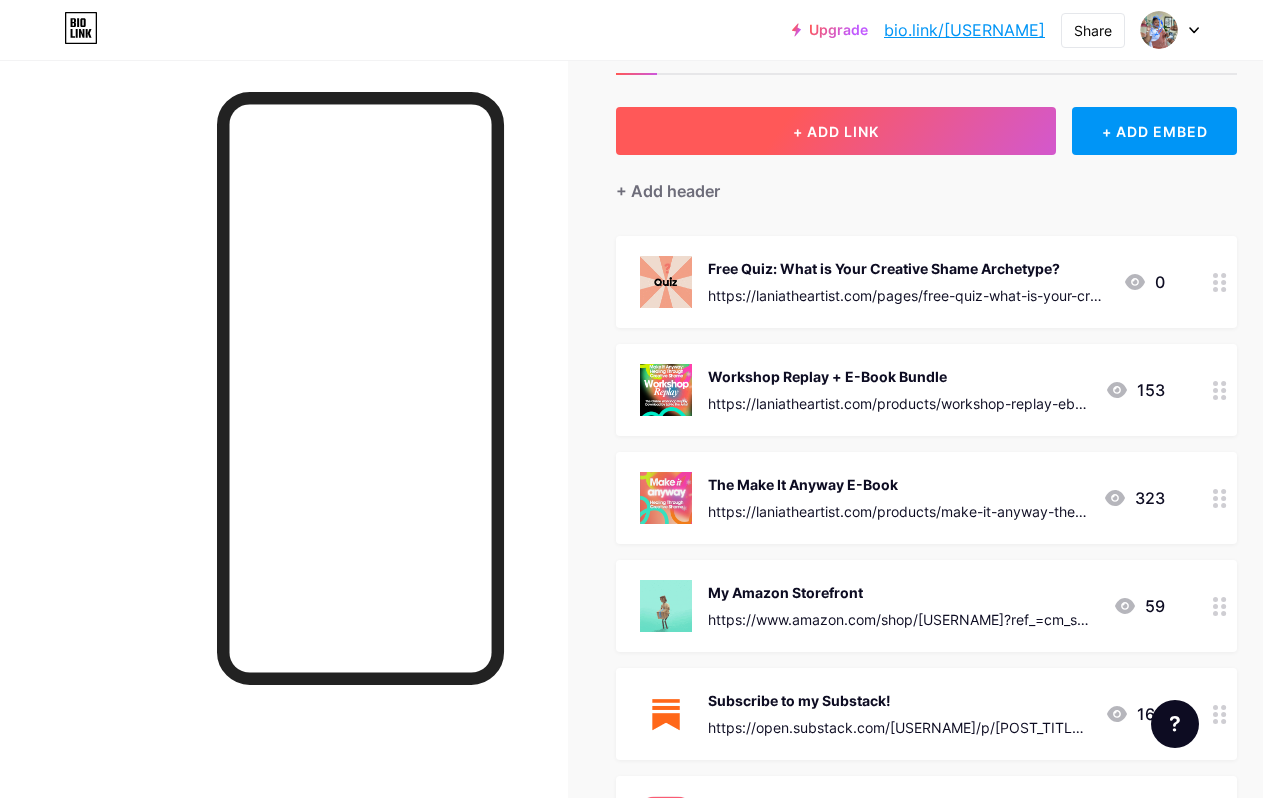 click on "+ ADD LINK" at bounding box center (836, 131) 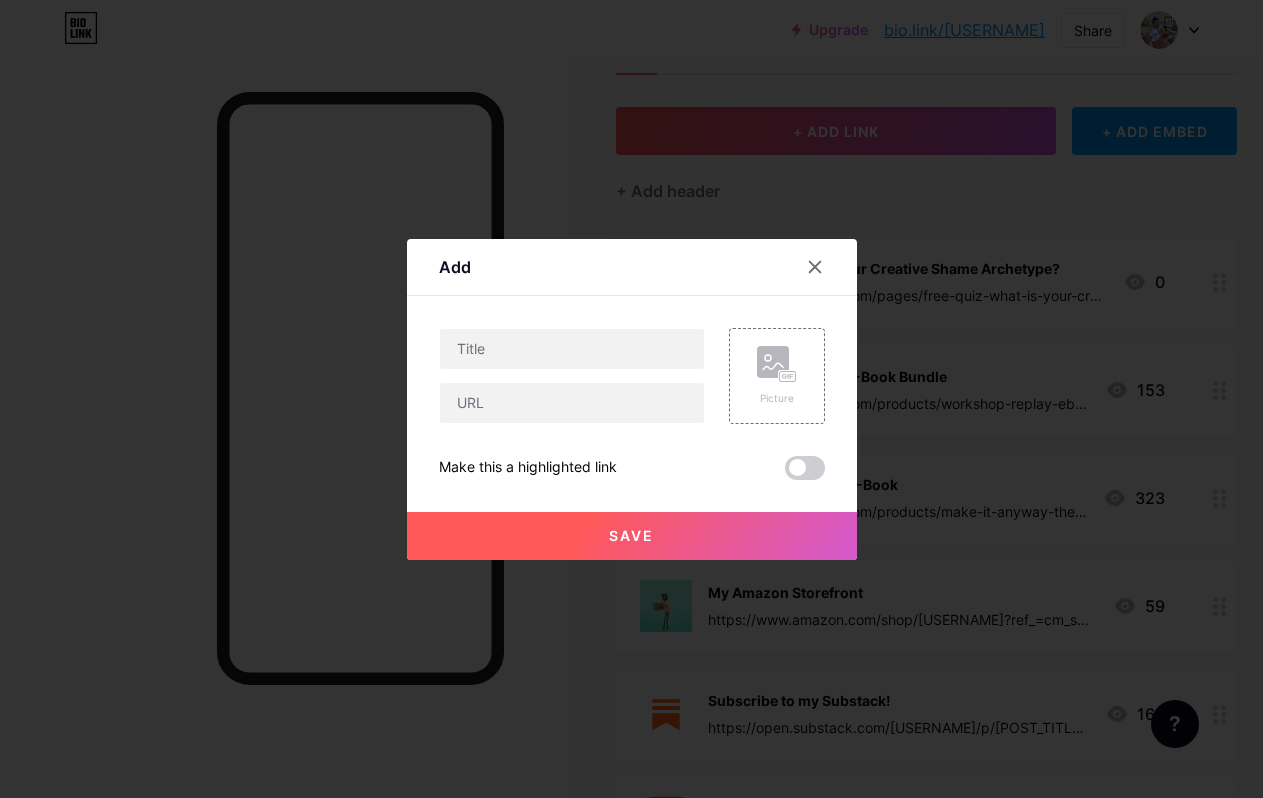click at bounding box center (631, 399) 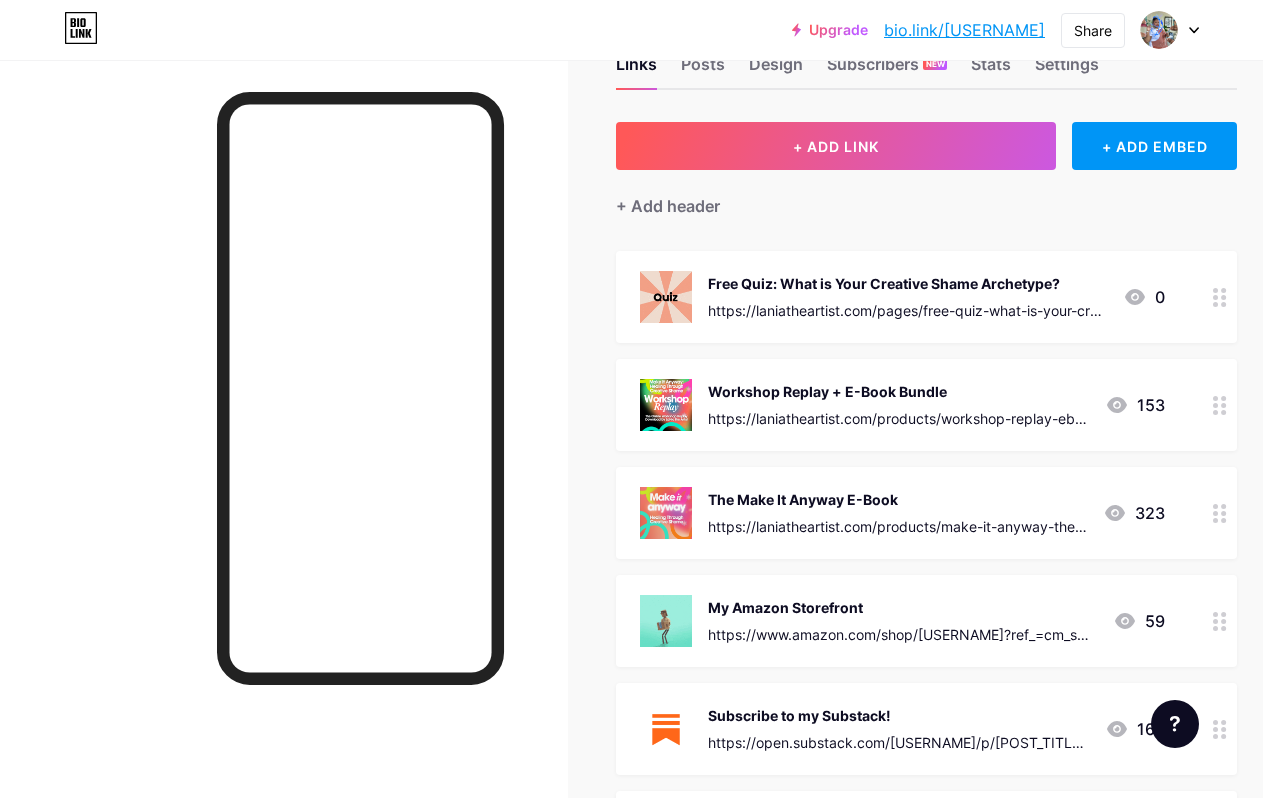 scroll, scrollTop: 0, scrollLeft: 0, axis: both 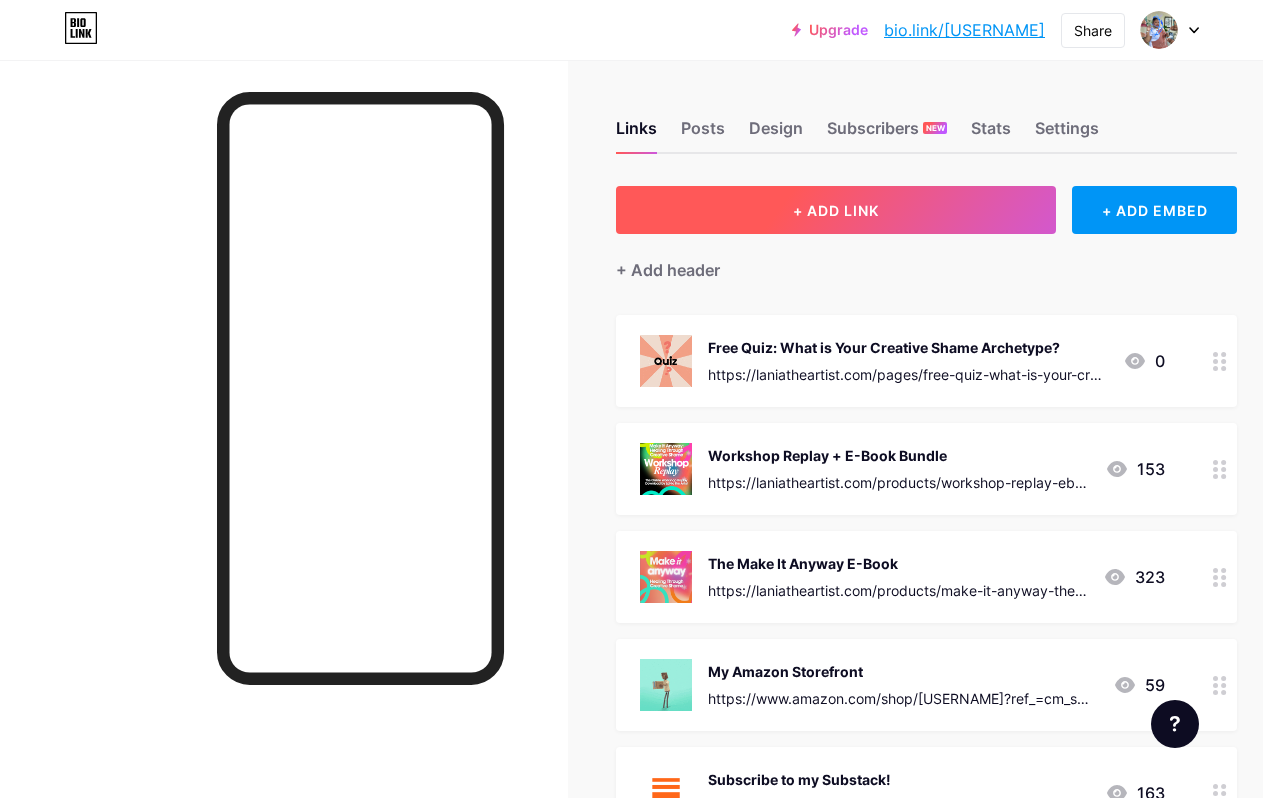 click on "+ ADD LINK" at bounding box center (836, 210) 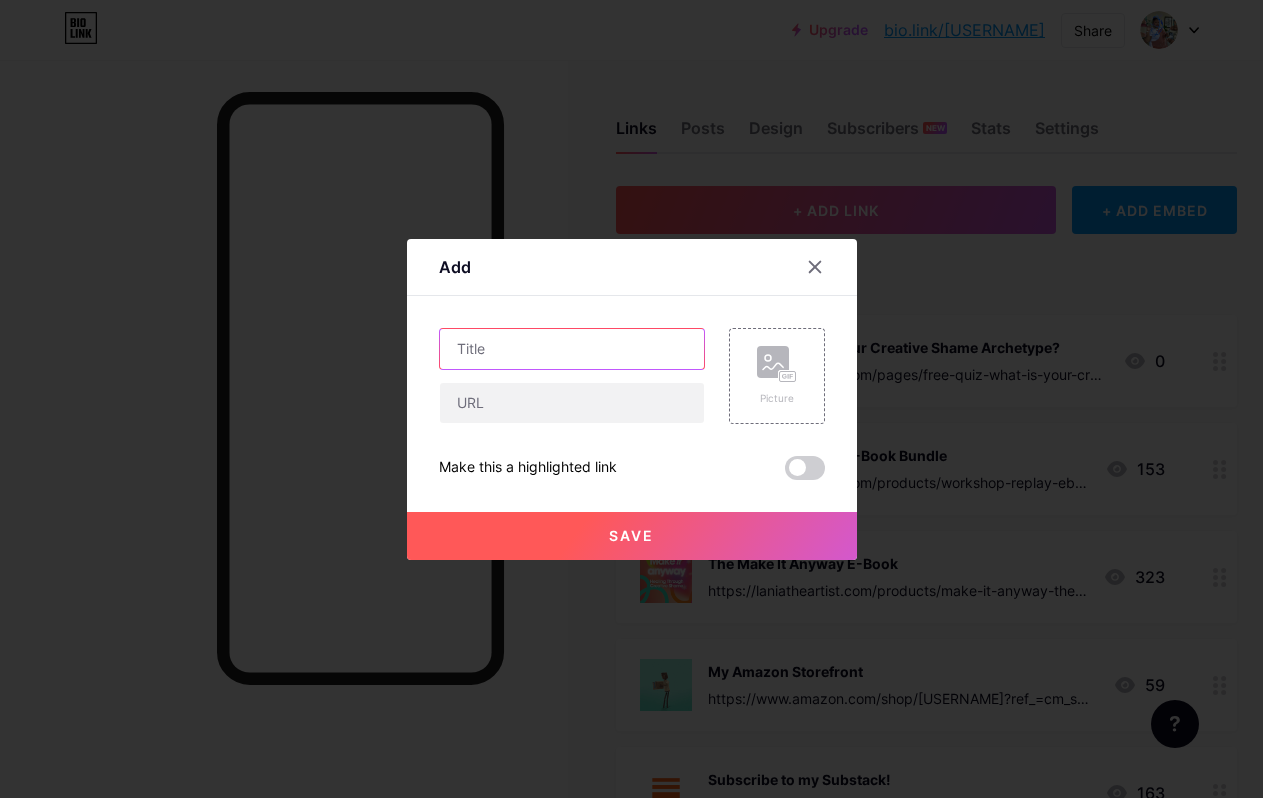 click at bounding box center [572, 349] 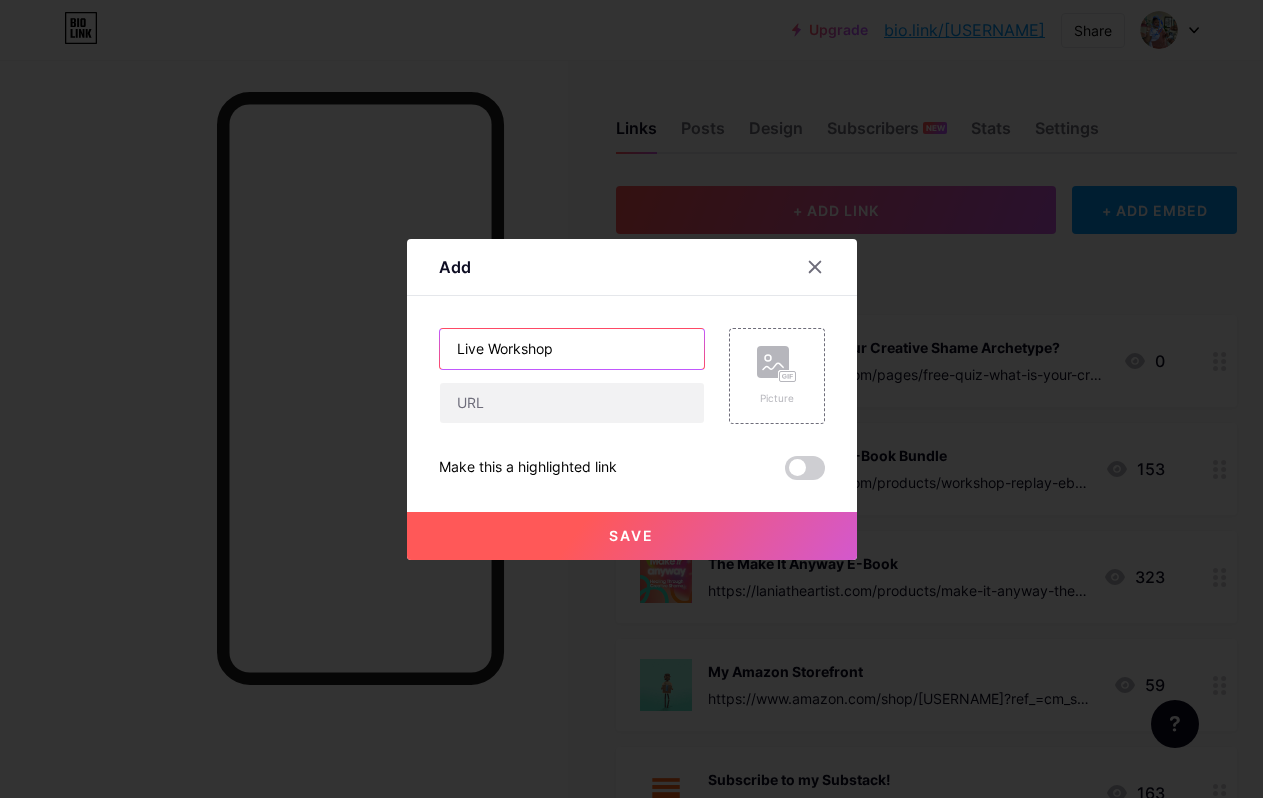 click on "Live Workshop" at bounding box center (572, 349) 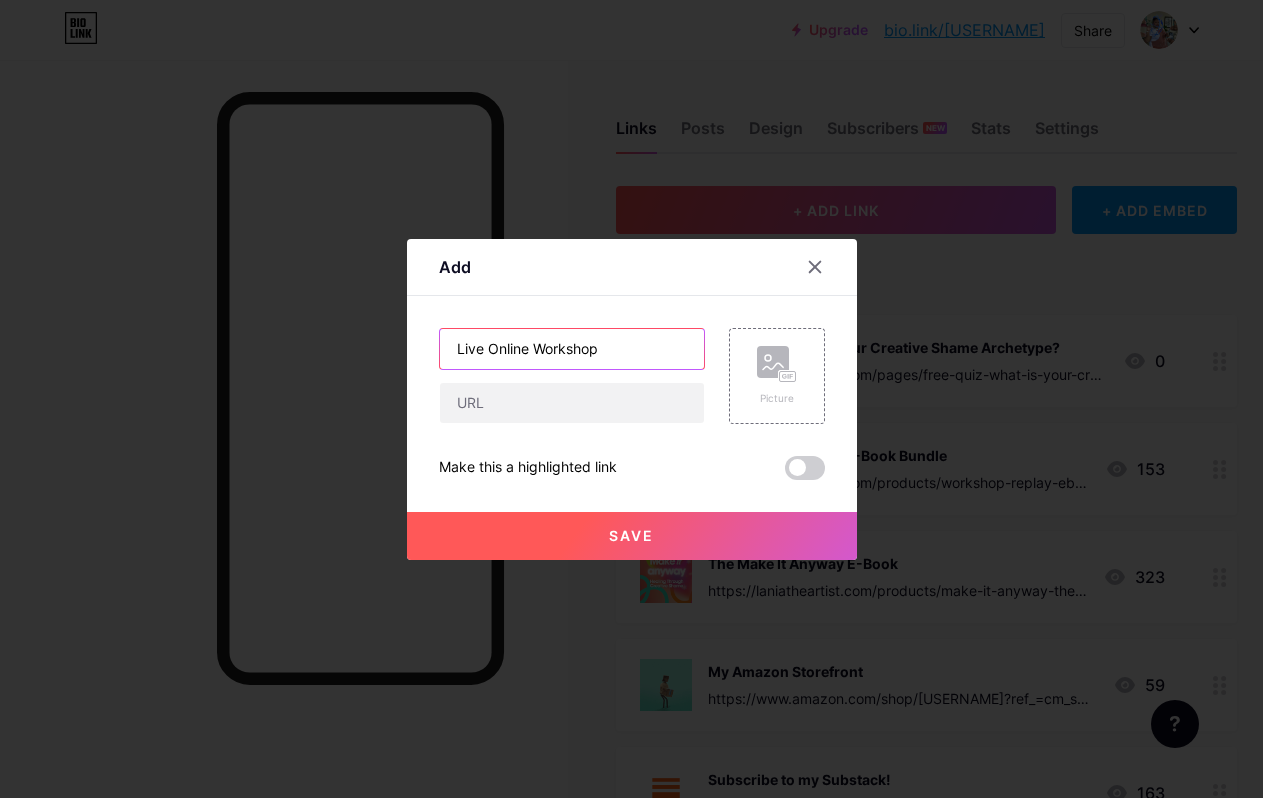 click on "Live Online Workshop" at bounding box center [572, 349] 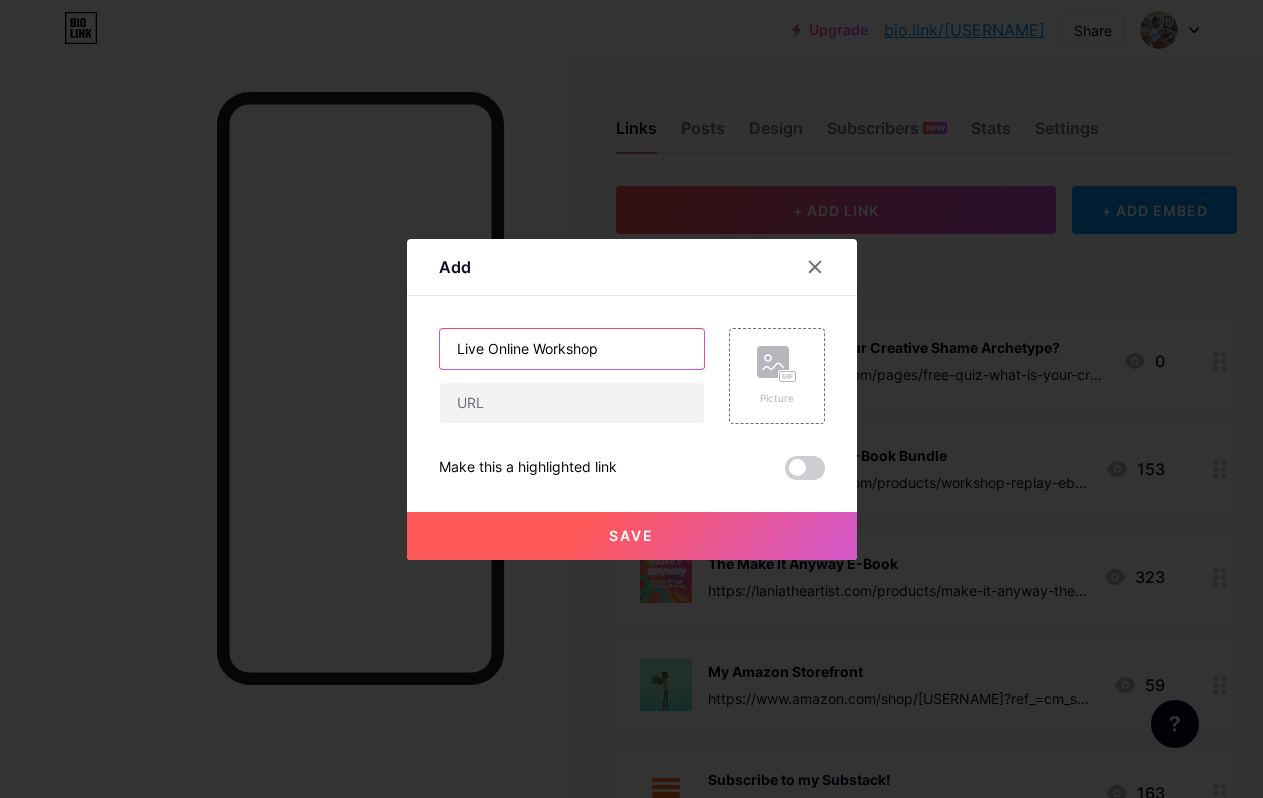 click on "Live Online Workshop" at bounding box center [572, 349] 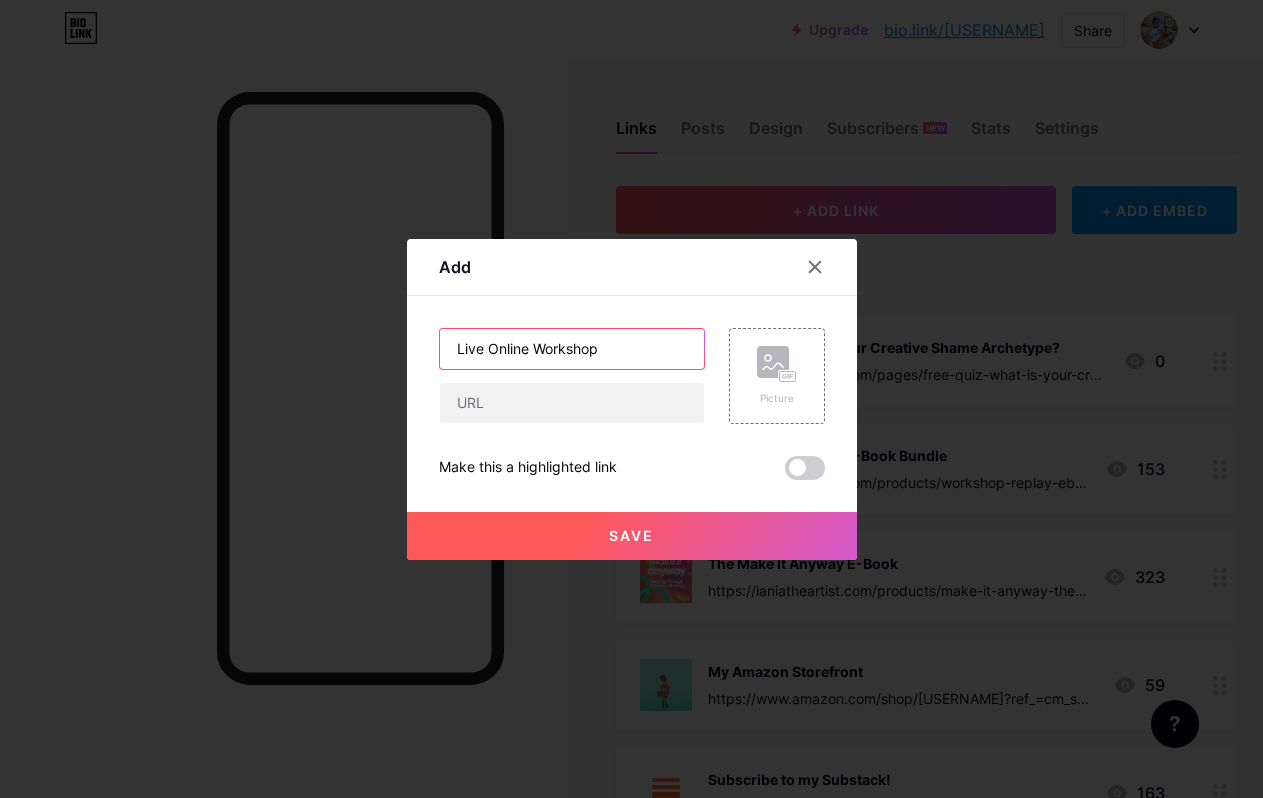 click on "Live Online Workshop" at bounding box center (572, 349) 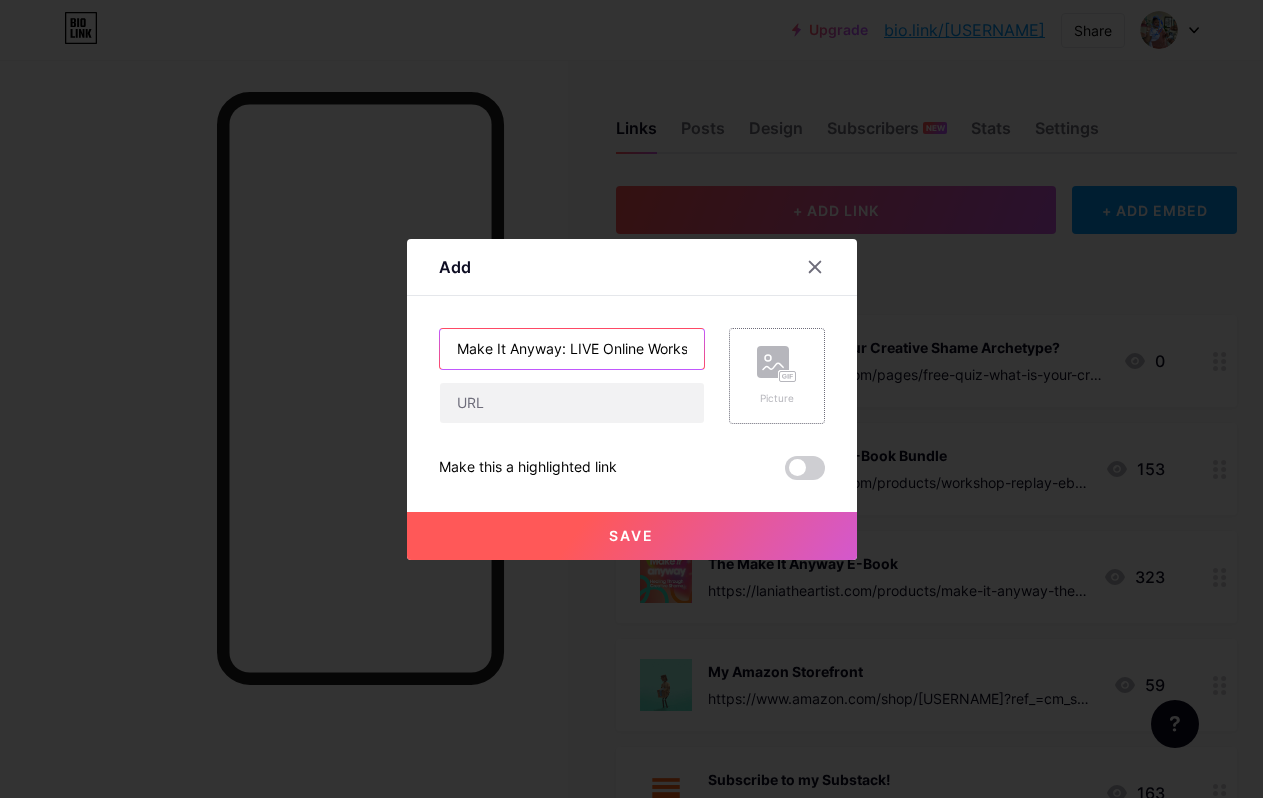type on "Make It Anyway: LIVE Online Workshop" 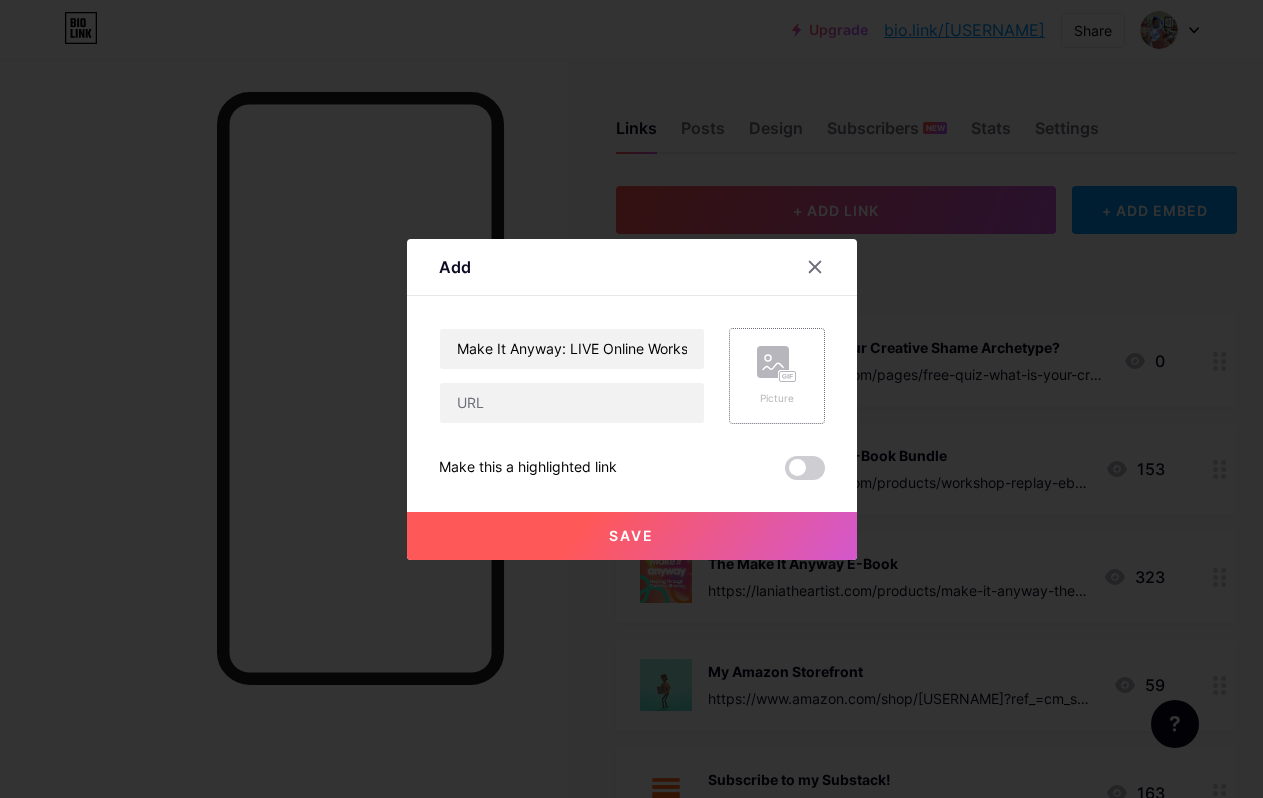 click 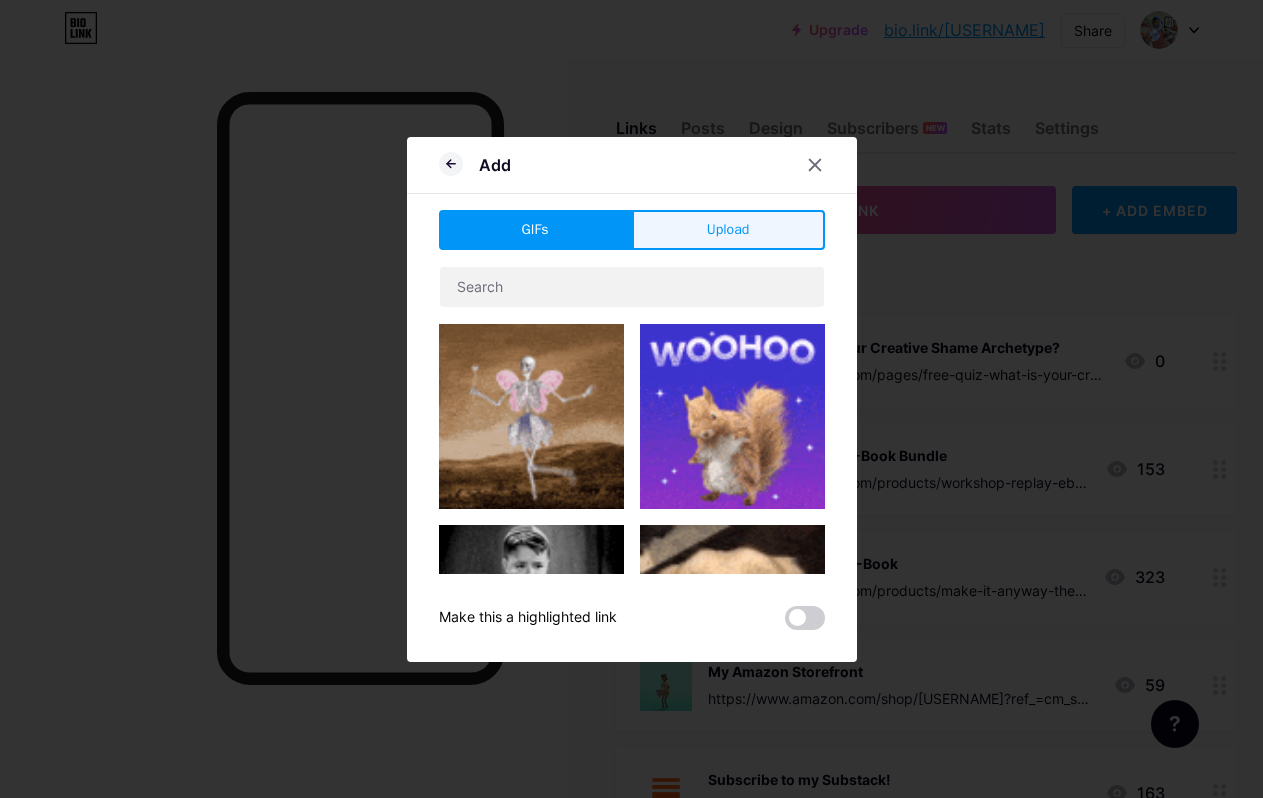 click on "Upload" at bounding box center (728, 229) 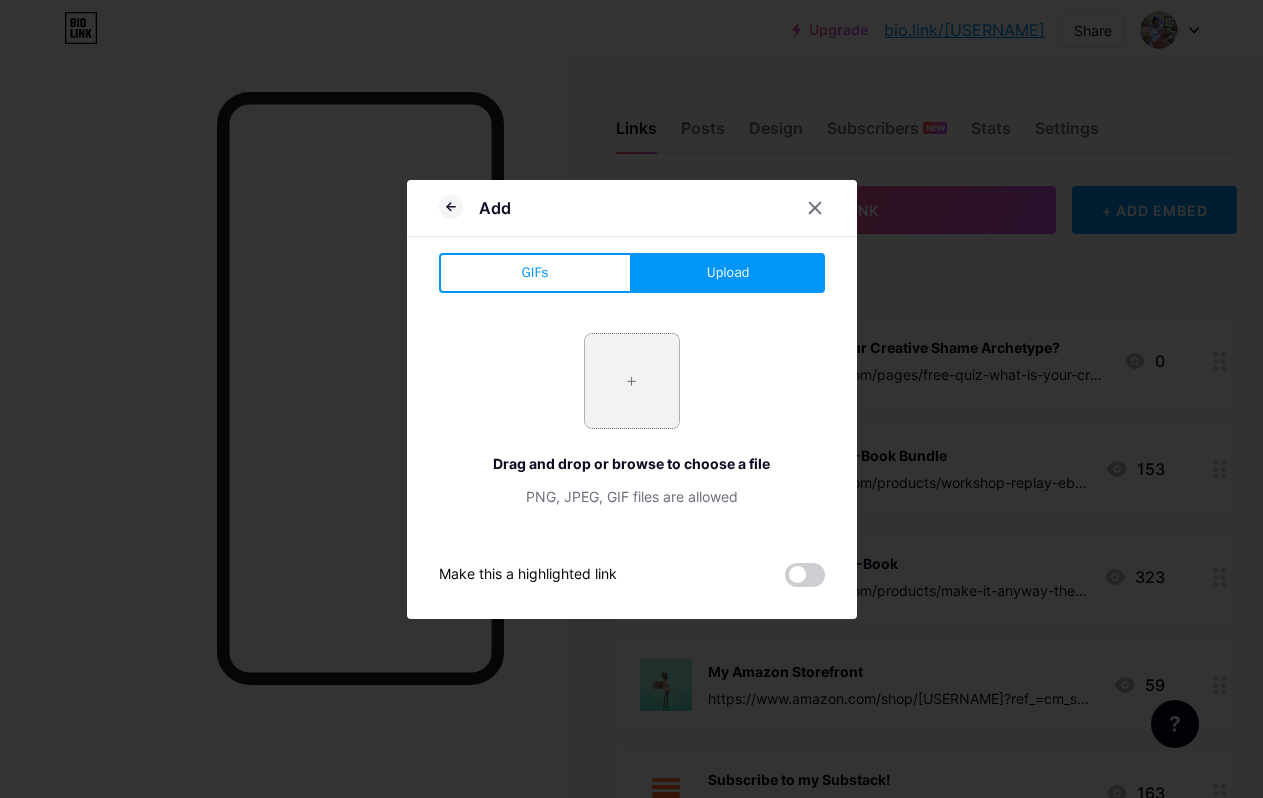 click at bounding box center [632, 381] 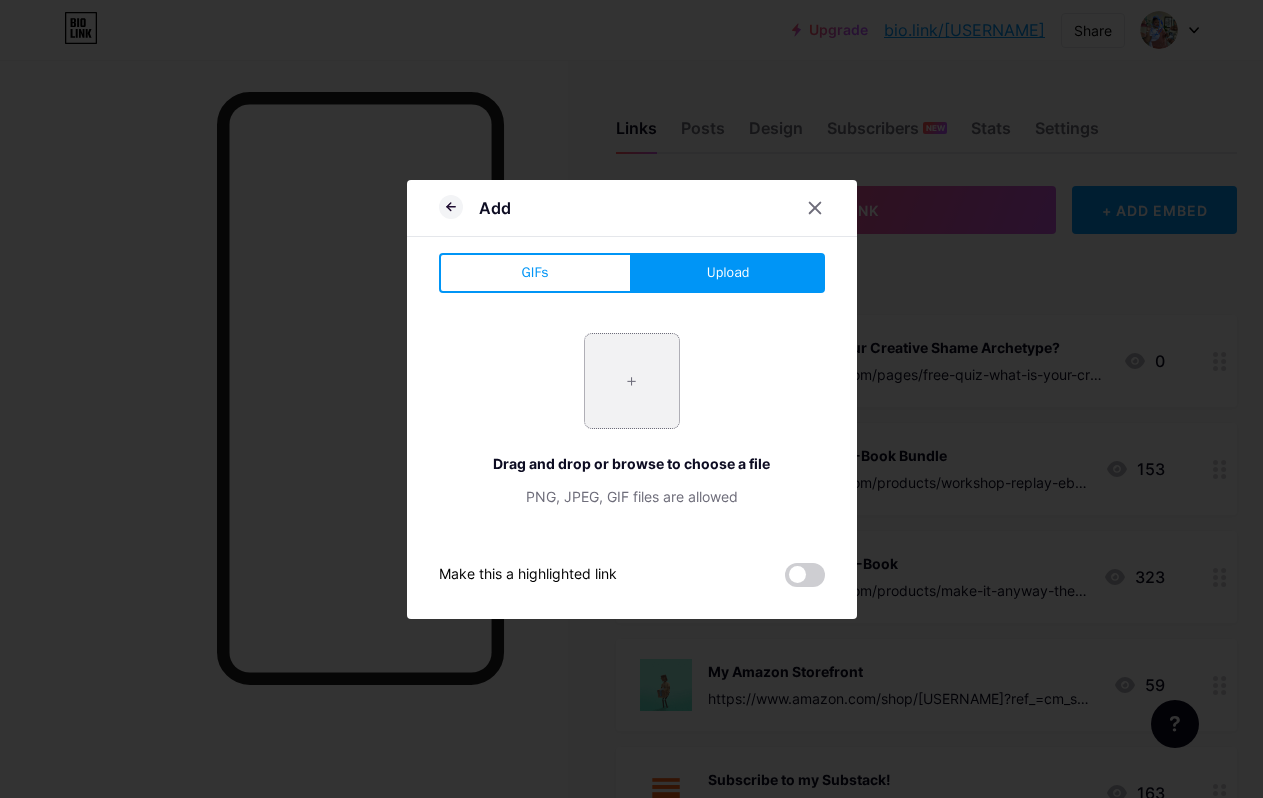 type on "C:\fakepath\Make It Anyway Workshop IMAGE.jpg" 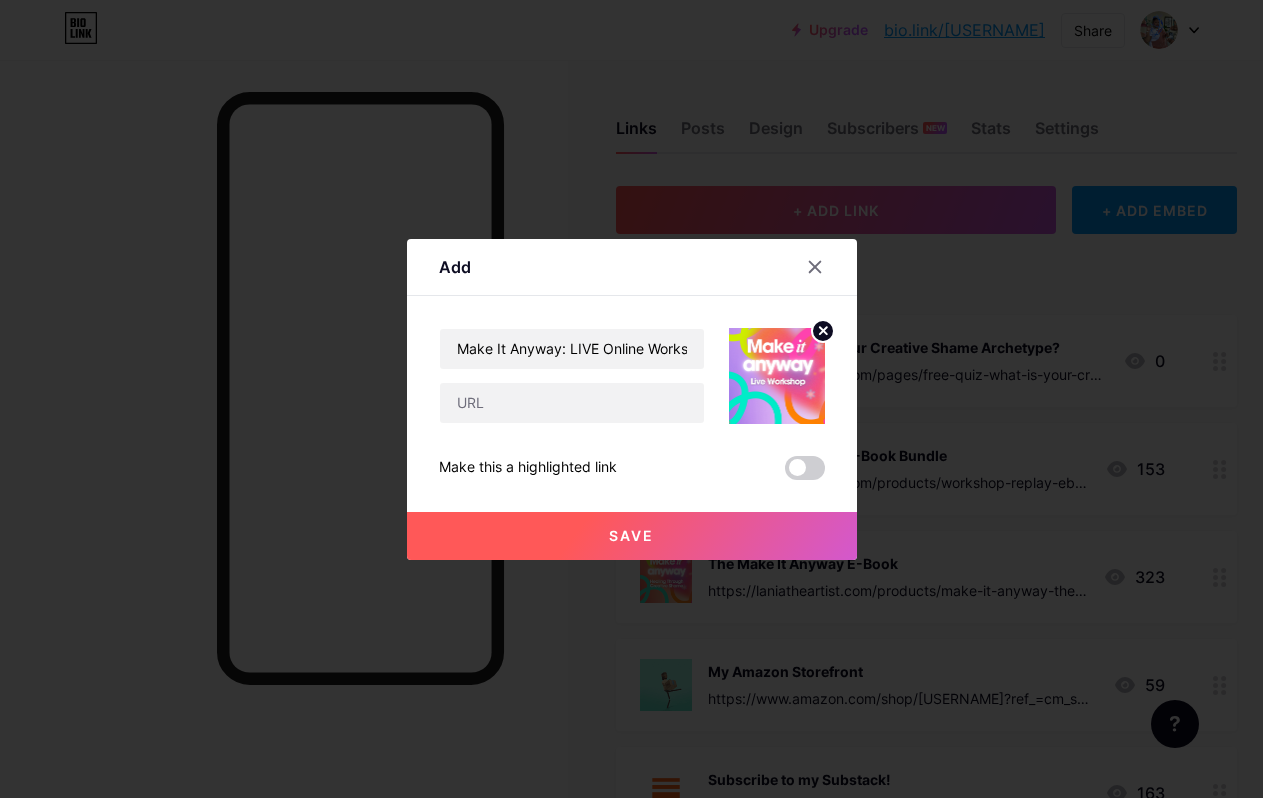 click on "Save" at bounding box center [632, 536] 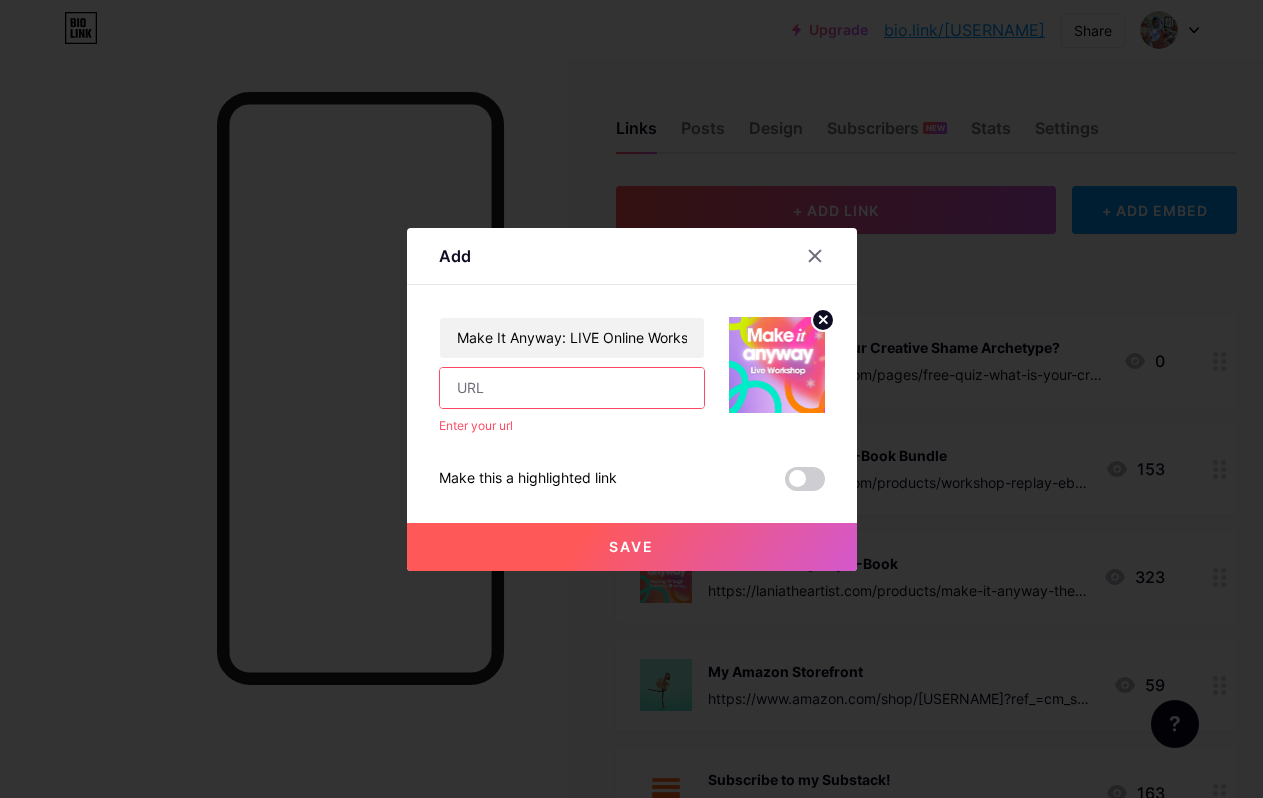 click at bounding box center (572, 388) 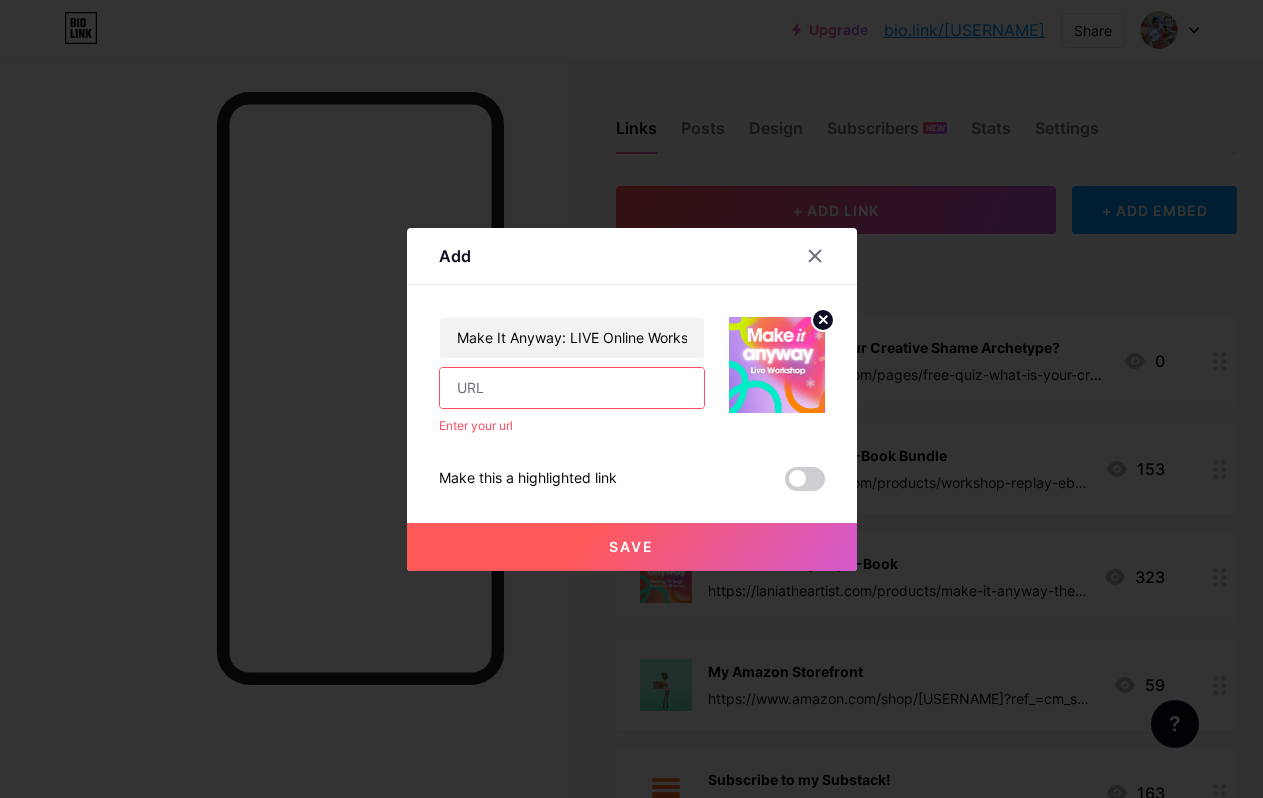 paste on "https://laniatheartist.com/products/make-it-anyway-a-3-hour-healing-workshop-for-creatives" 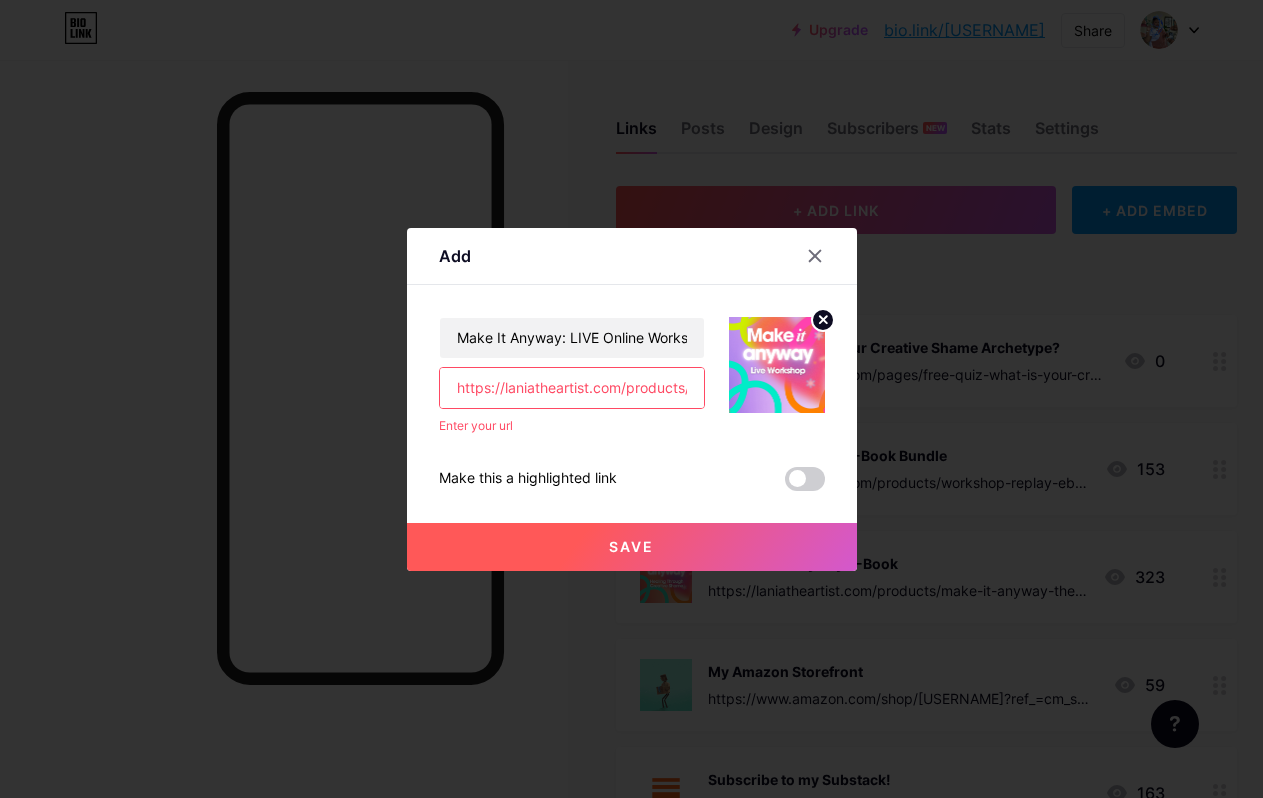 scroll, scrollTop: 0, scrollLeft: 394, axis: horizontal 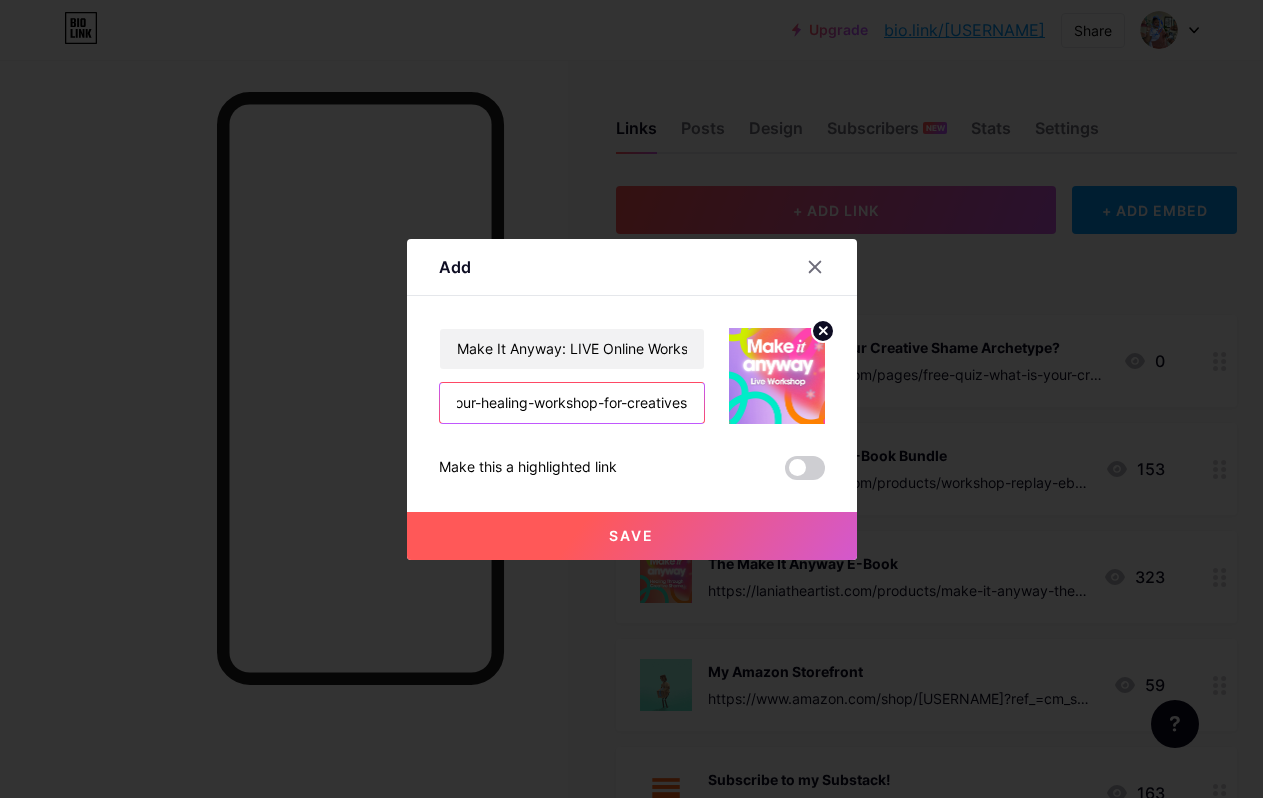 type on "https://laniatheartist.com/products/make-it-anyway-a-3-hour-healing-workshop-for-creatives" 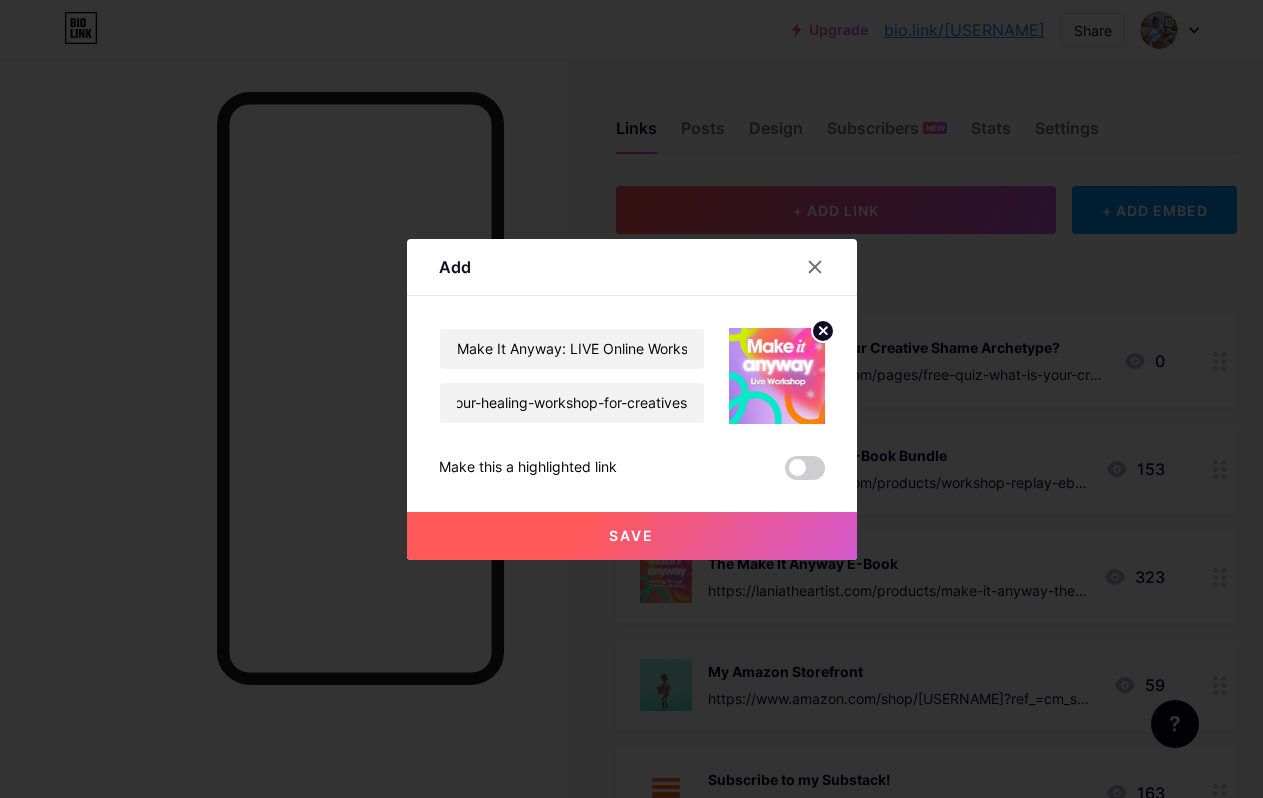 scroll, scrollTop: 0, scrollLeft: 0, axis: both 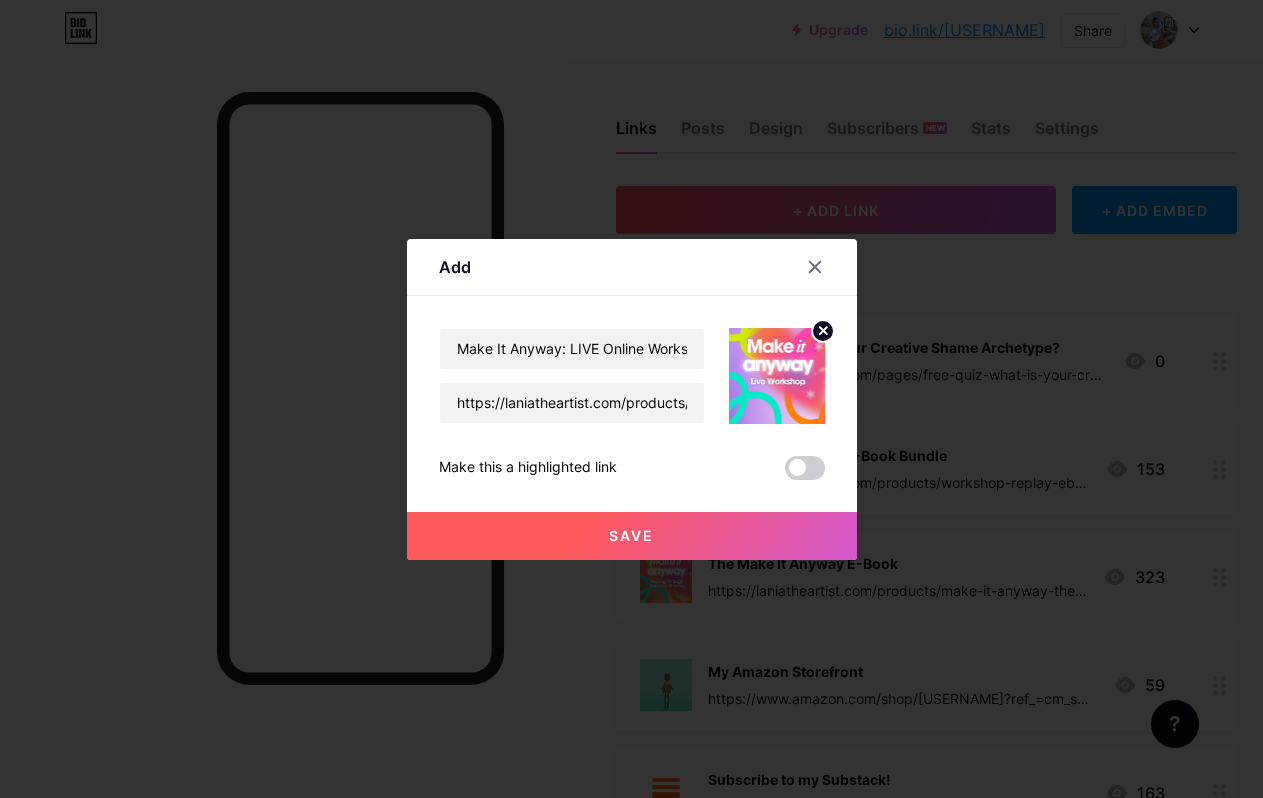 click on "Save" at bounding box center (632, 536) 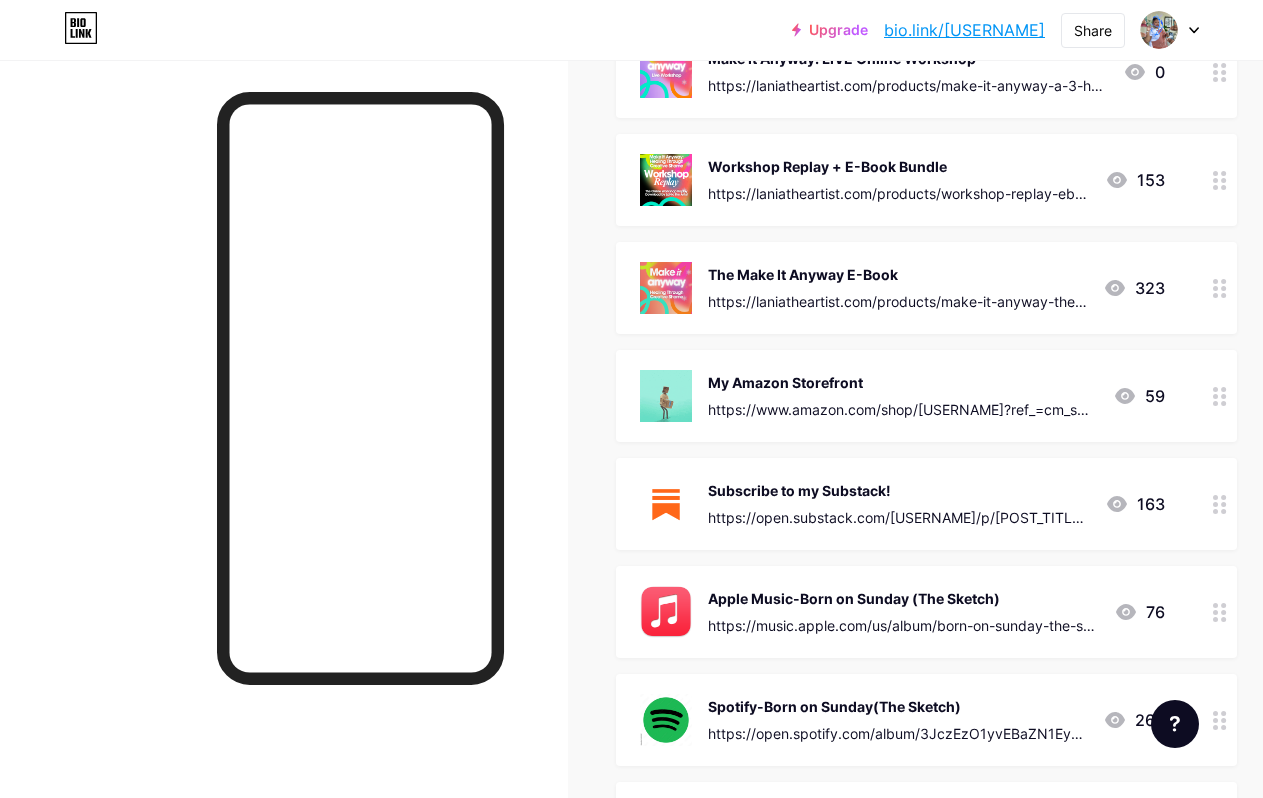 scroll, scrollTop: 399, scrollLeft: 0, axis: vertical 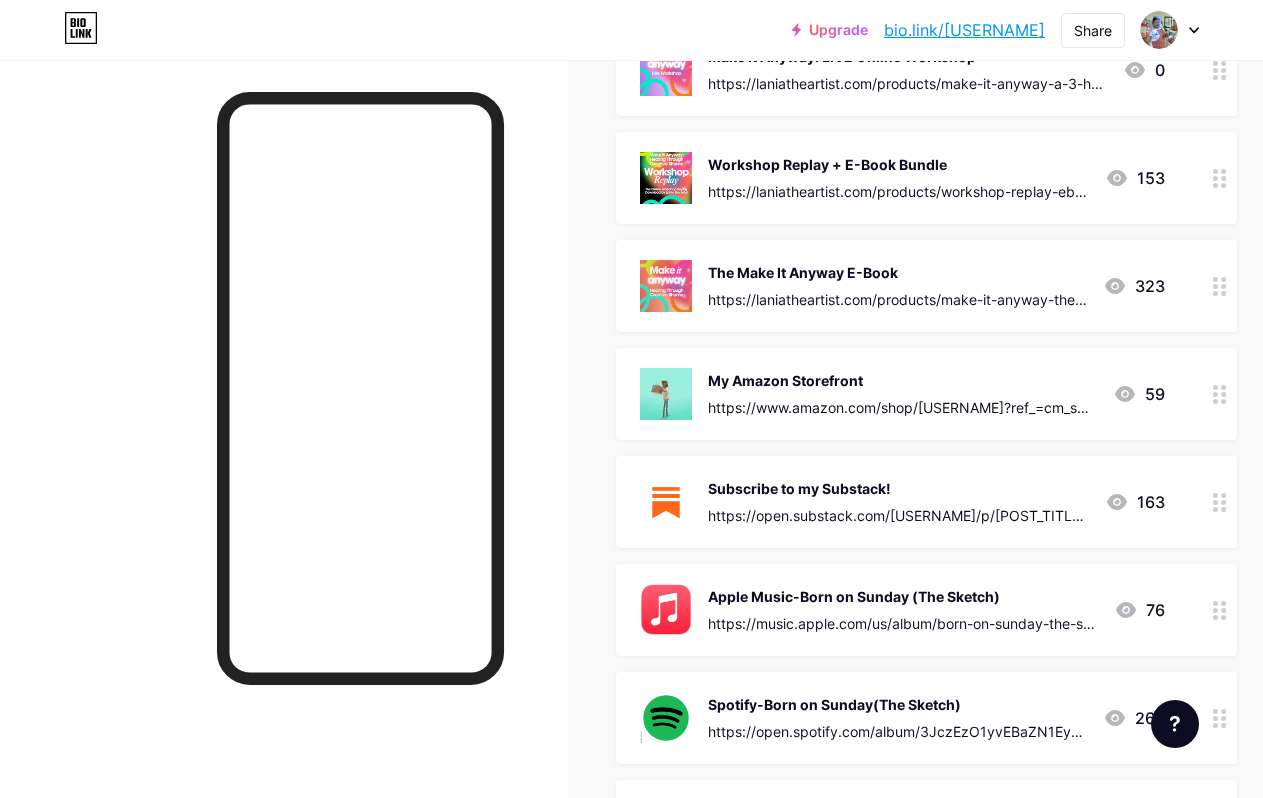 click on "https://laniatheartist.com/products/workshop-replay-ebook-bundle" at bounding box center [898, 191] 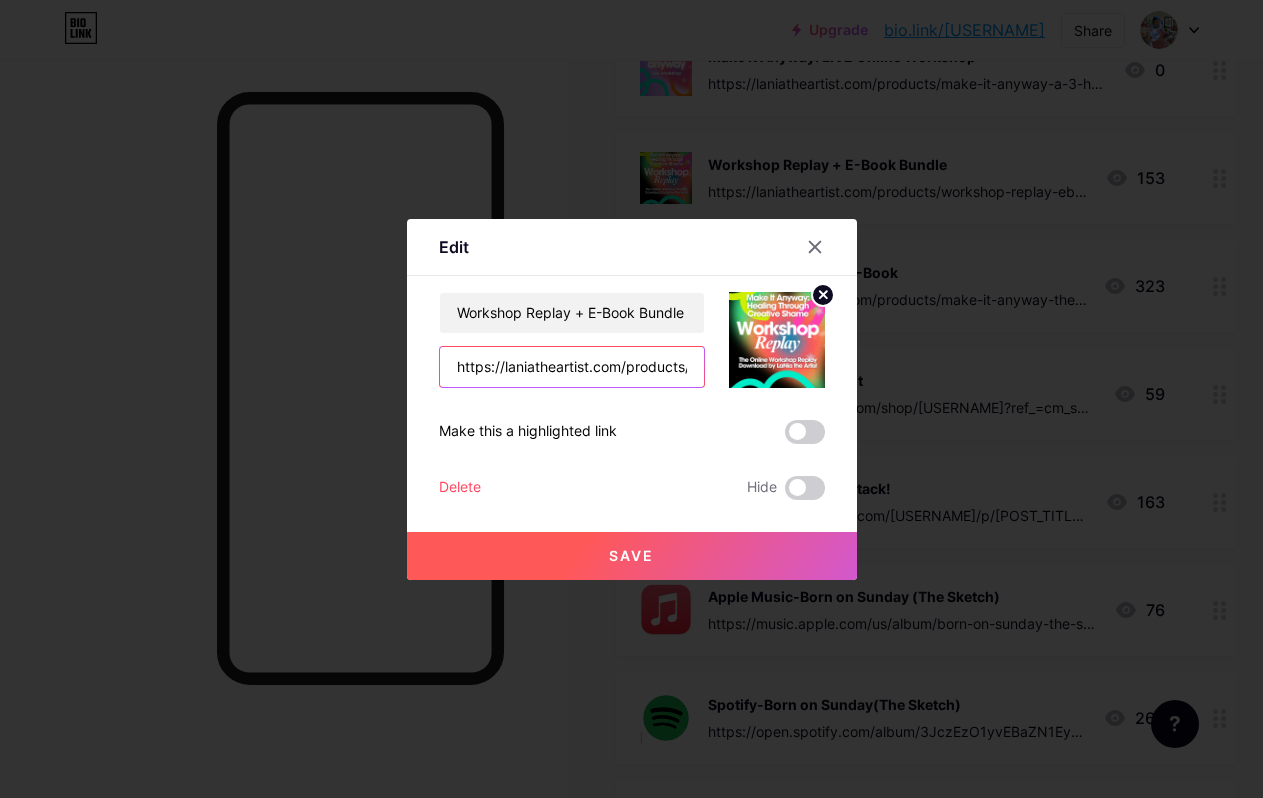 click on "https://laniatheartist.com/products/workshop-replay-ebook-bundle" at bounding box center [572, 367] 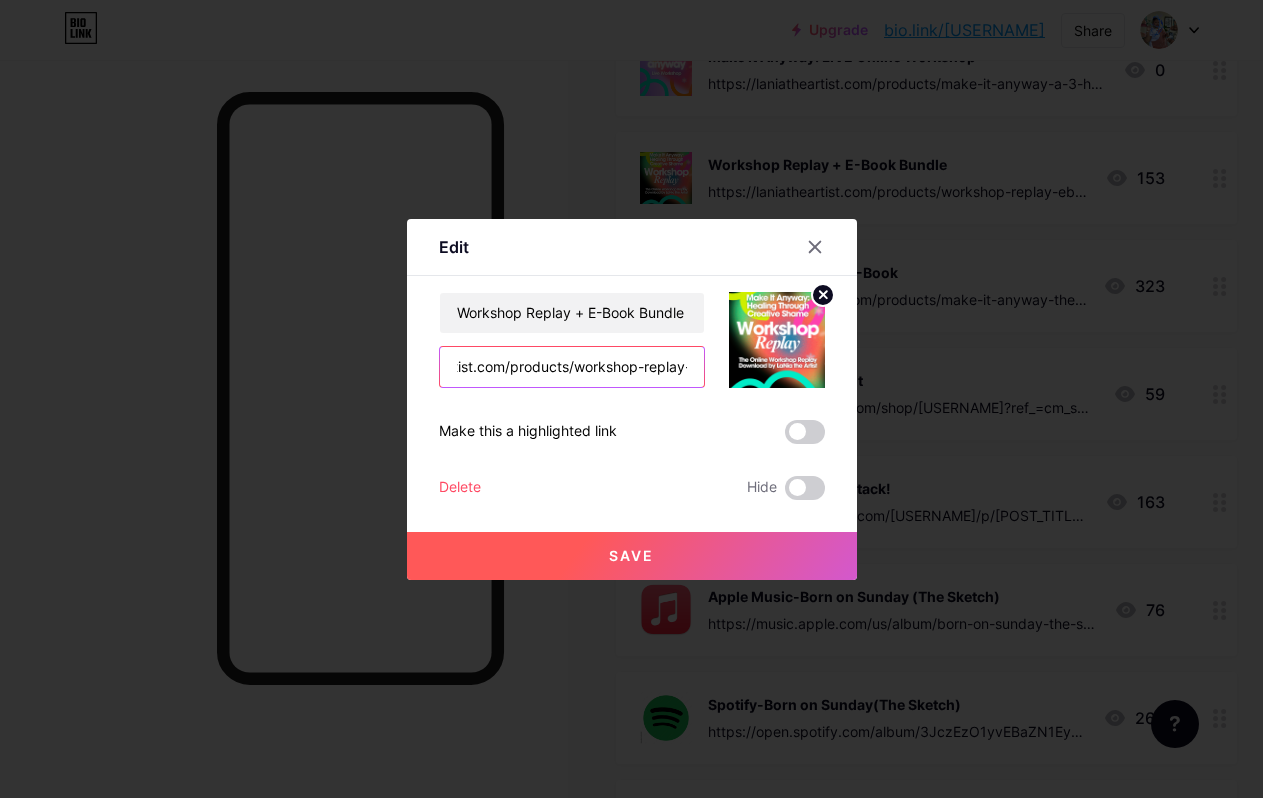 scroll, scrollTop: 0, scrollLeft: 216, axis: horizontal 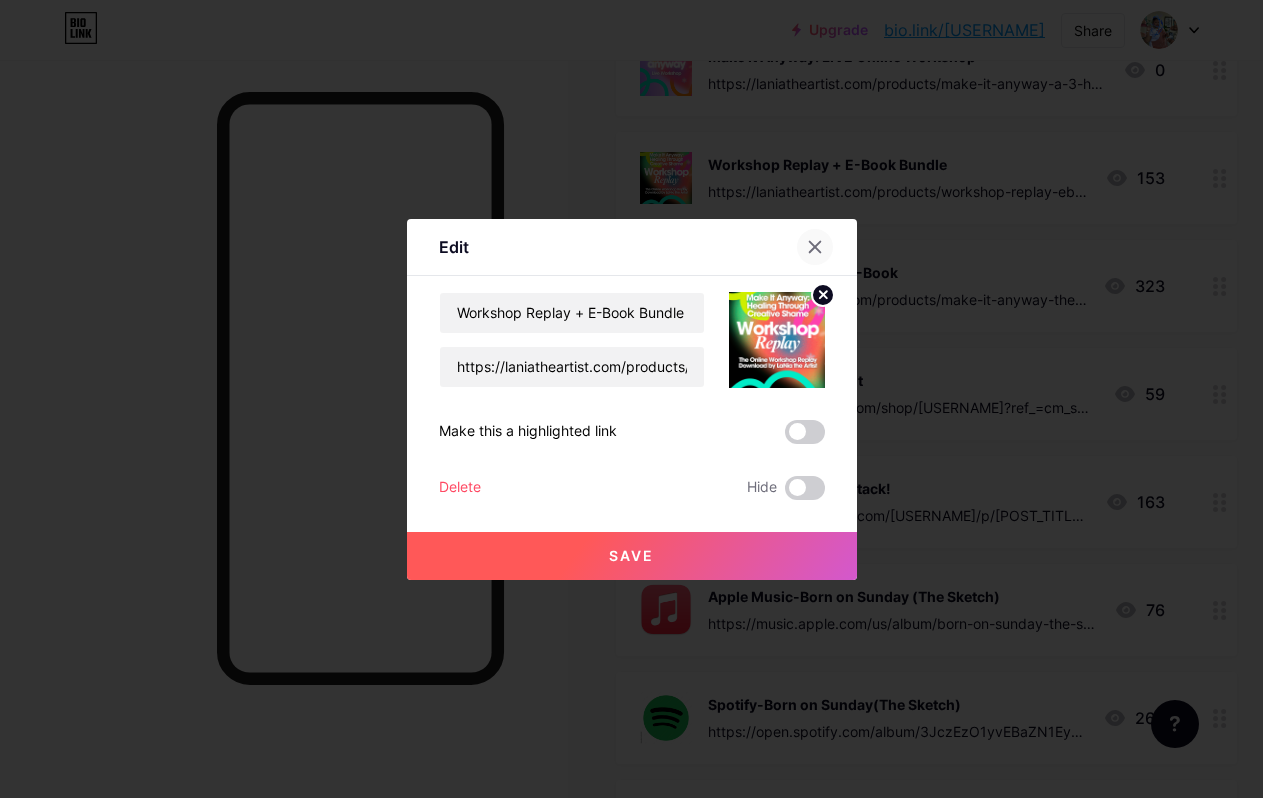 click at bounding box center [815, 247] 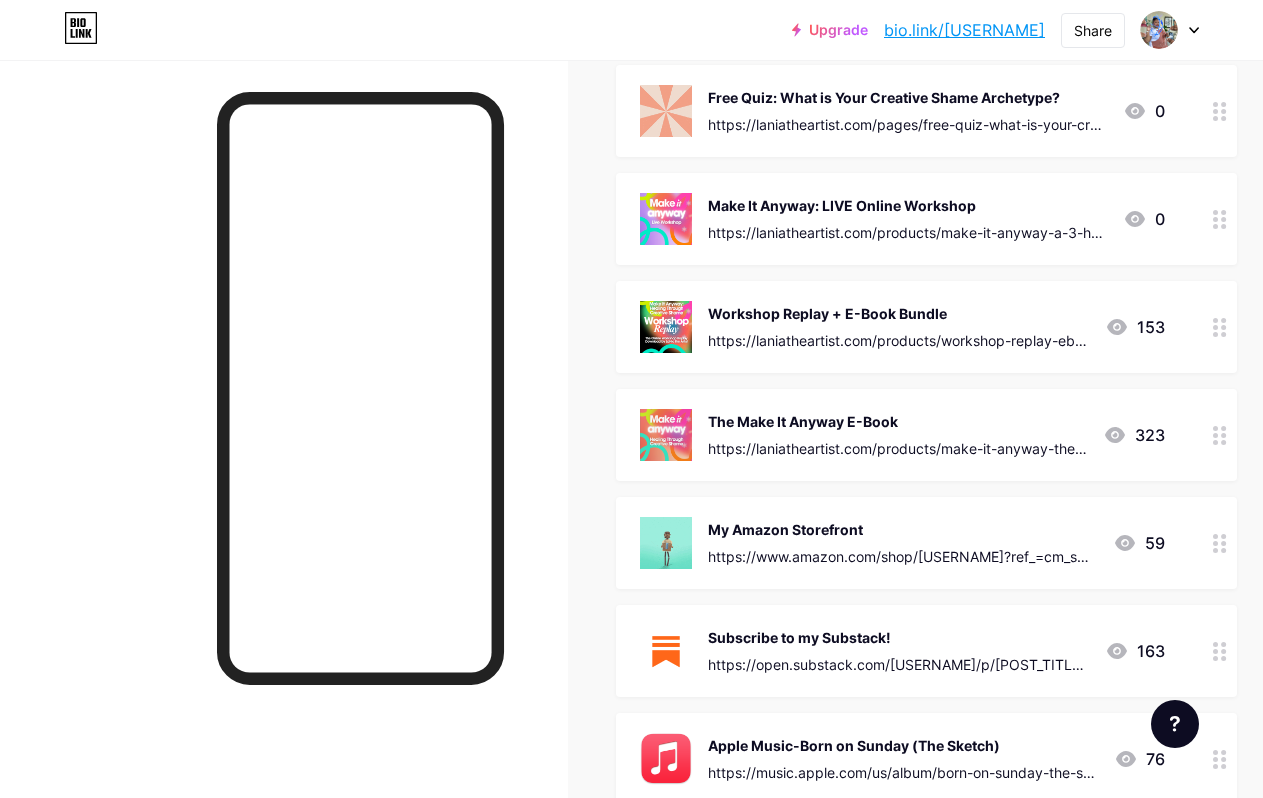 scroll, scrollTop: 0, scrollLeft: 0, axis: both 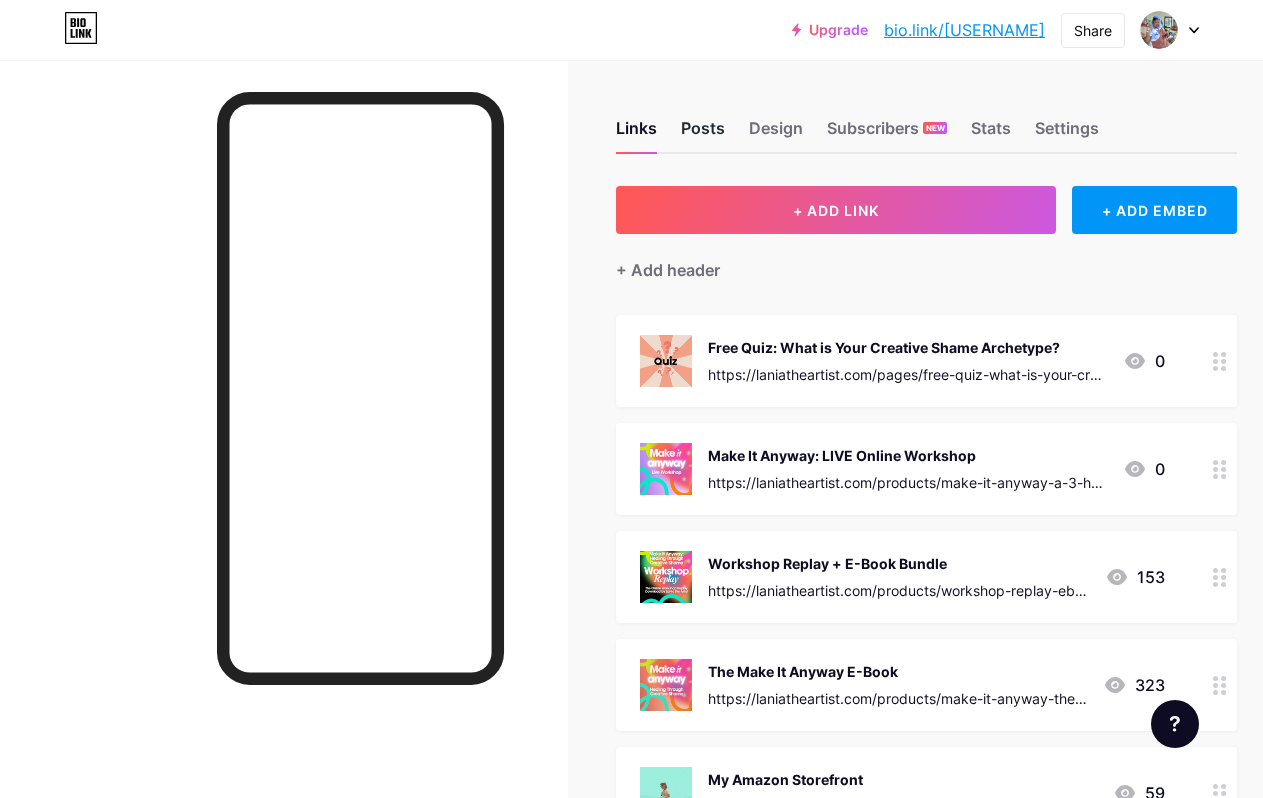 click on "Posts" at bounding box center (703, 134) 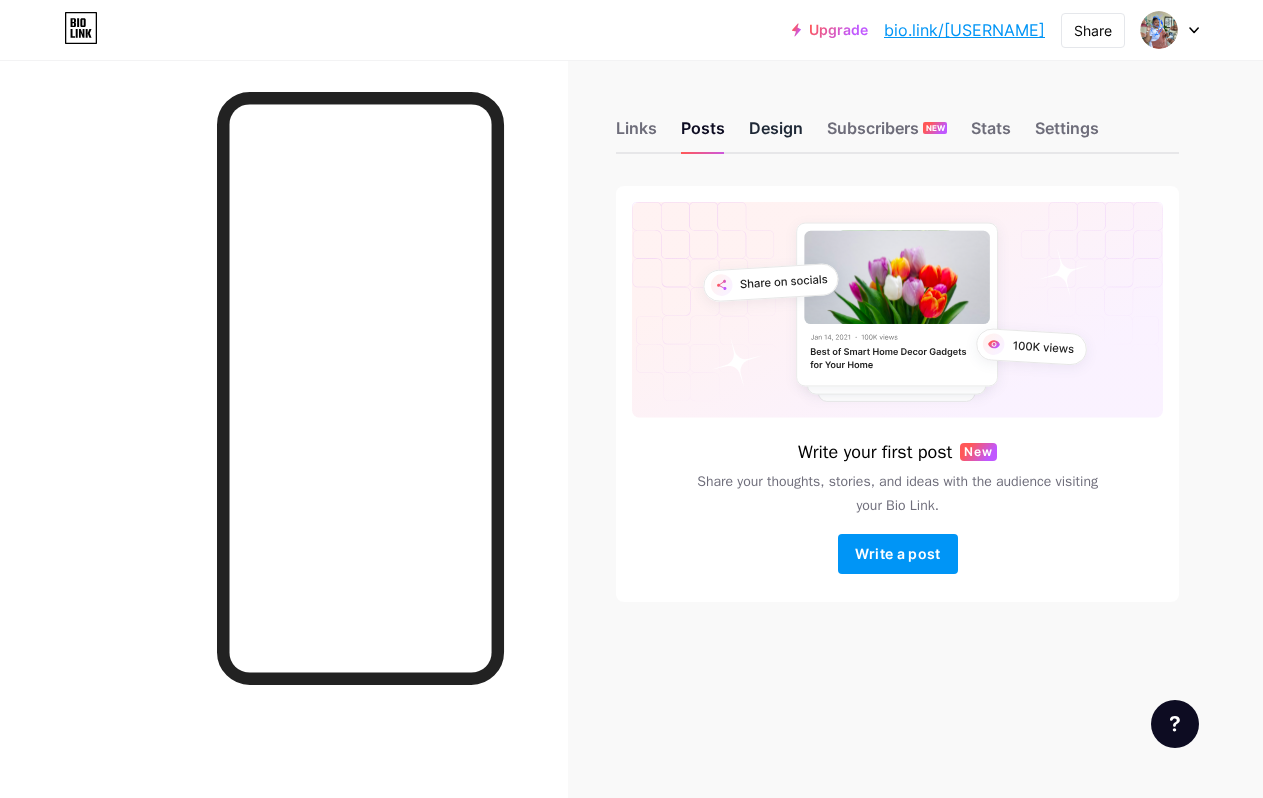 click on "Design" at bounding box center [776, 134] 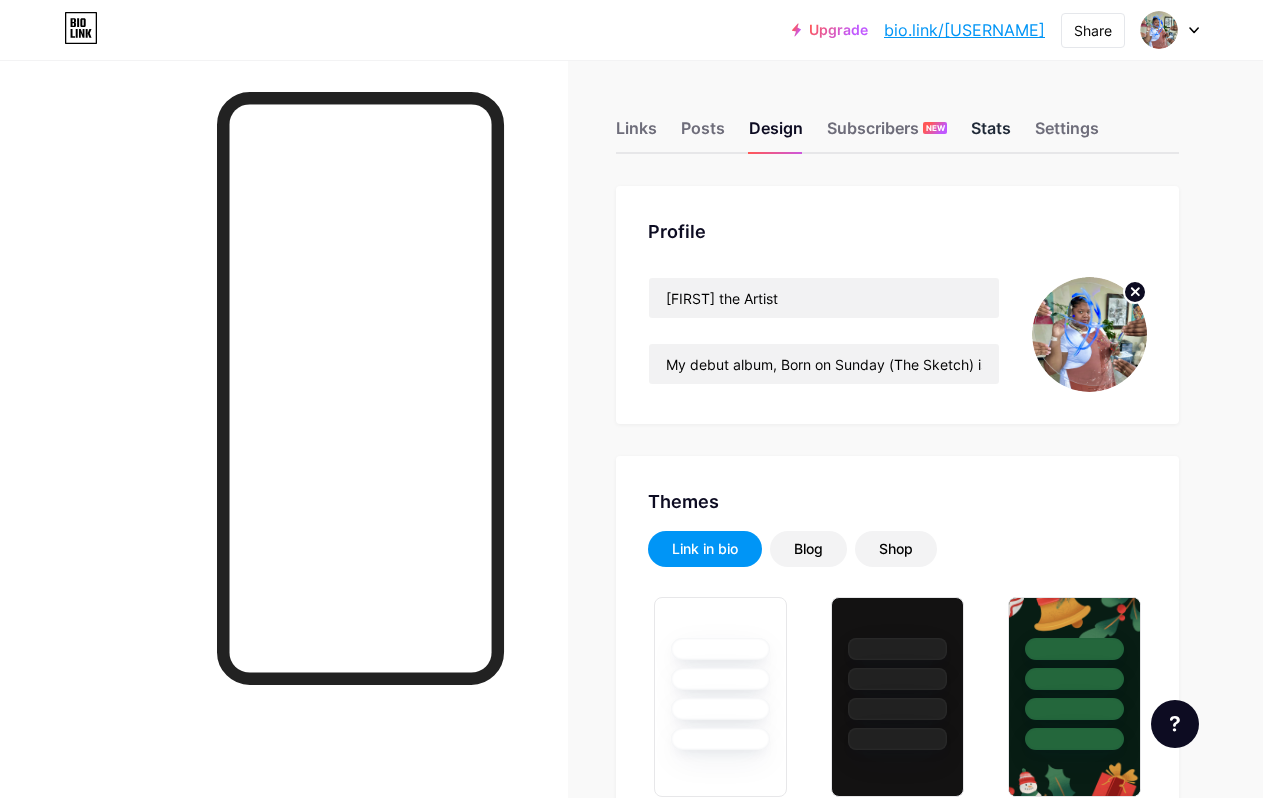 click on "Stats" at bounding box center [991, 134] 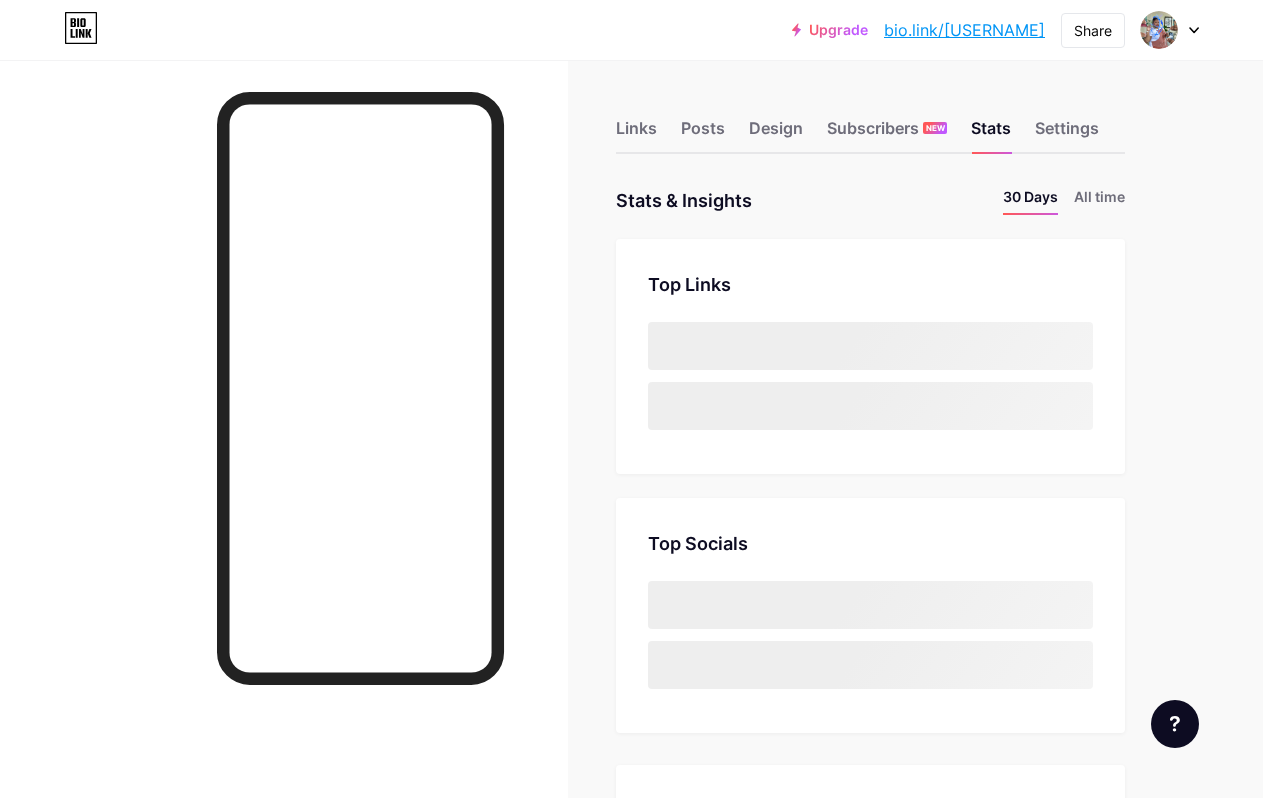 scroll, scrollTop: 999202, scrollLeft: 998737, axis: both 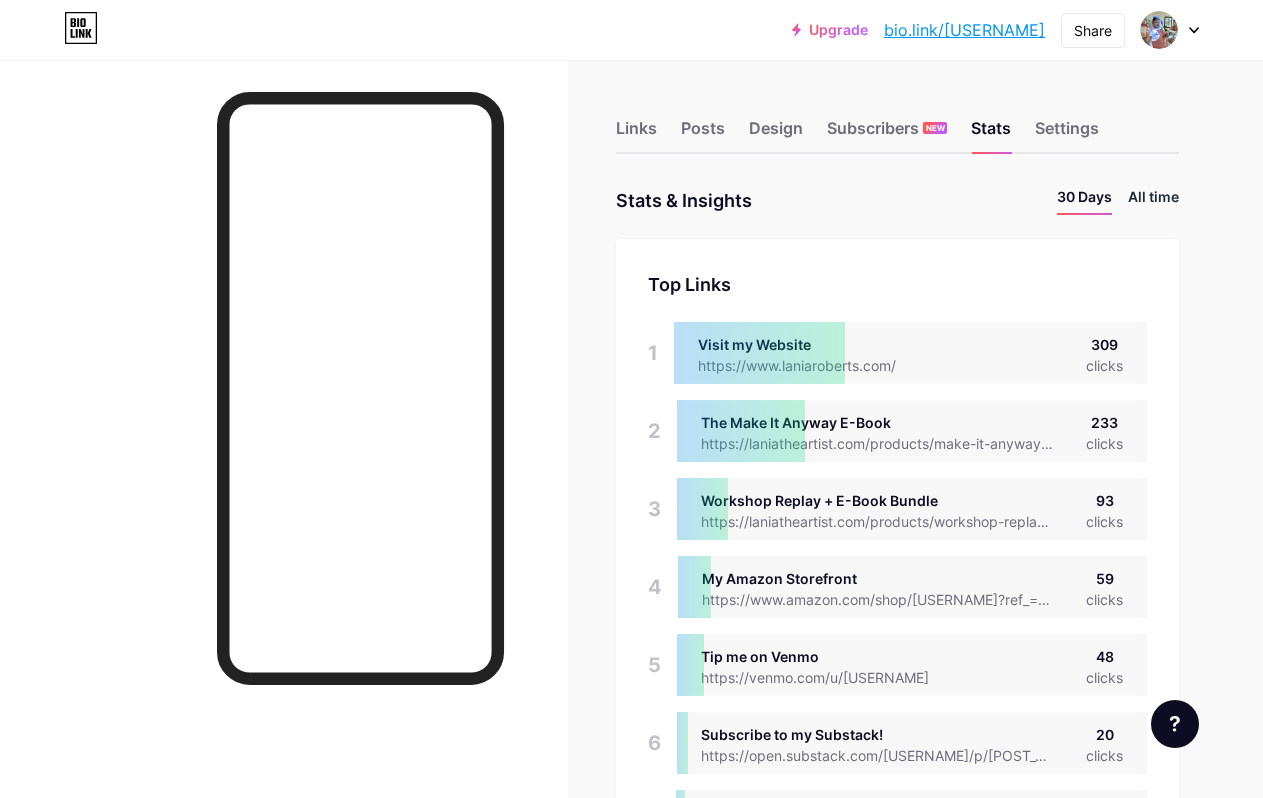 click on "All
time" at bounding box center (1153, 200) 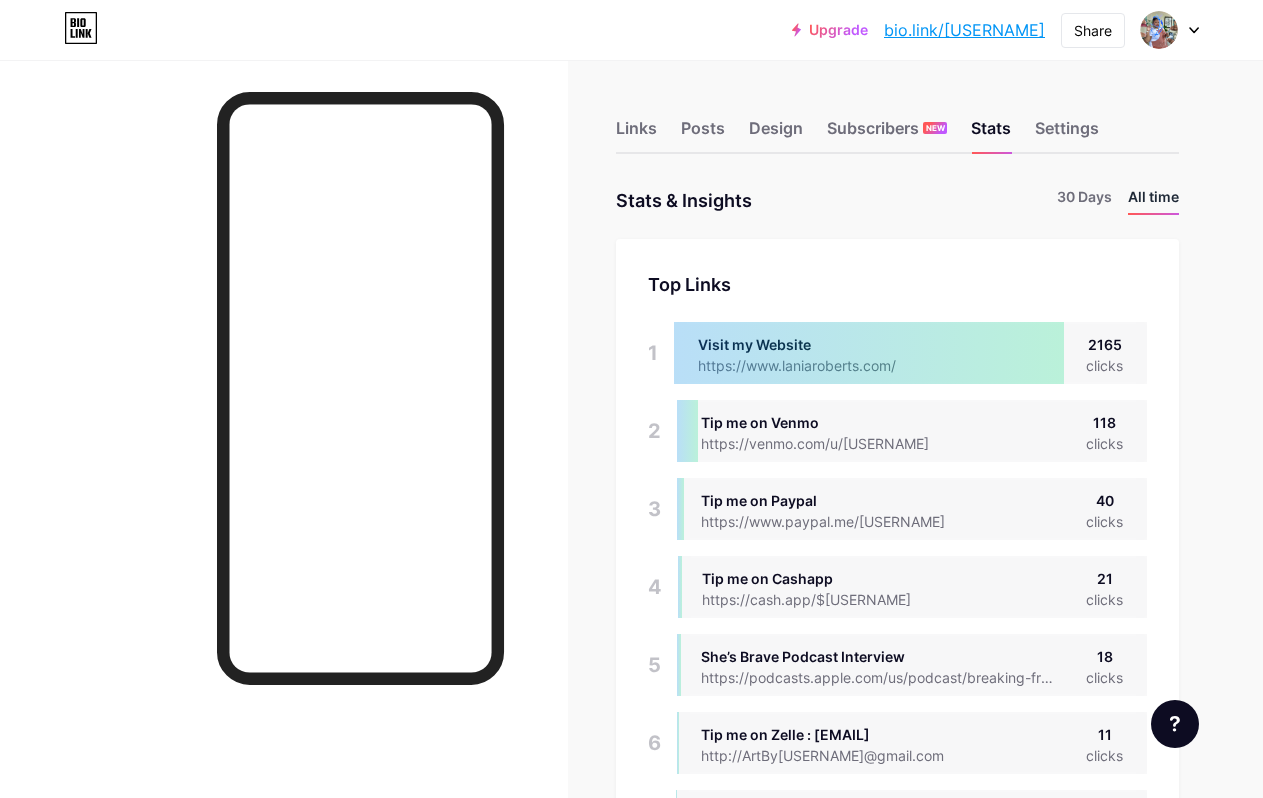 scroll, scrollTop: 999202, scrollLeft: 998737, axis: both 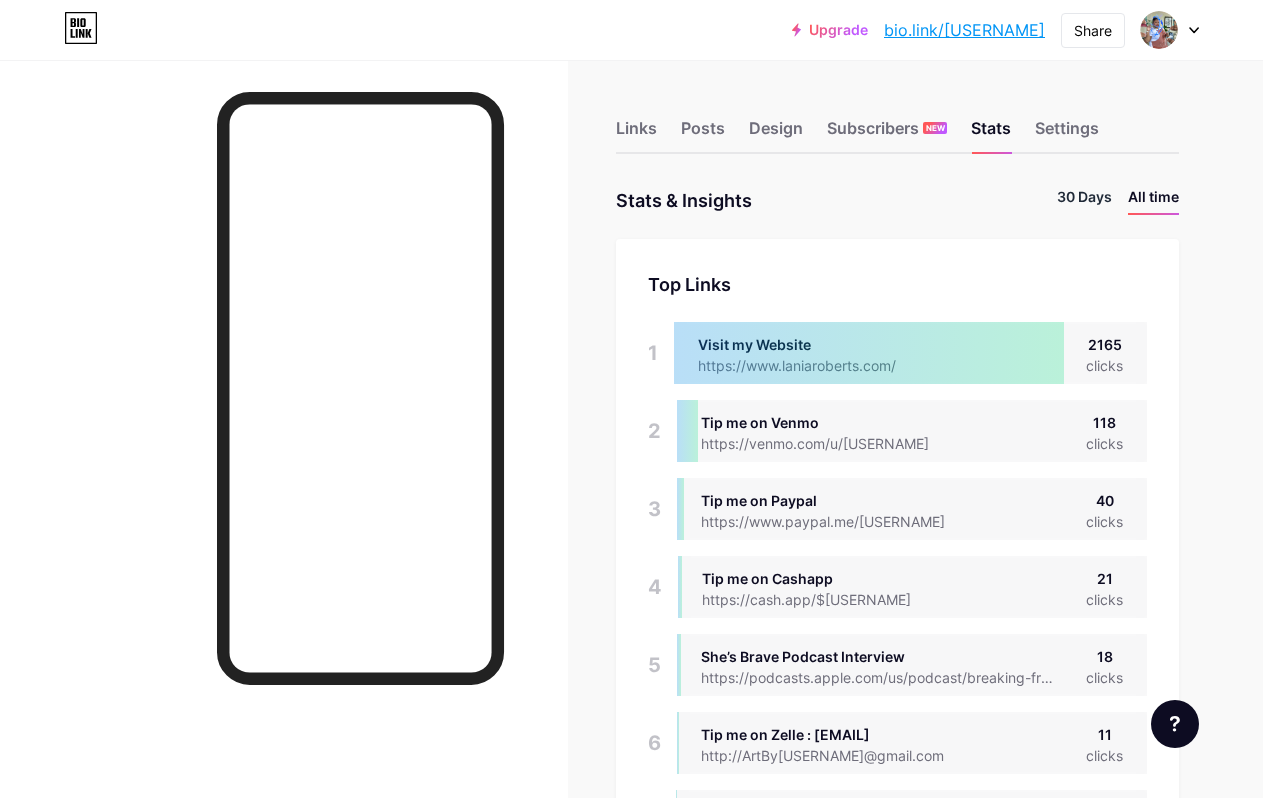 click on "30 Days" at bounding box center (1084, 200) 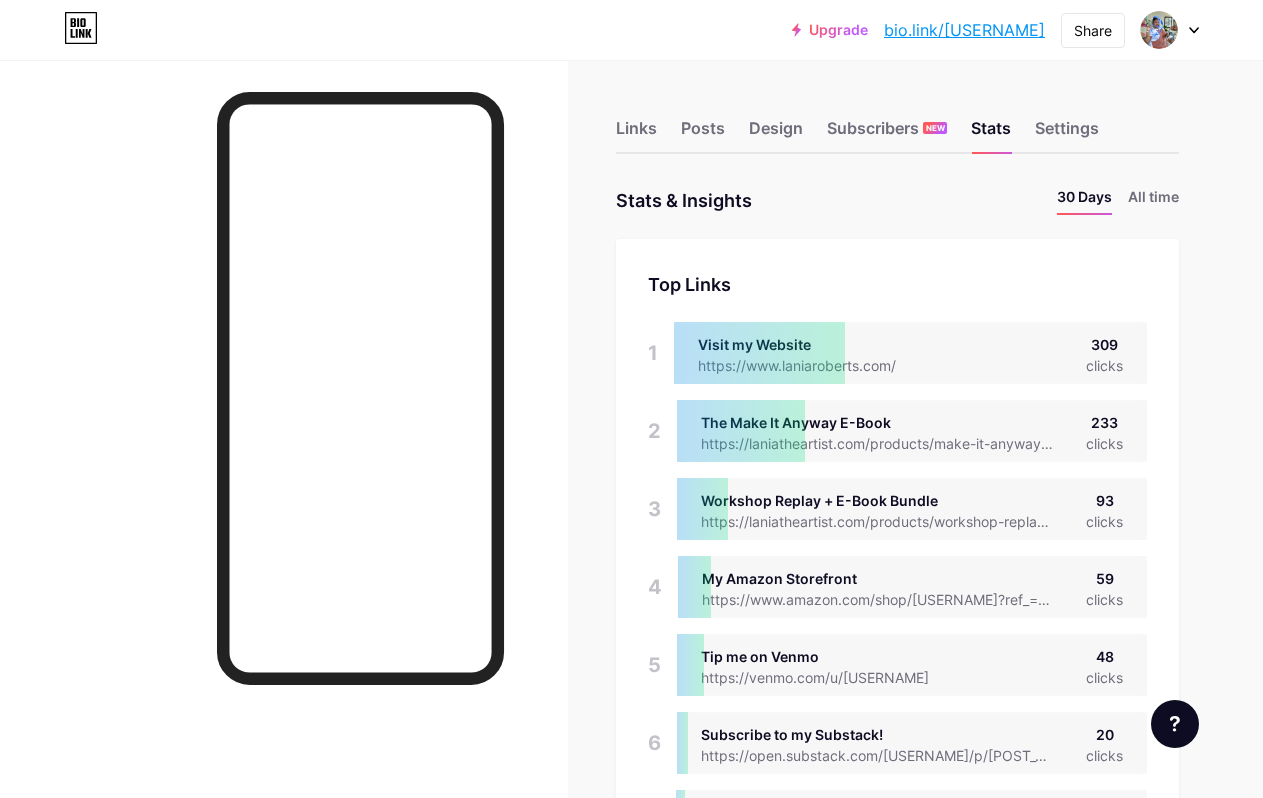 scroll, scrollTop: 999202, scrollLeft: 998737, axis: both 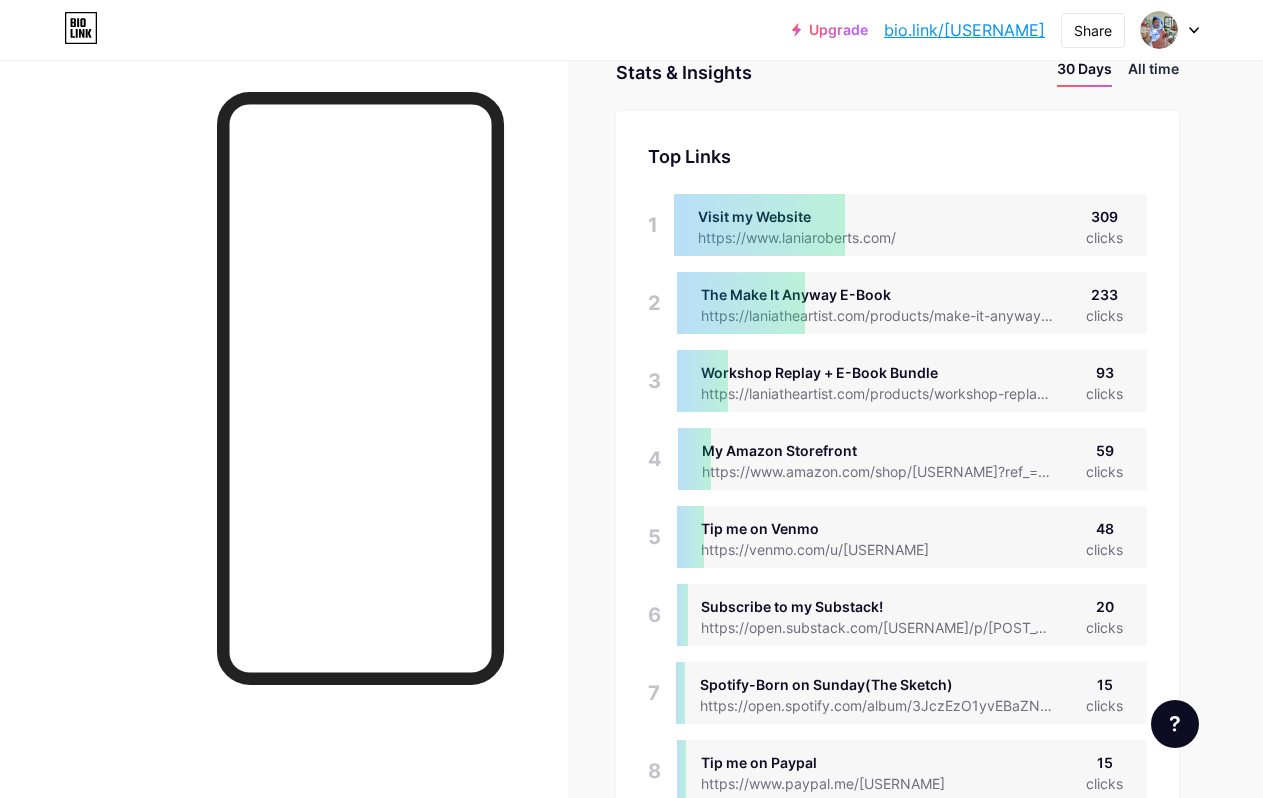 click on "All
time" at bounding box center (1153, 72) 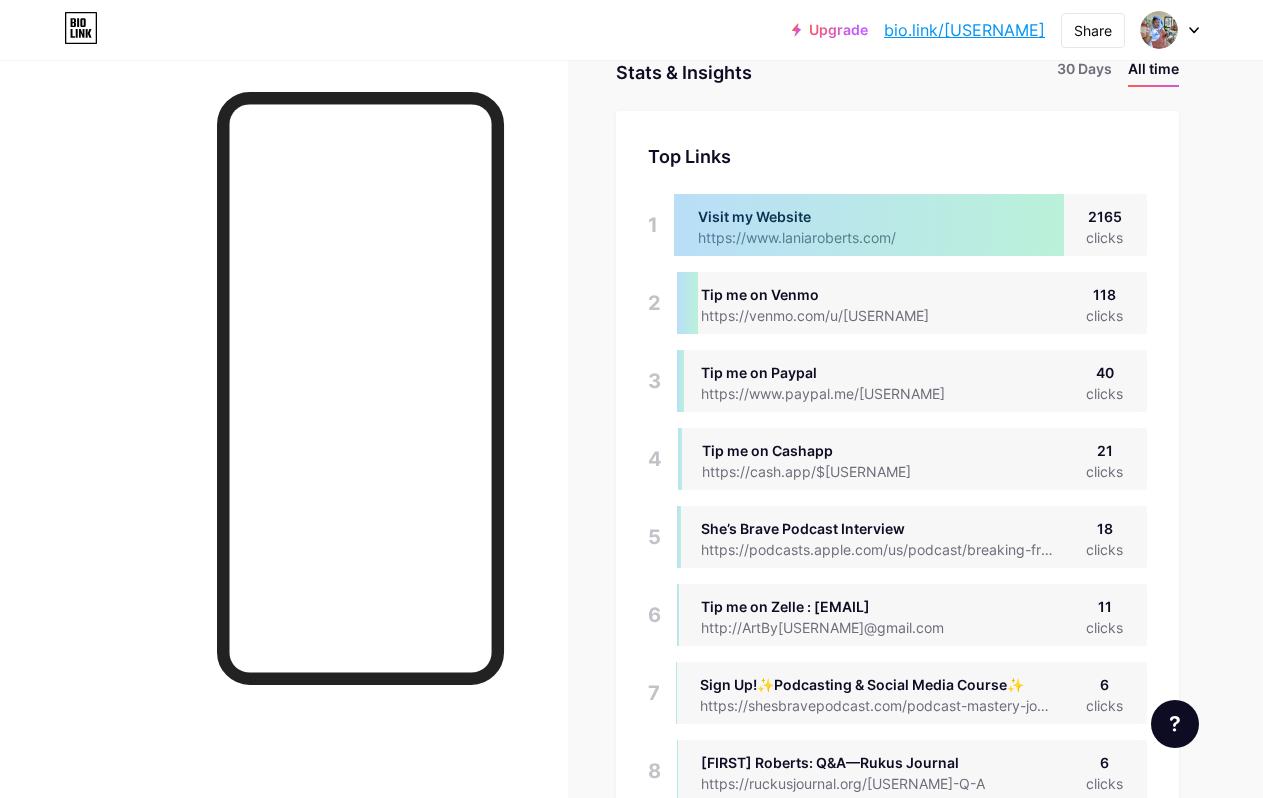 scroll, scrollTop: 999202, scrollLeft: 998737, axis: both 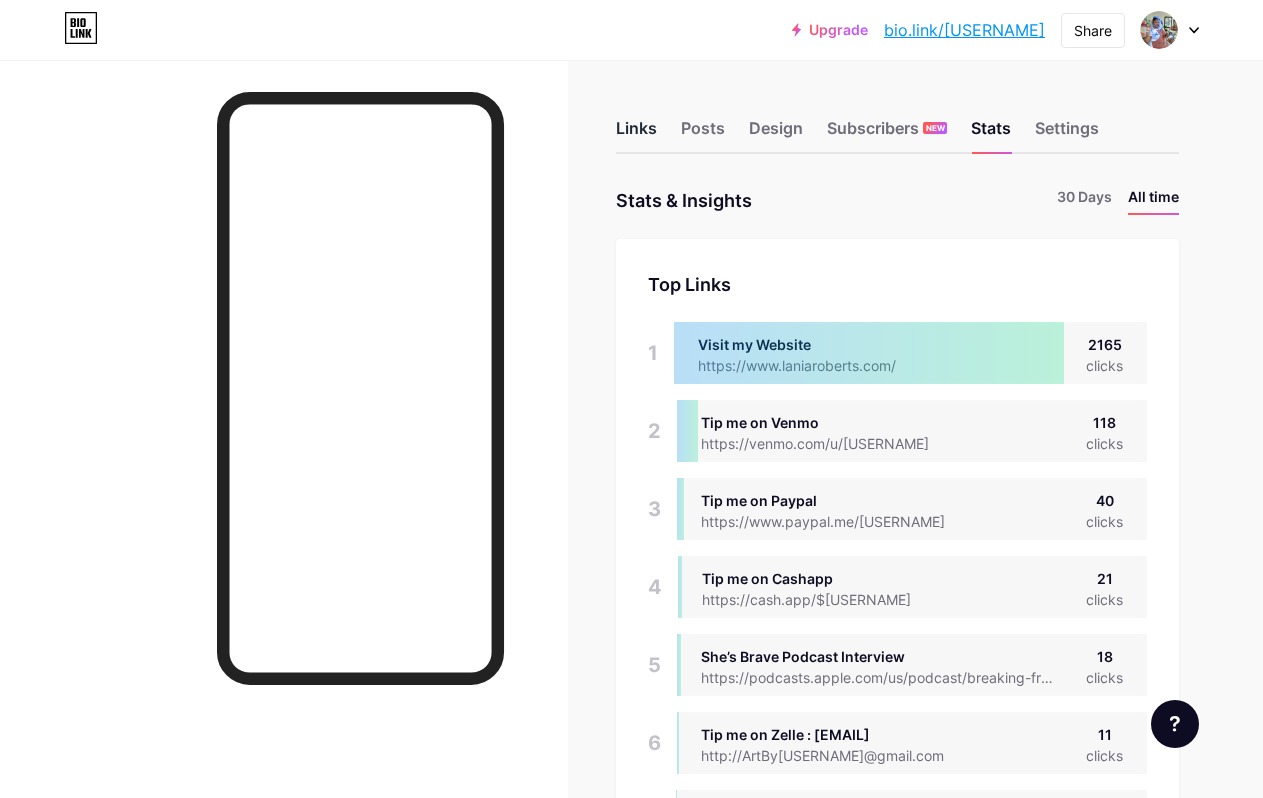 click on "Links" at bounding box center [636, 134] 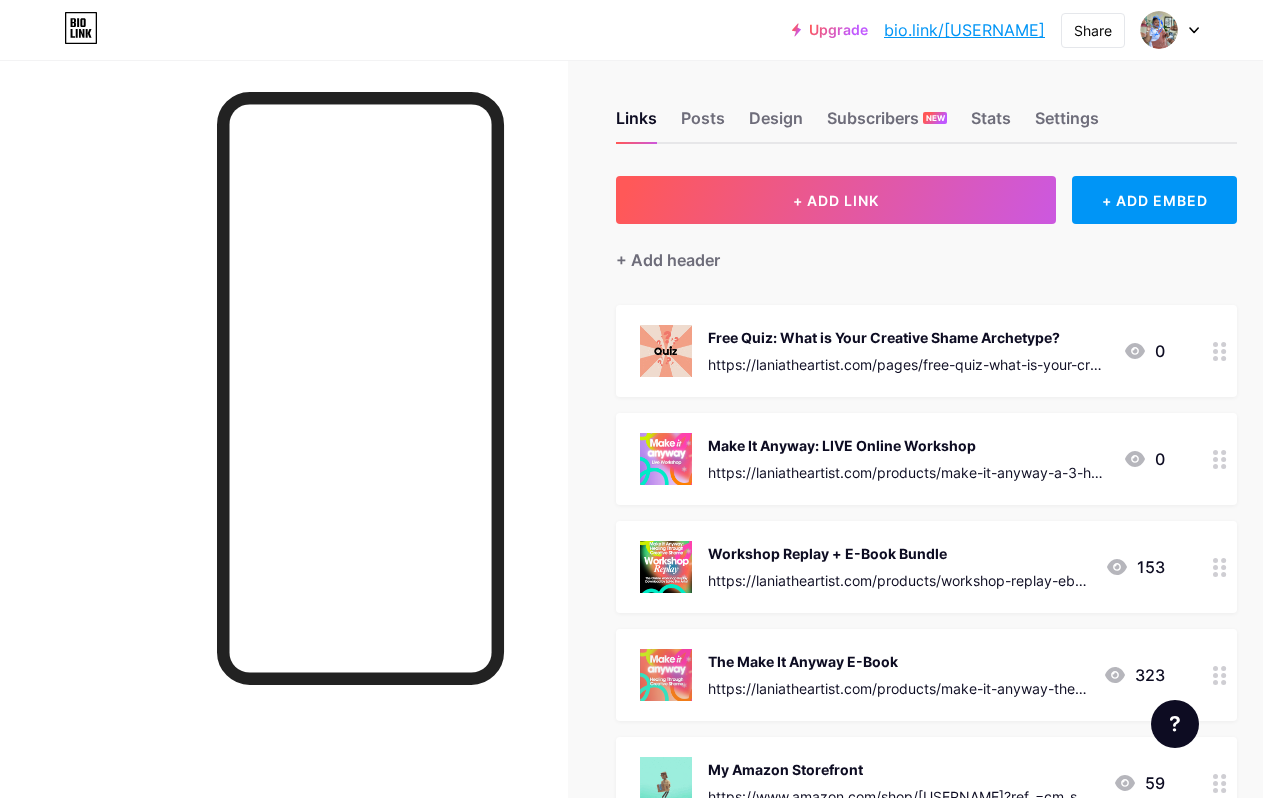 scroll, scrollTop: 0, scrollLeft: 0, axis: both 